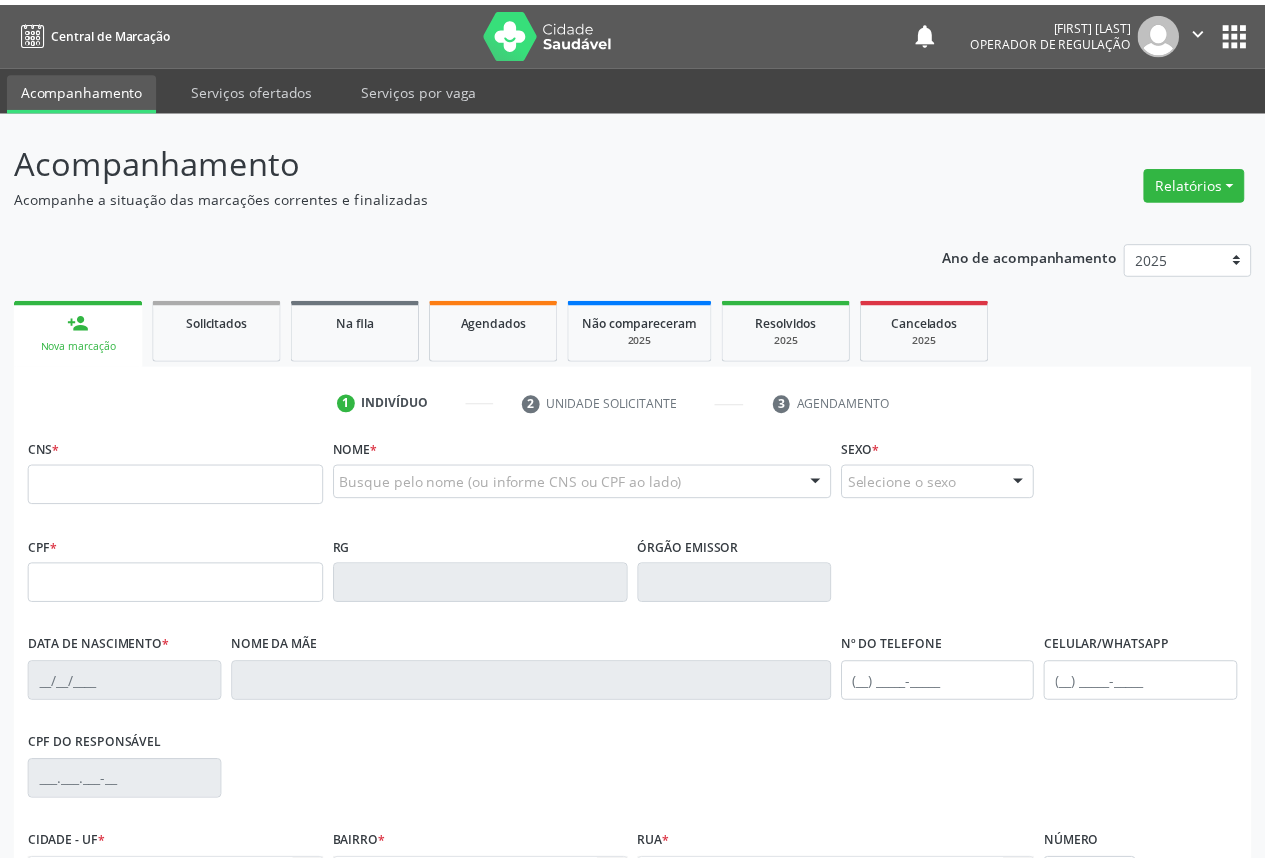 scroll, scrollTop: 0, scrollLeft: 0, axis: both 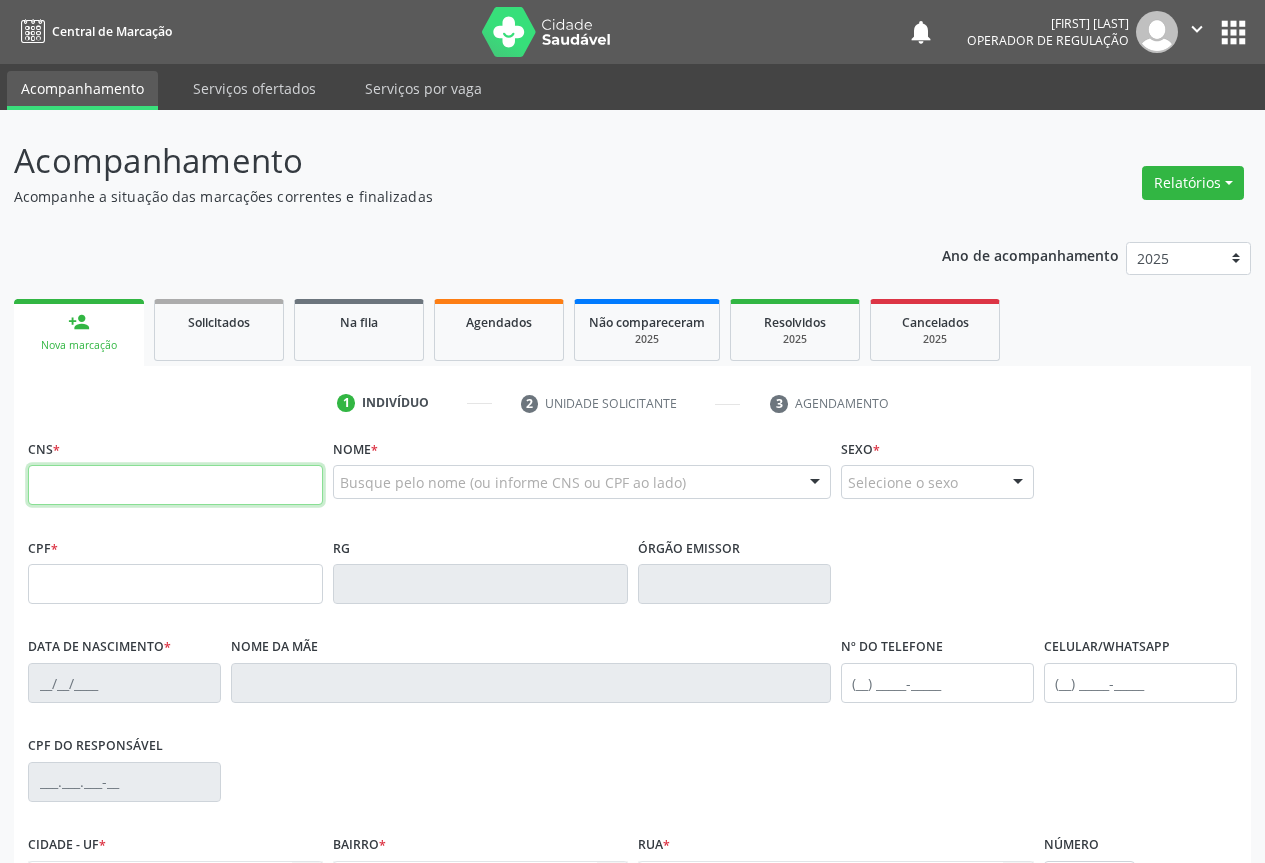 click at bounding box center (175, 485) 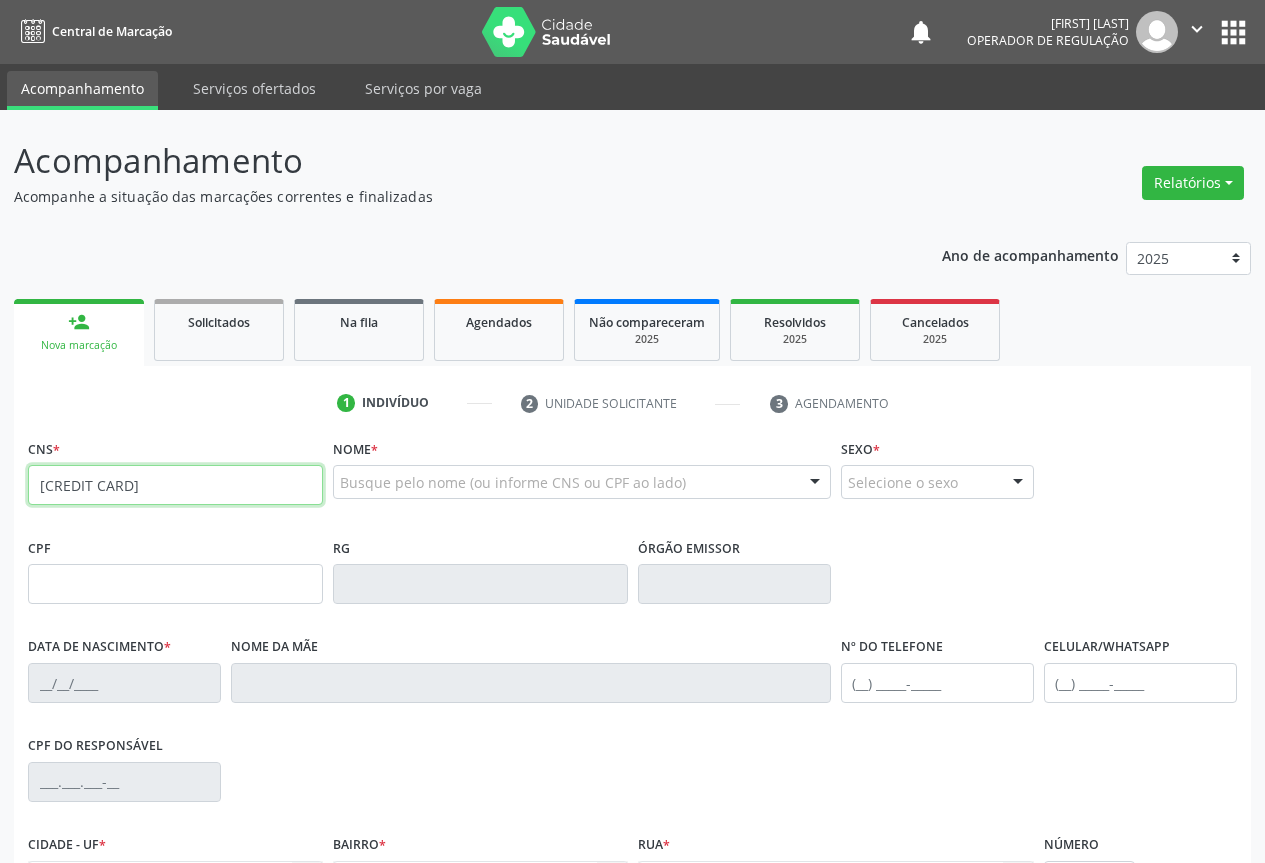 type on "[CREDIT CARD]" 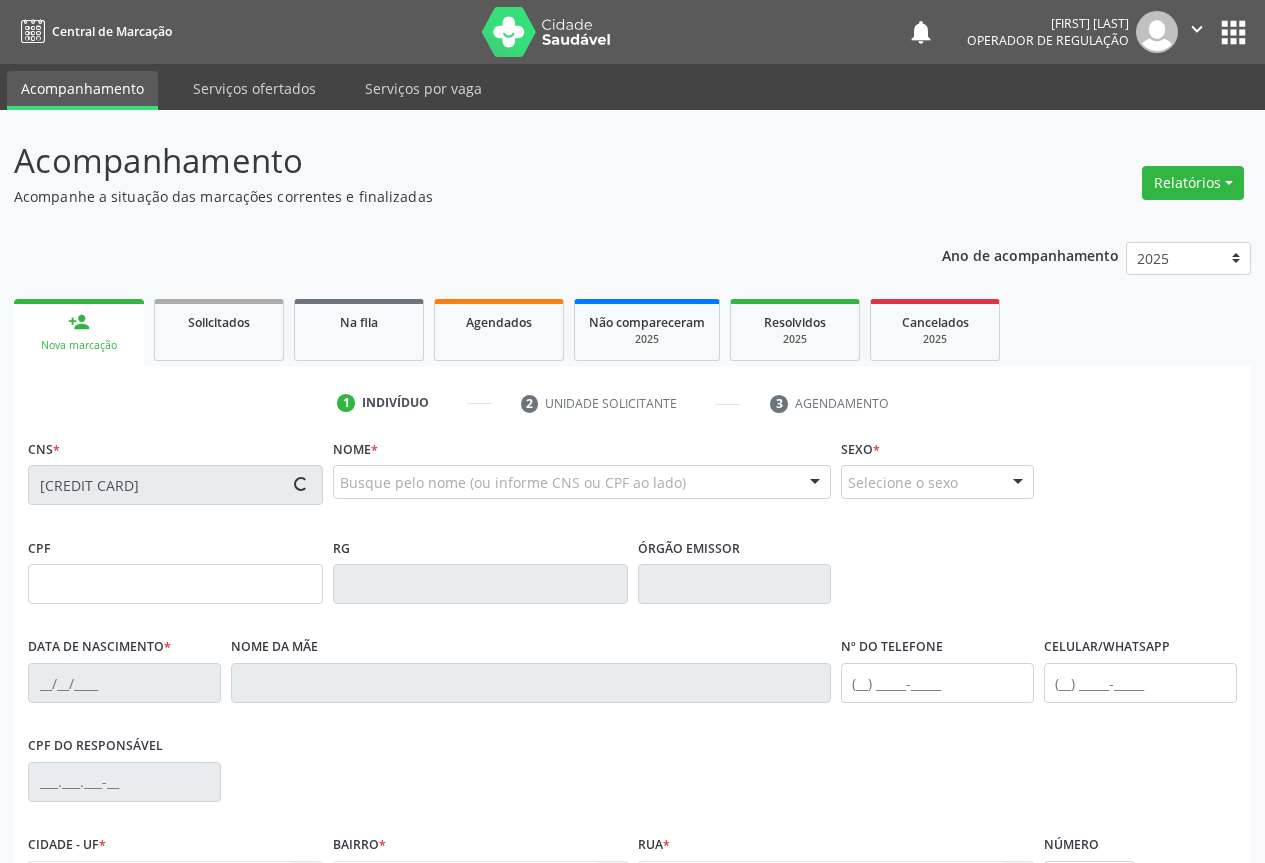 scroll, scrollTop: 221, scrollLeft: 0, axis: vertical 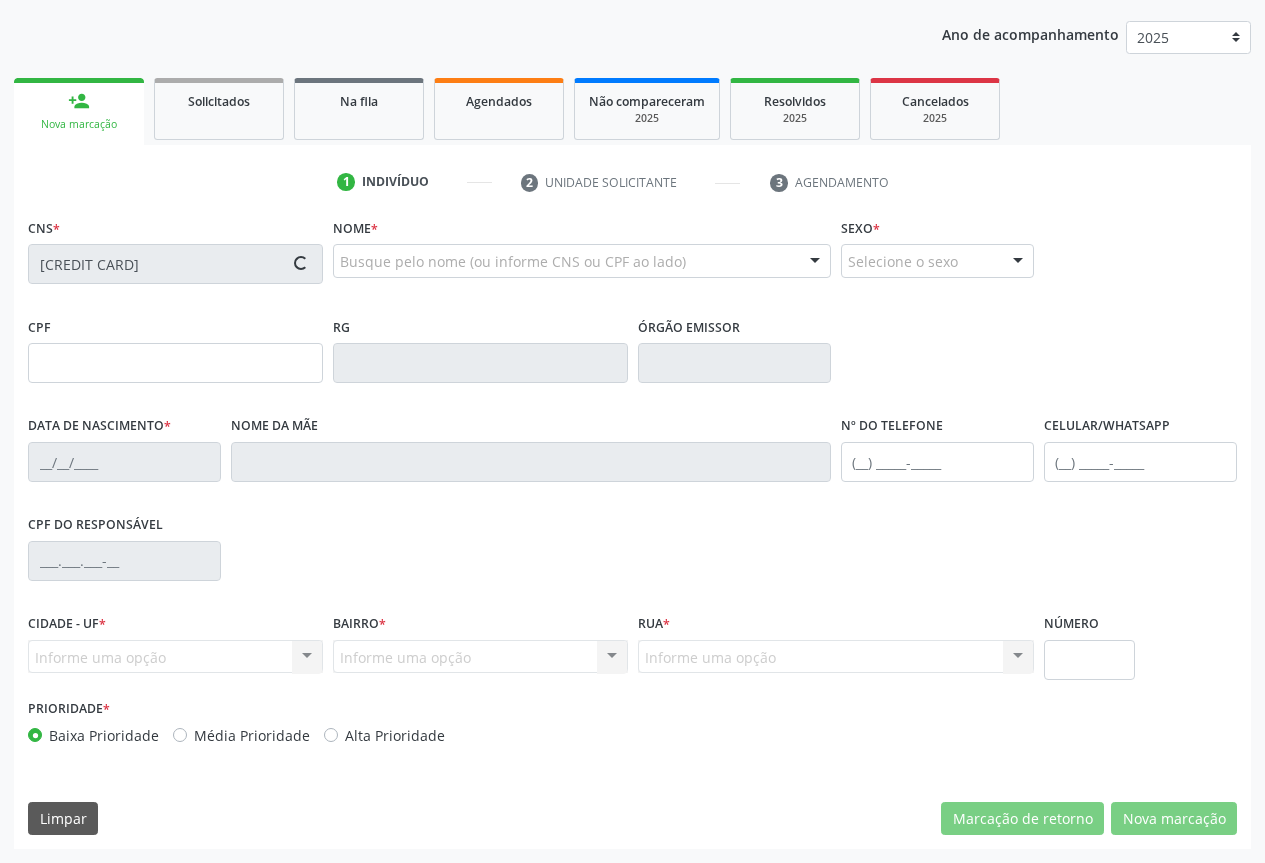 type on "17/05/1994" 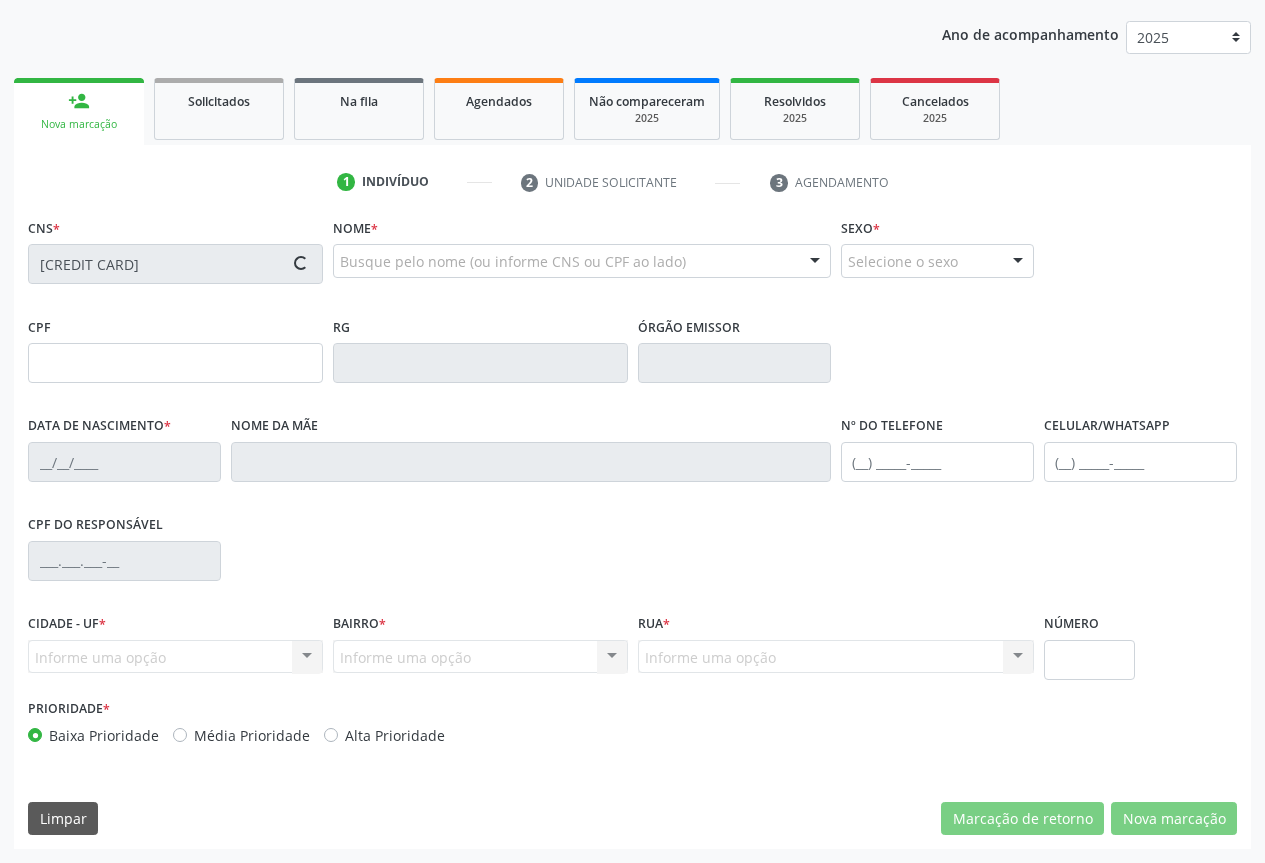 type on "S/N" 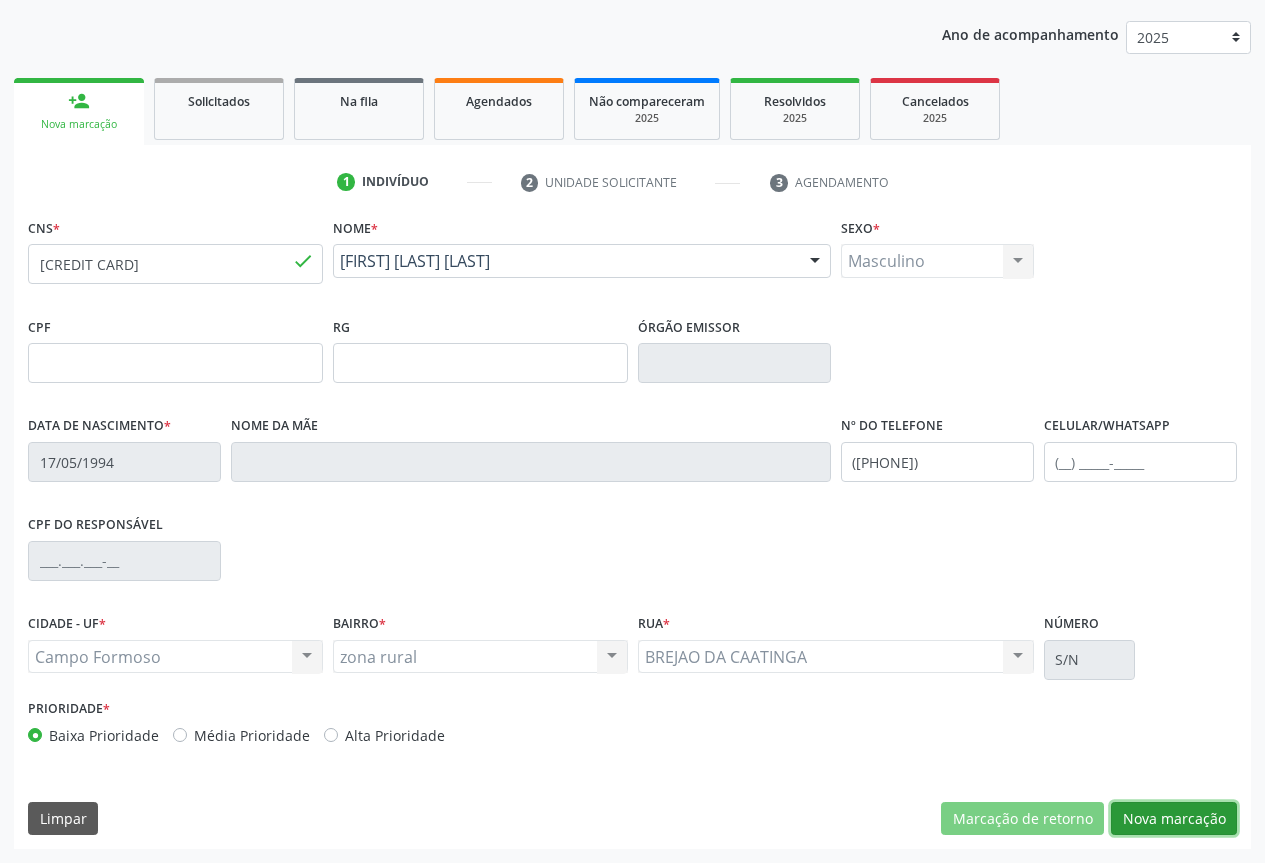 click on "Nova marcação" at bounding box center [1174, 819] 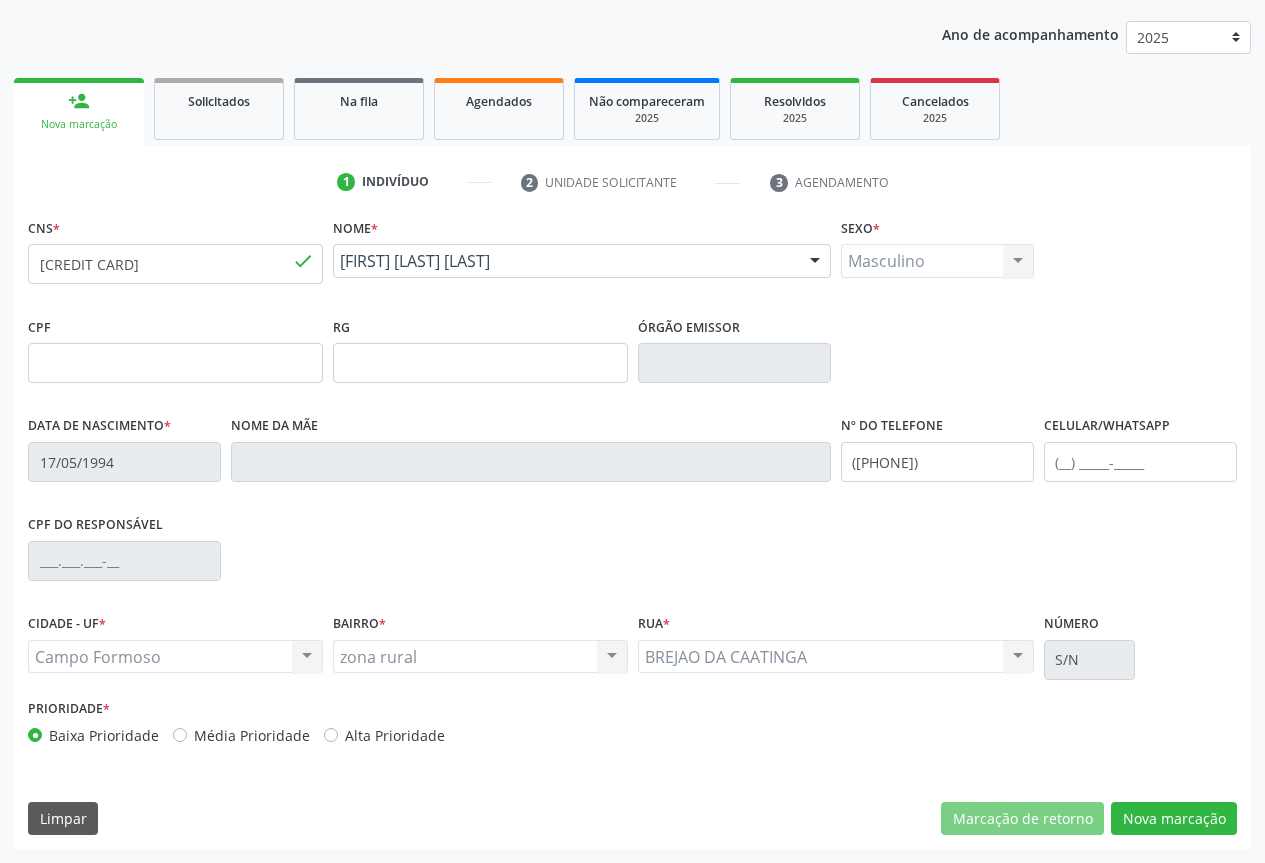 scroll, scrollTop: 43, scrollLeft: 0, axis: vertical 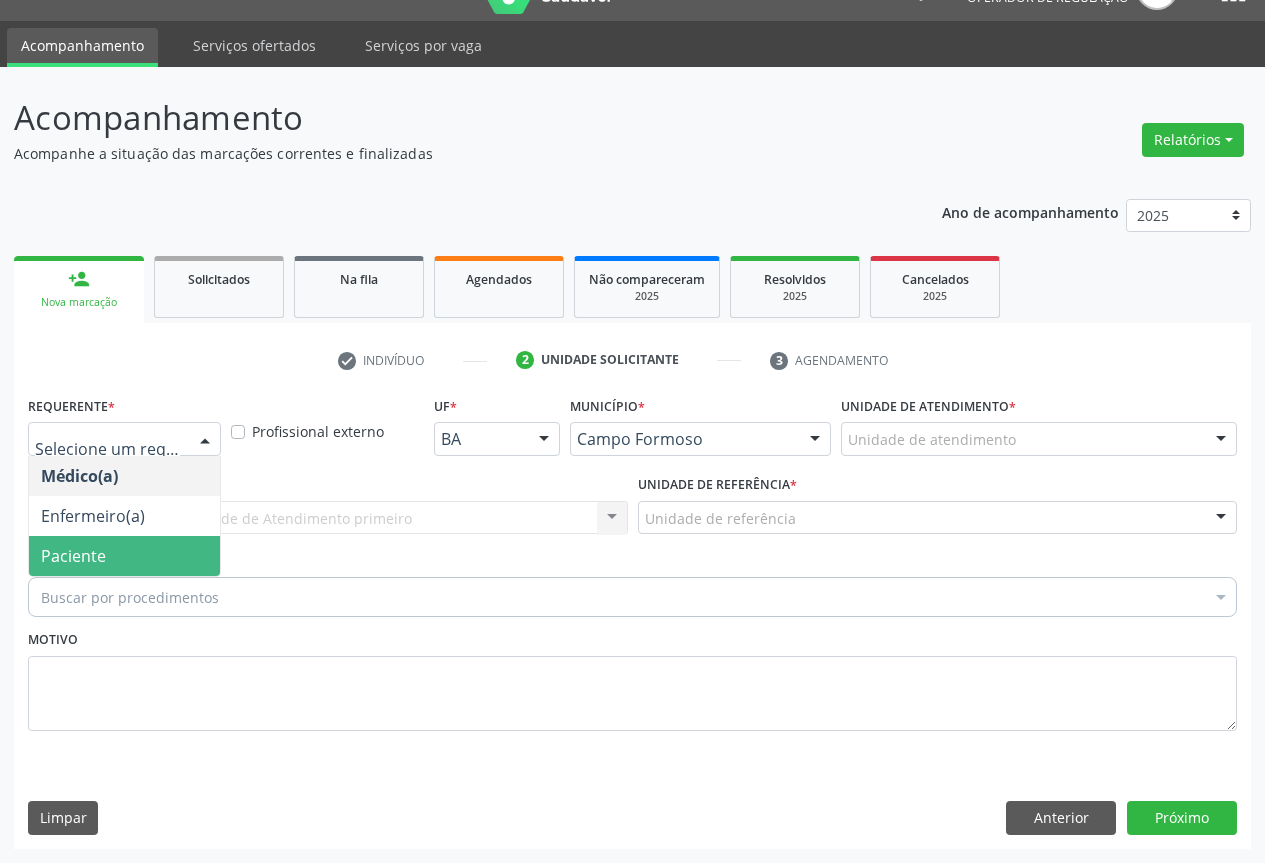click on "Paciente" at bounding box center [73, 556] 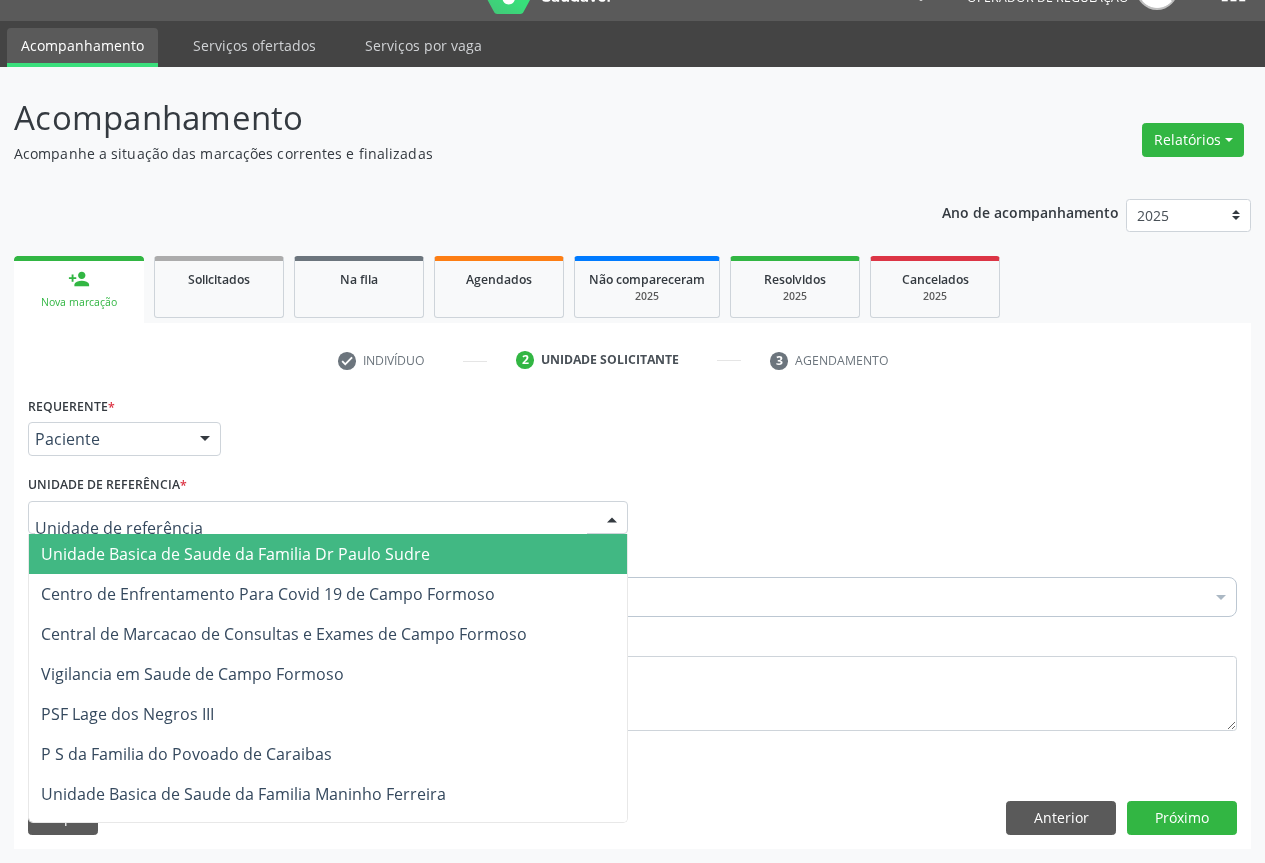 drag, startPoint x: 273, startPoint y: 522, endPoint x: 274, endPoint y: 605, distance: 83.00603 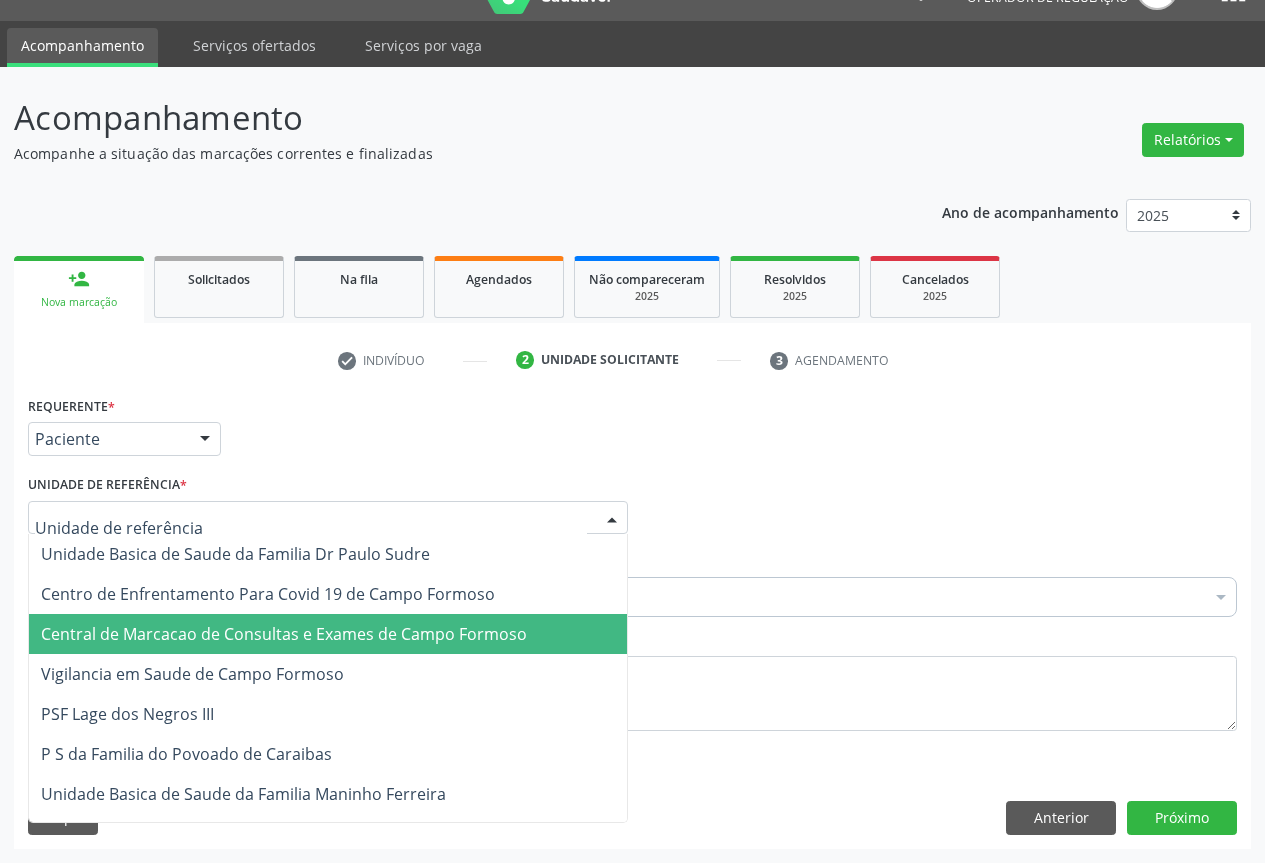 click on "Central de Marcacao de Consultas e Exames de Campo Formoso" at bounding box center (284, 634) 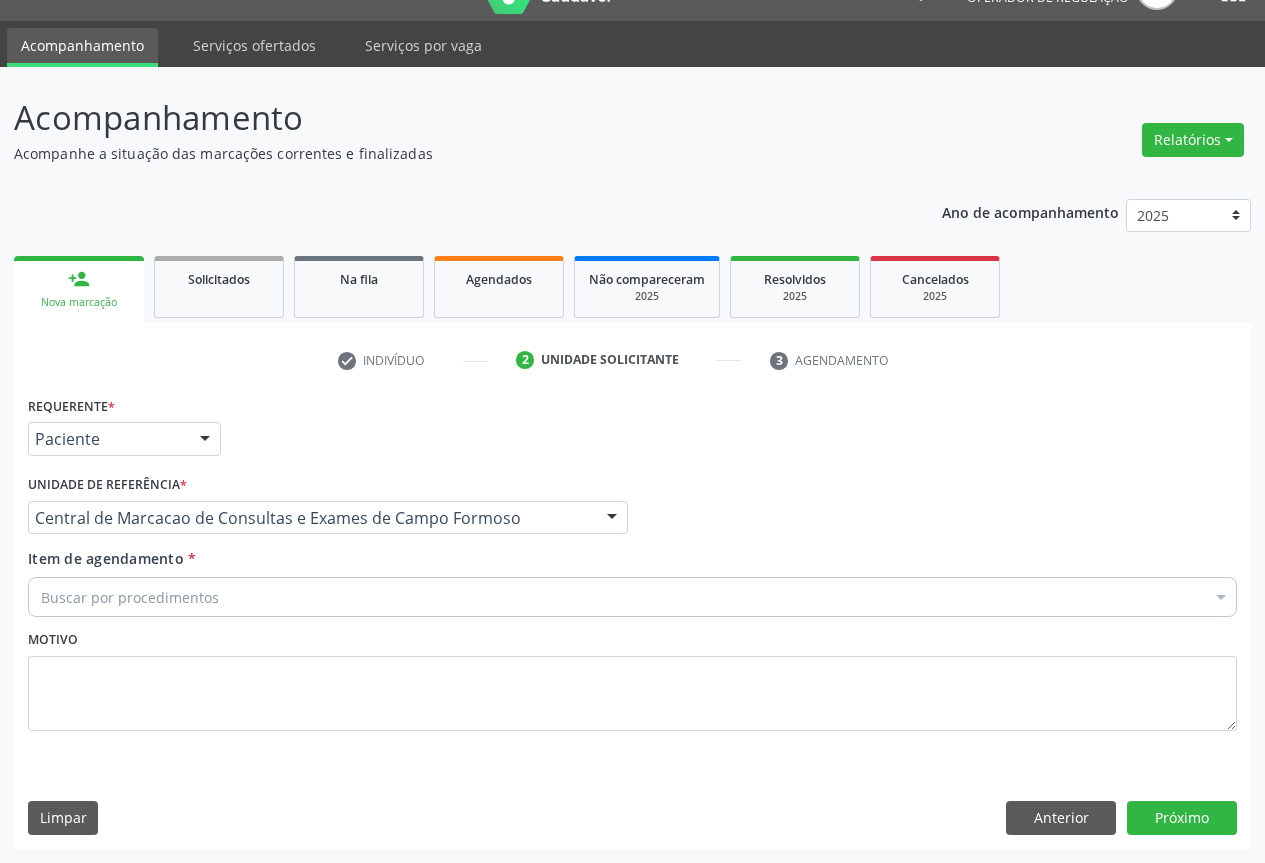 click on "Buscar por procedimentos" at bounding box center (632, 597) 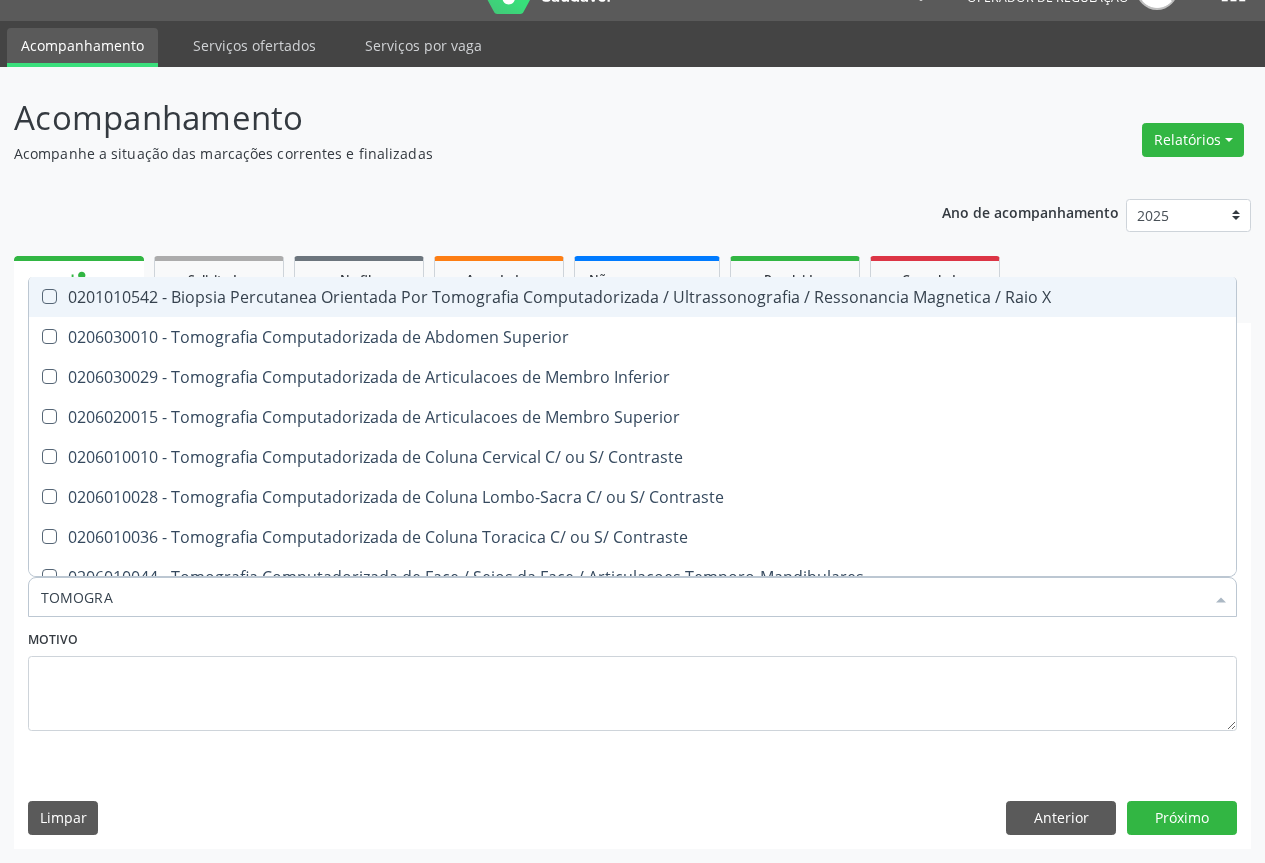 type on "TOMOGRAF" 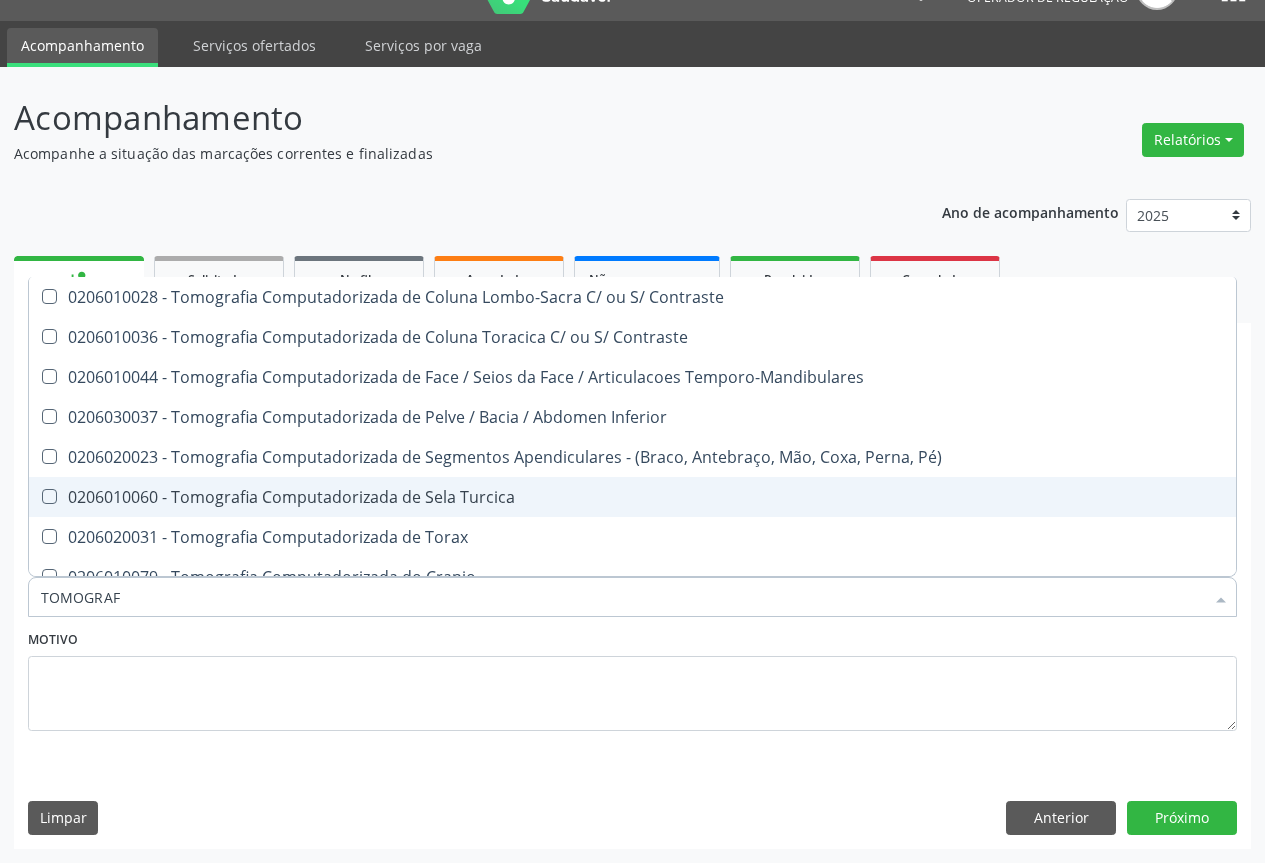 scroll, scrollTop: 341, scrollLeft: 0, axis: vertical 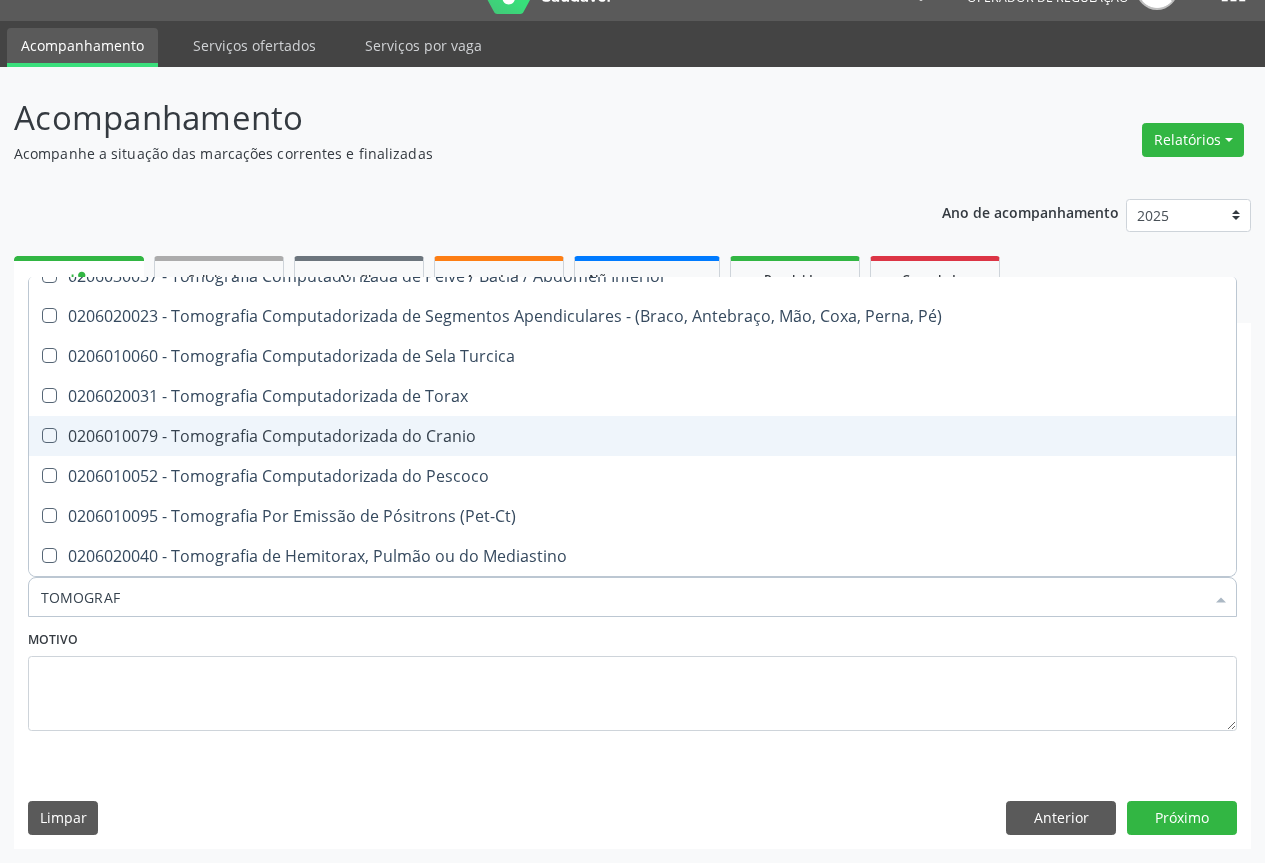 click on "0206010079 - Tomografia Computadorizada do Cranio" at bounding box center [632, 436] 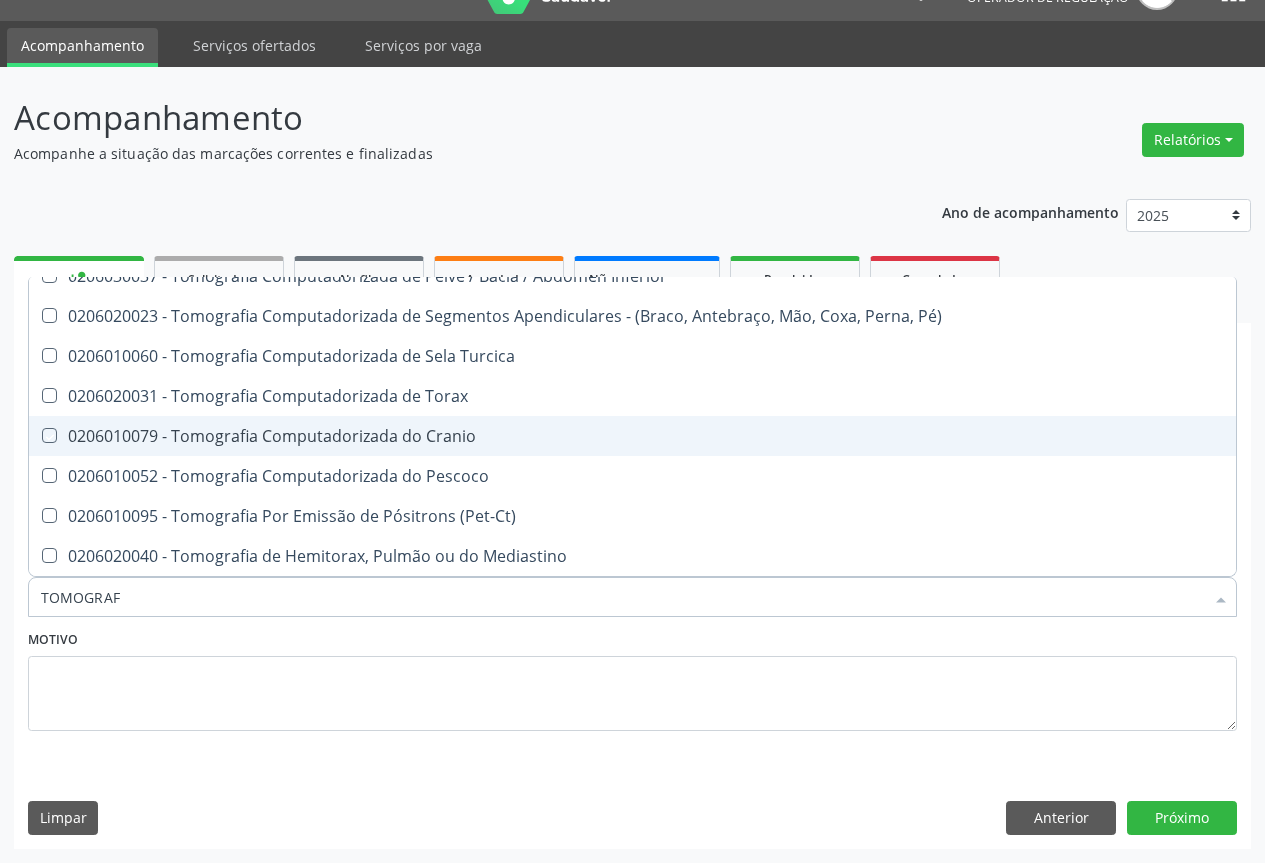 checkbox on "true" 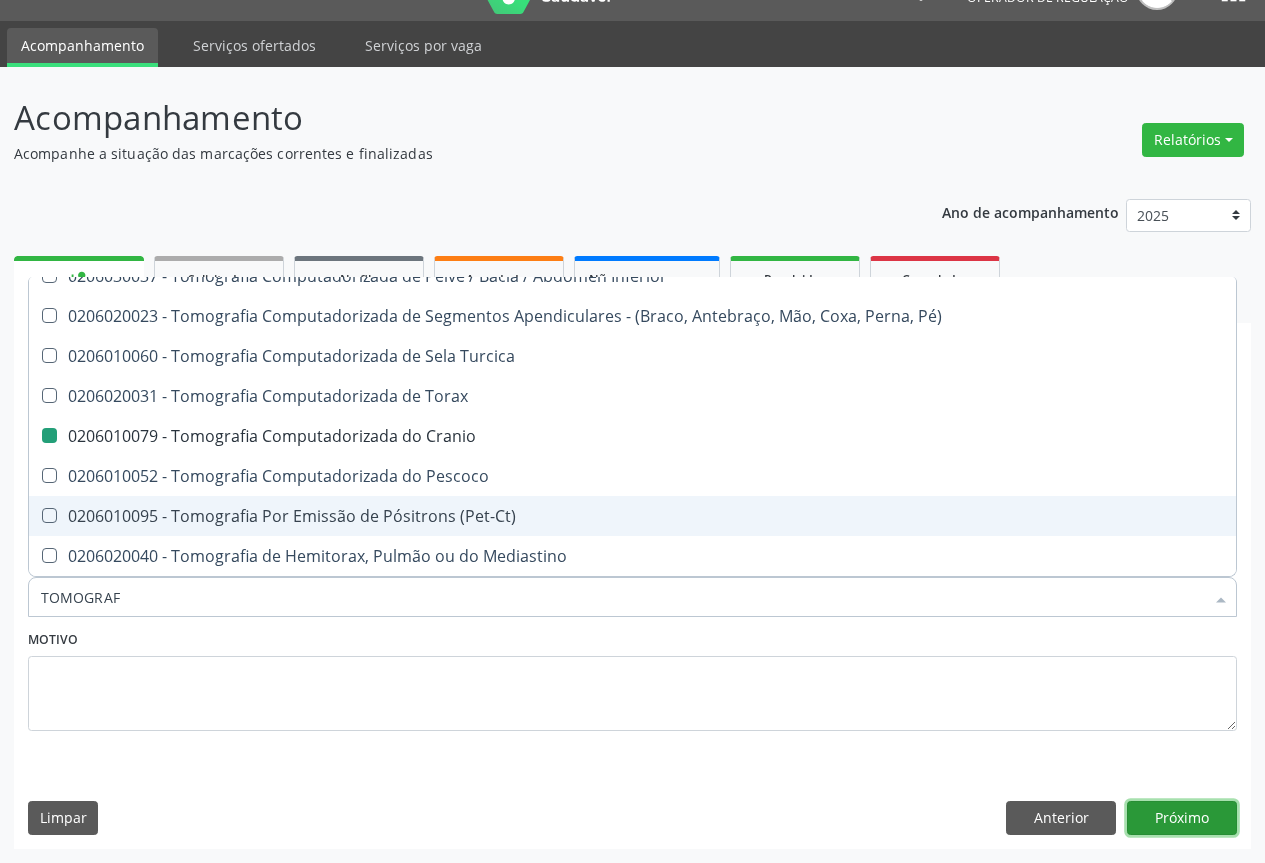click on "Próximo" at bounding box center [1182, 818] 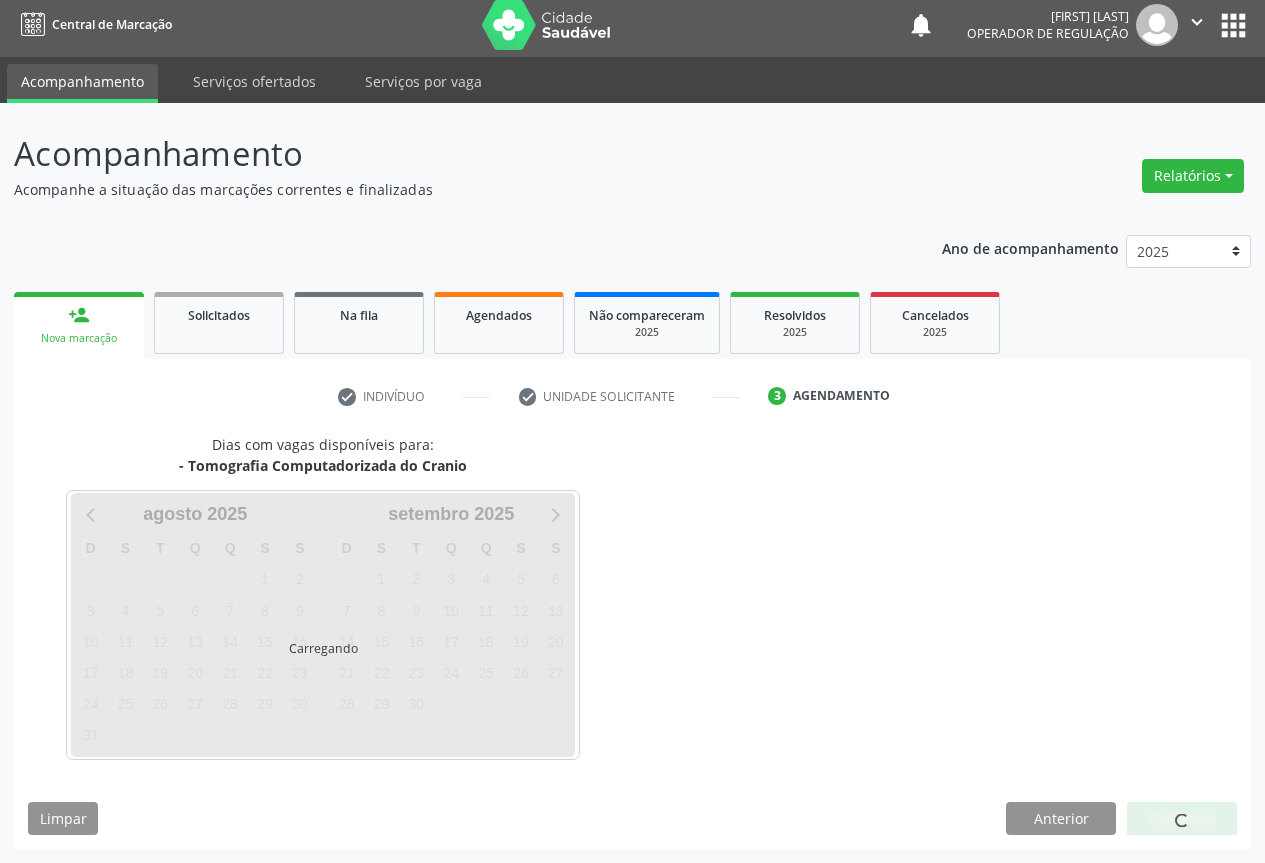 scroll, scrollTop: 7, scrollLeft: 0, axis: vertical 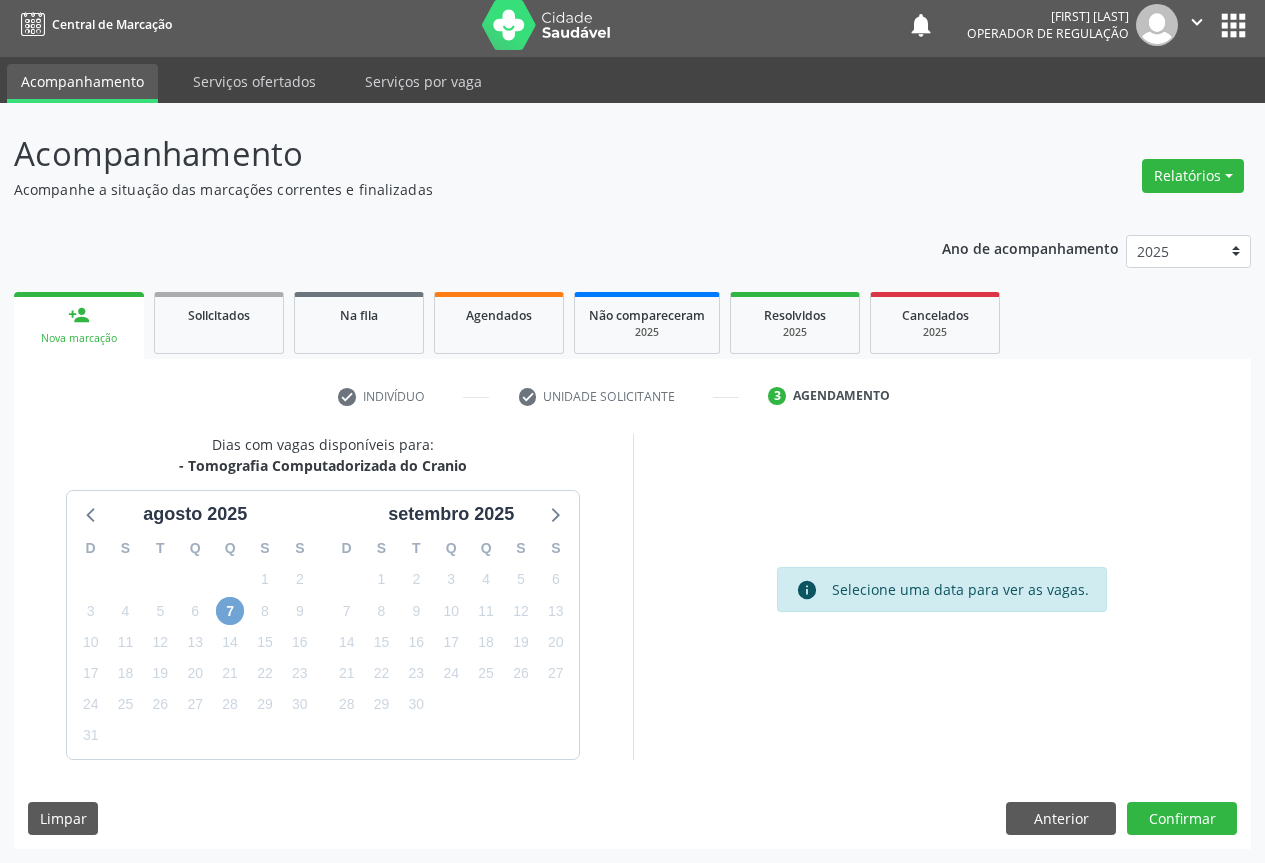 click on "7" at bounding box center [230, 611] 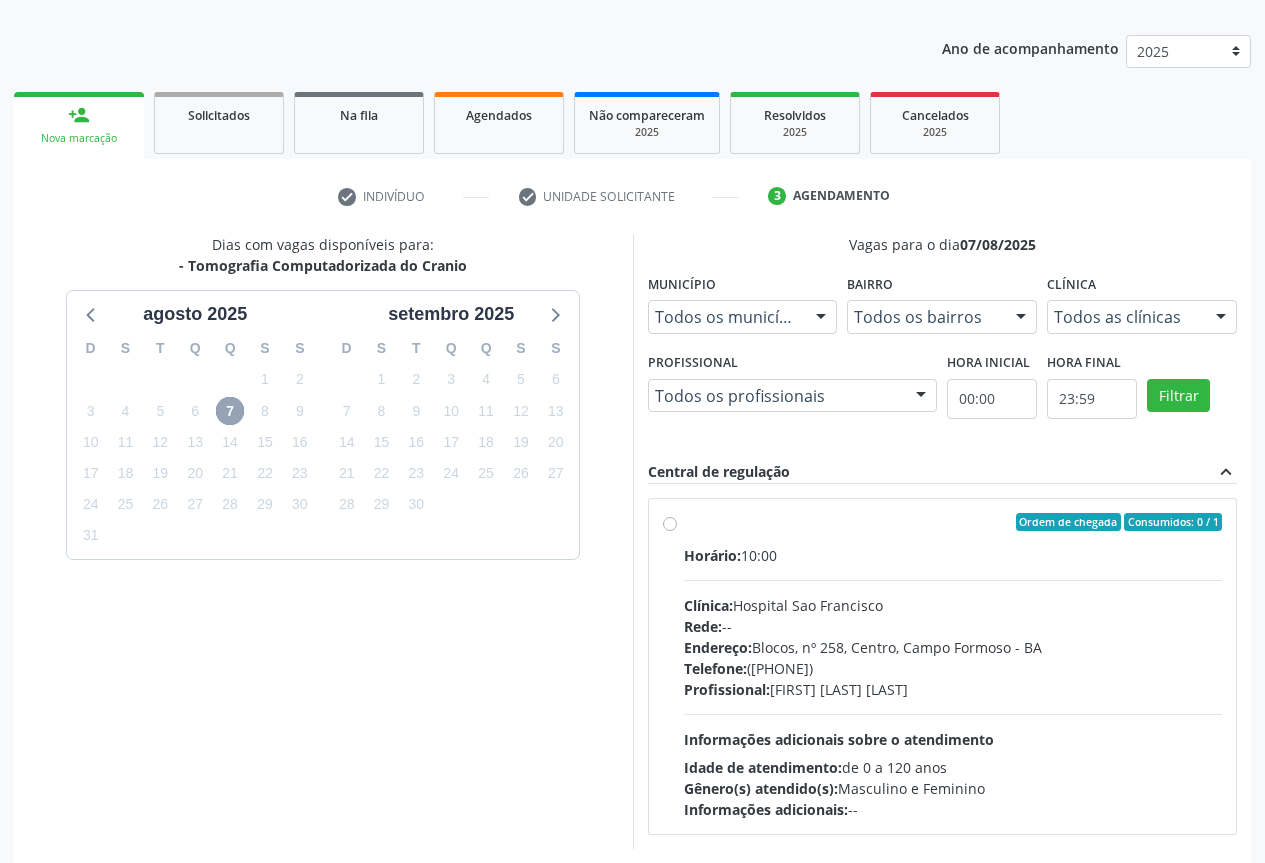 scroll, scrollTop: 296, scrollLeft: 0, axis: vertical 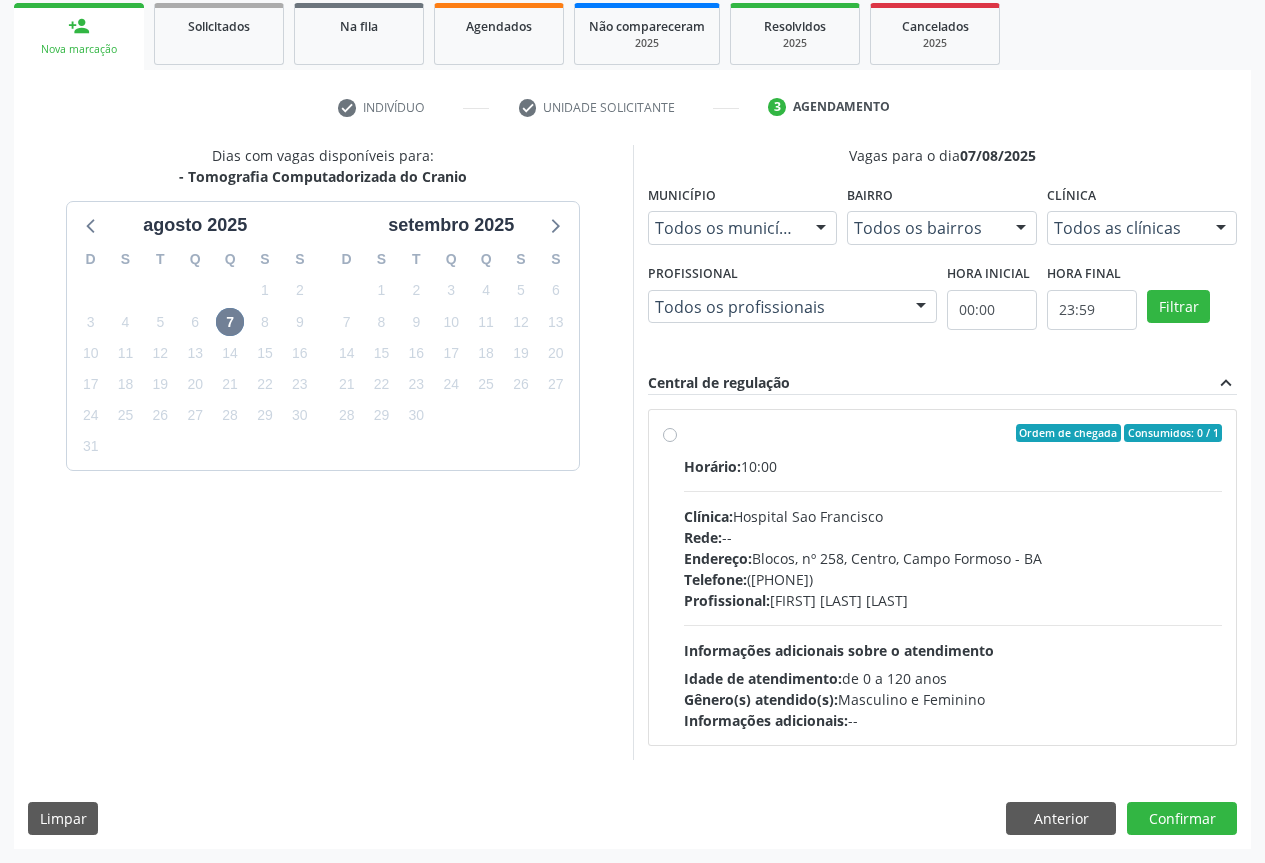 click on "Clínica:  [HOSPITAL]" at bounding box center (953, 516) 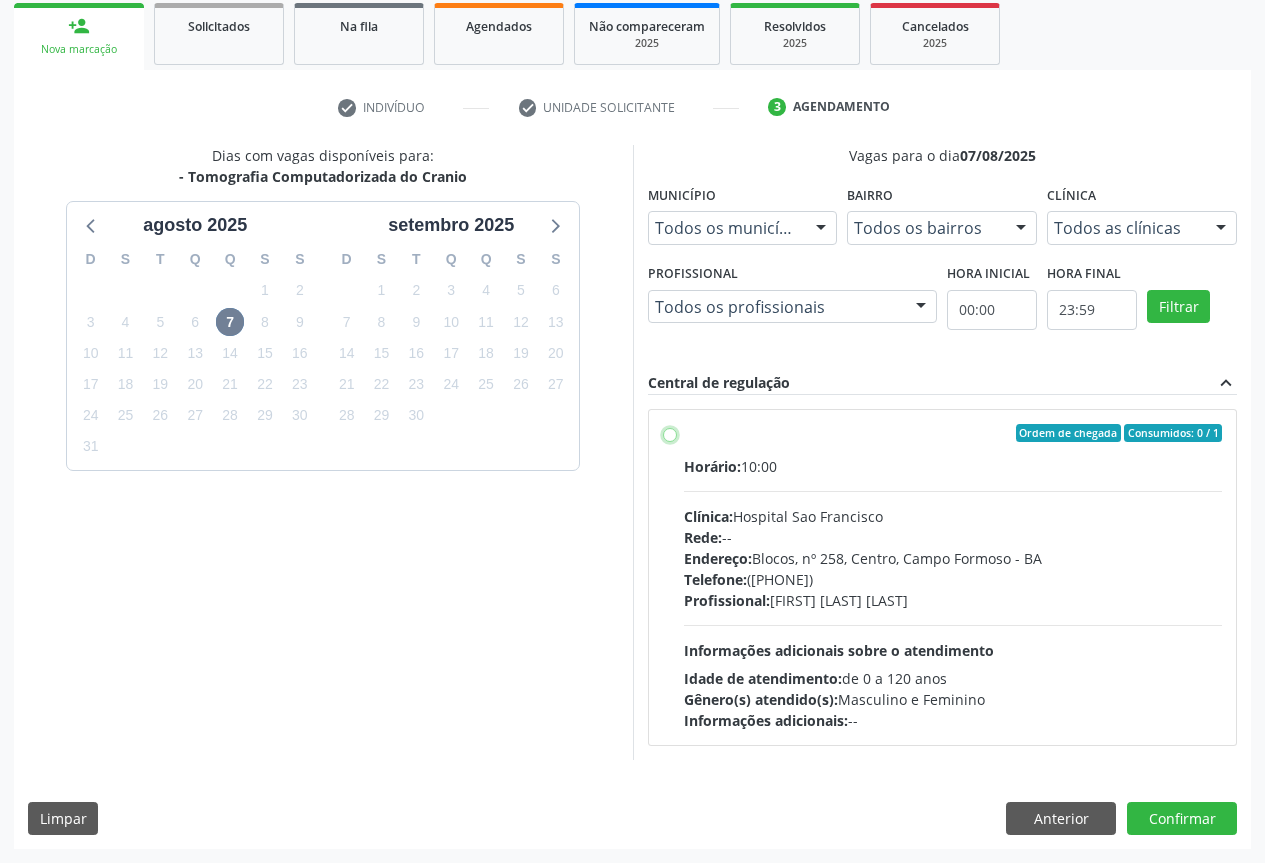 radio on "true" 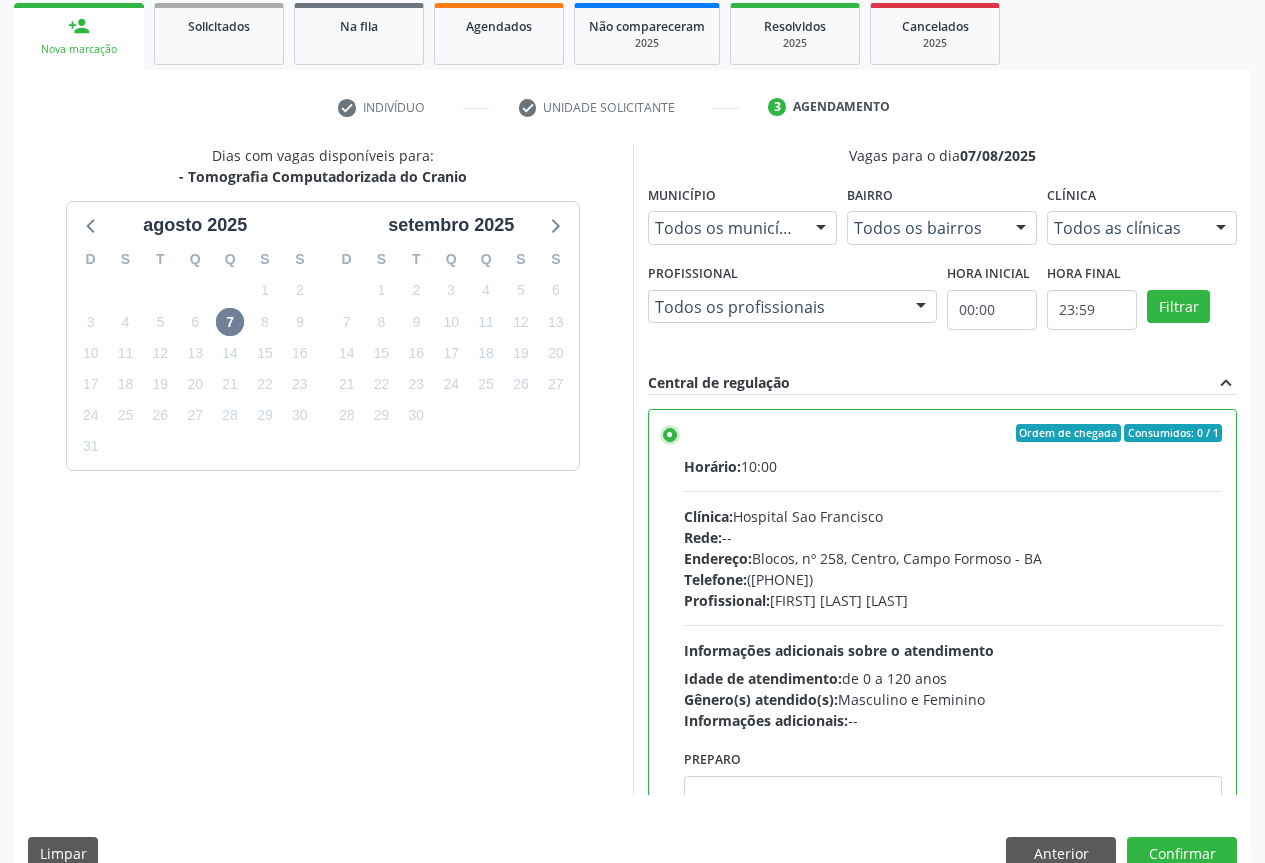 scroll, scrollTop: 332, scrollLeft: 0, axis: vertical 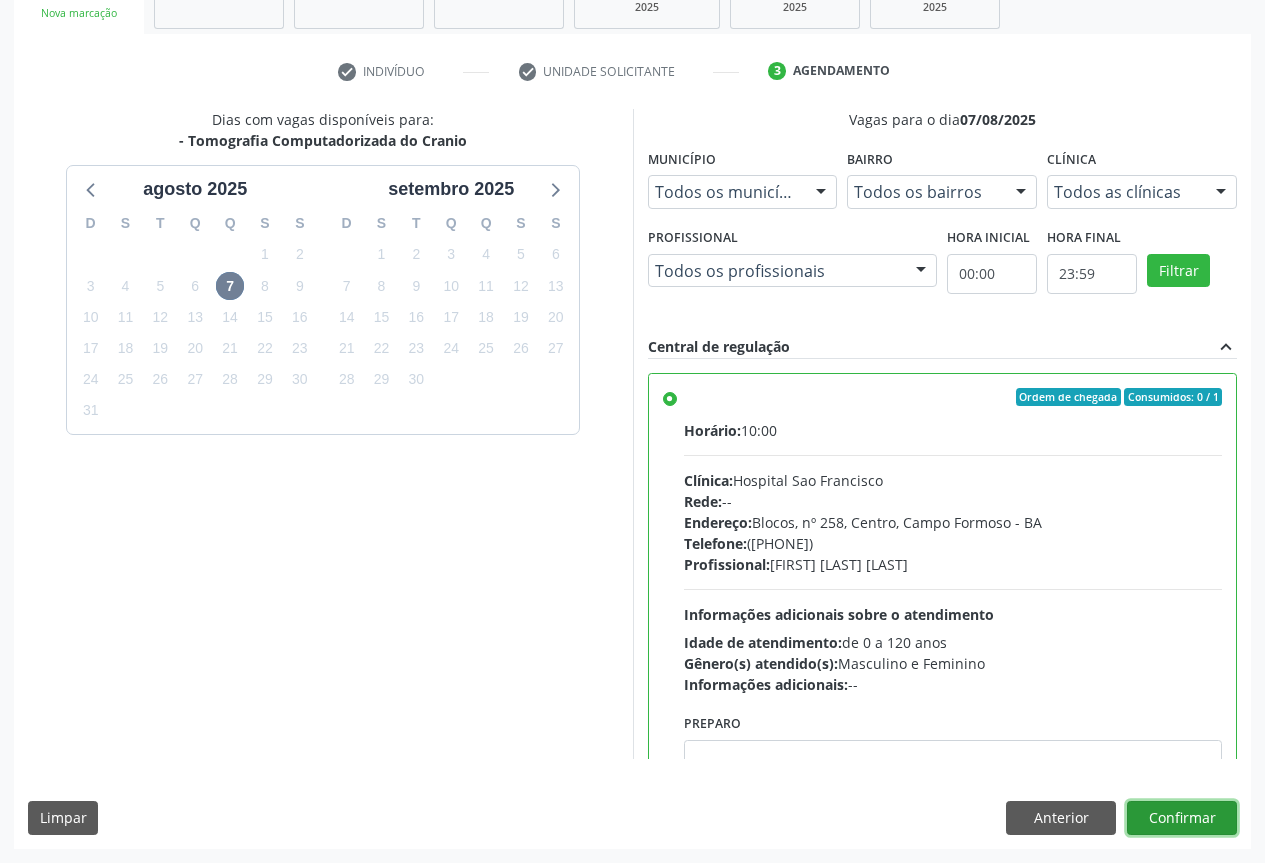 click on "Confirmar" at bounding box center [1182, 818] 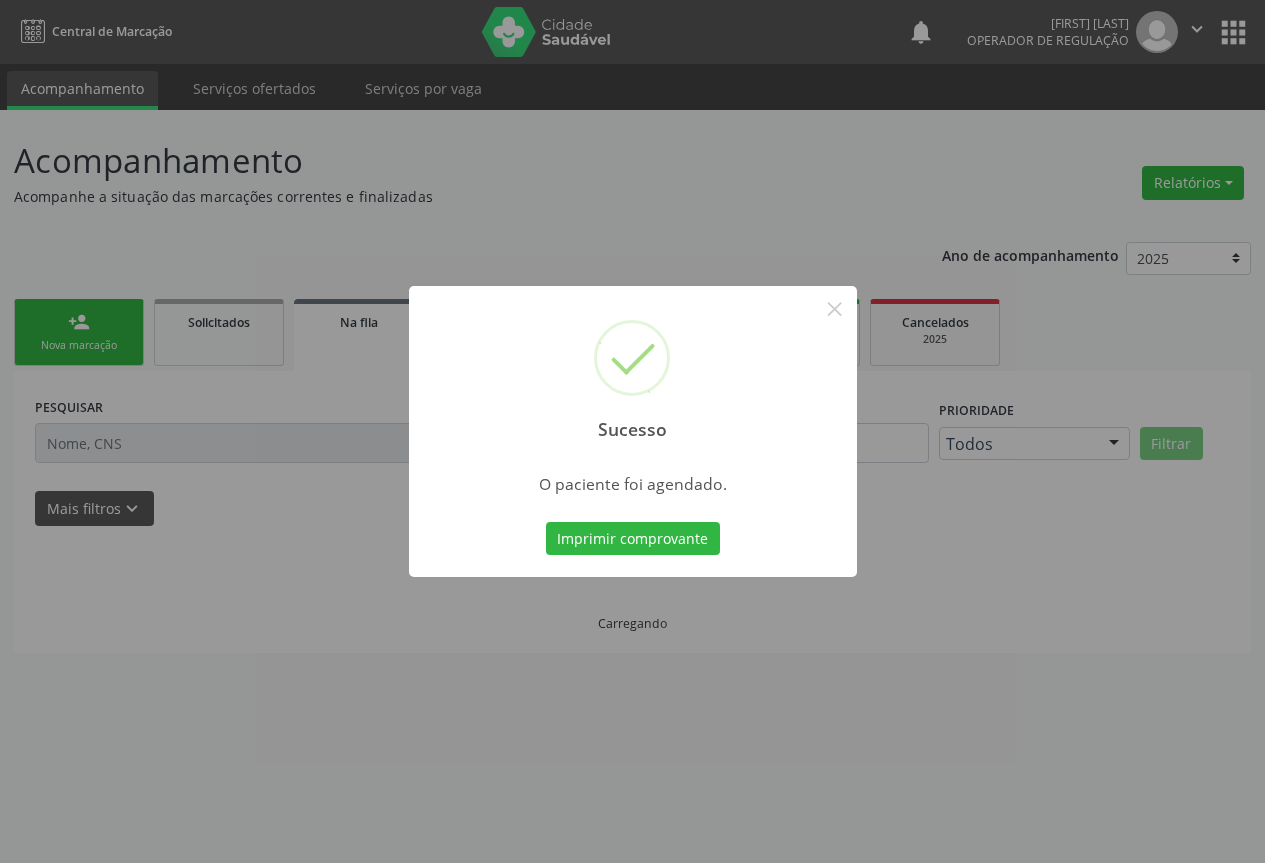 scroll, scrollTop: 0, scrollLeft: 0, axis: both 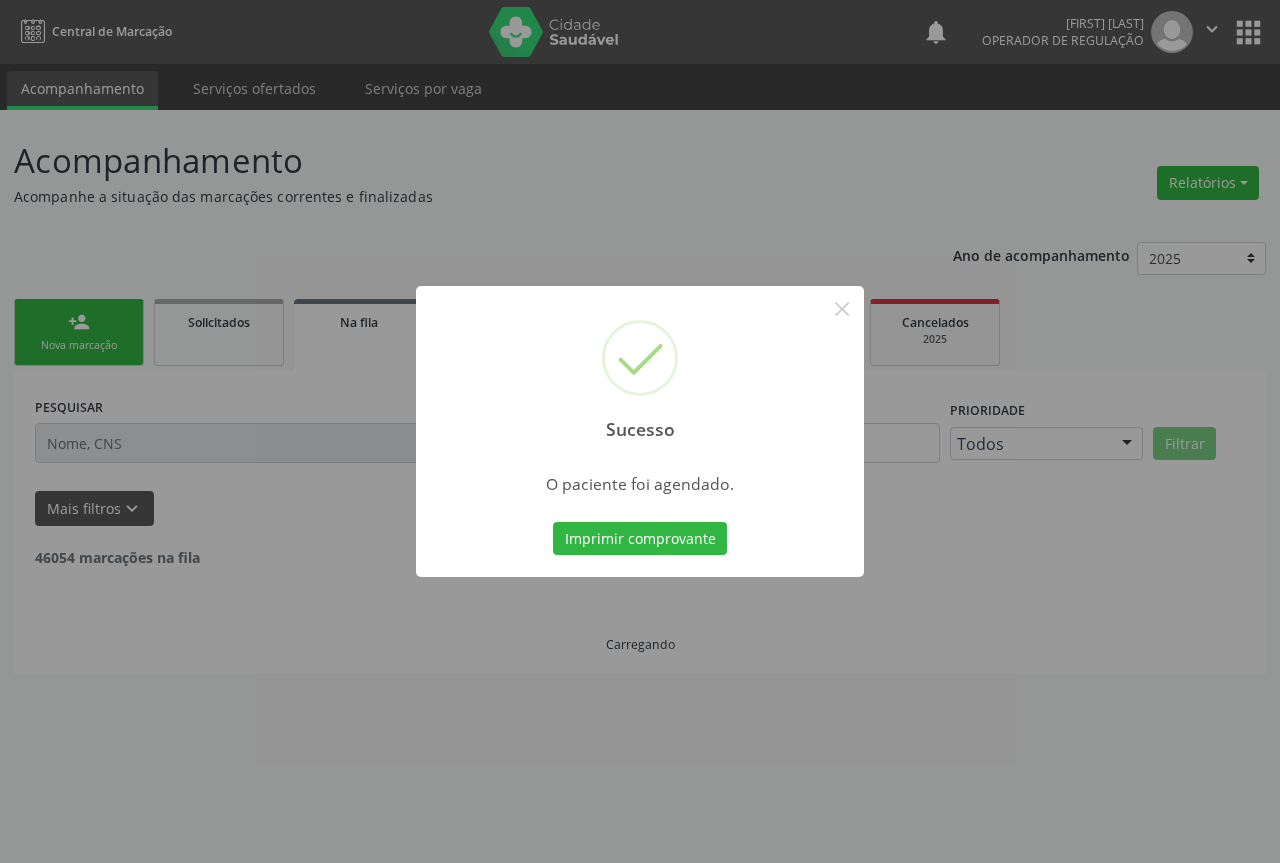 click on "Imprimir comprovante Cancel" at bounding box center [640, 539] 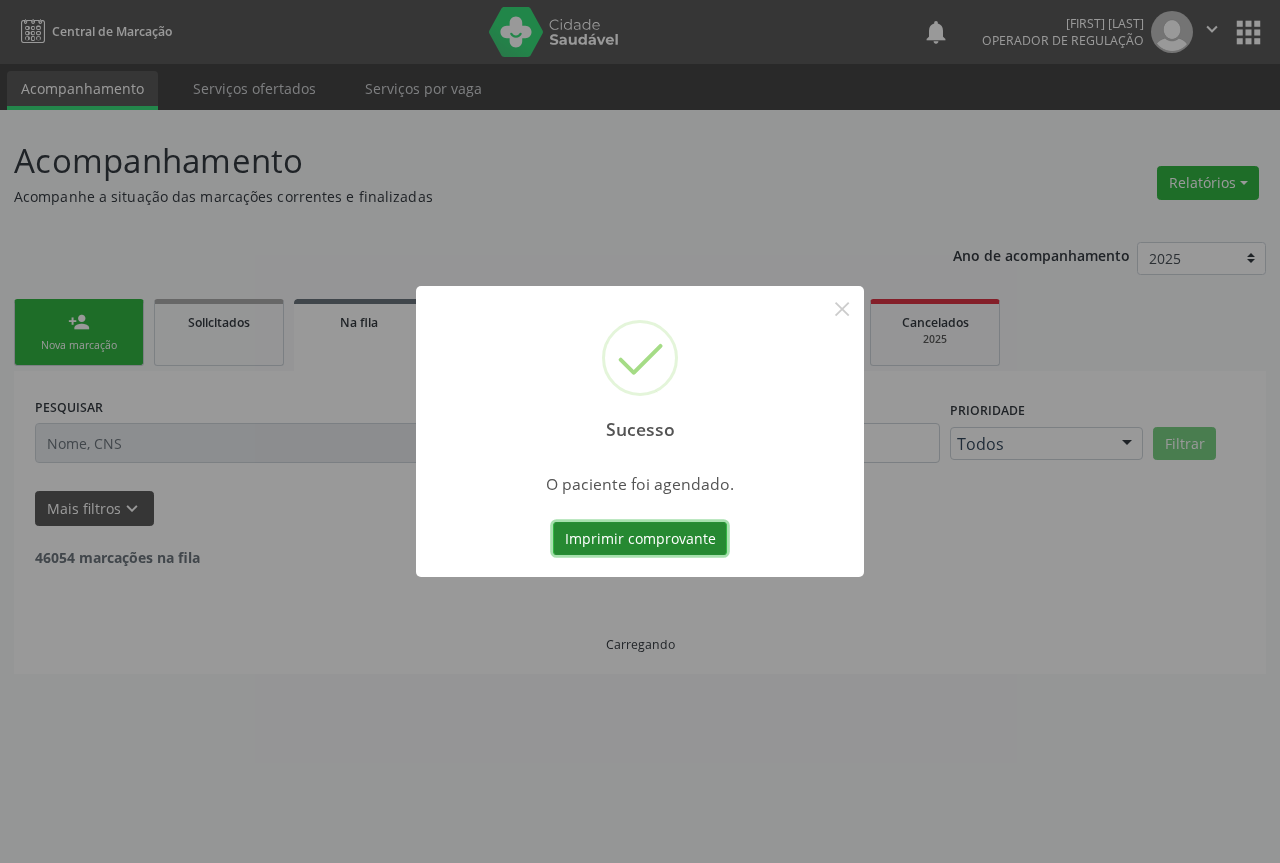 click on "Imprimir comprovante" at bounding box center (640, 539) 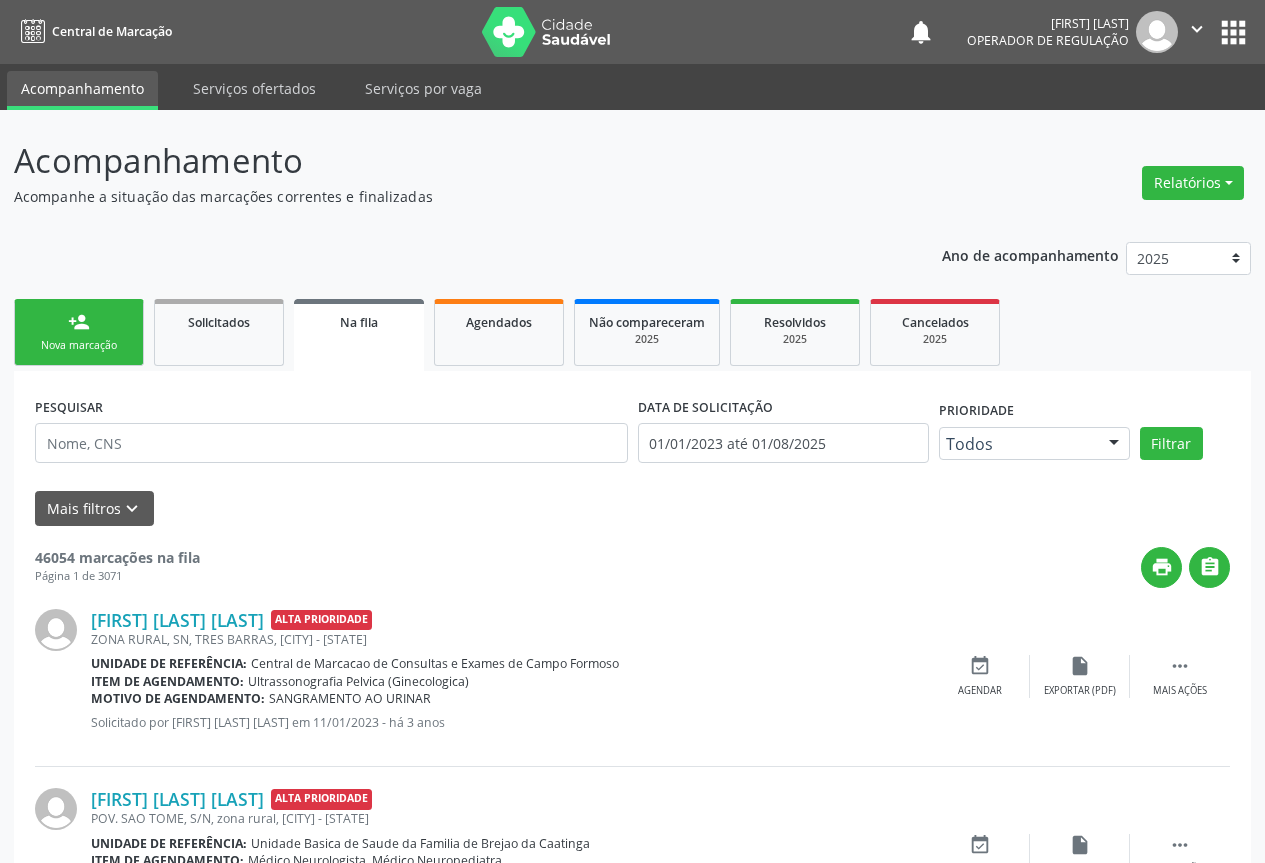click on "person_add
Nova marcação" at bounding box center [79, 332] 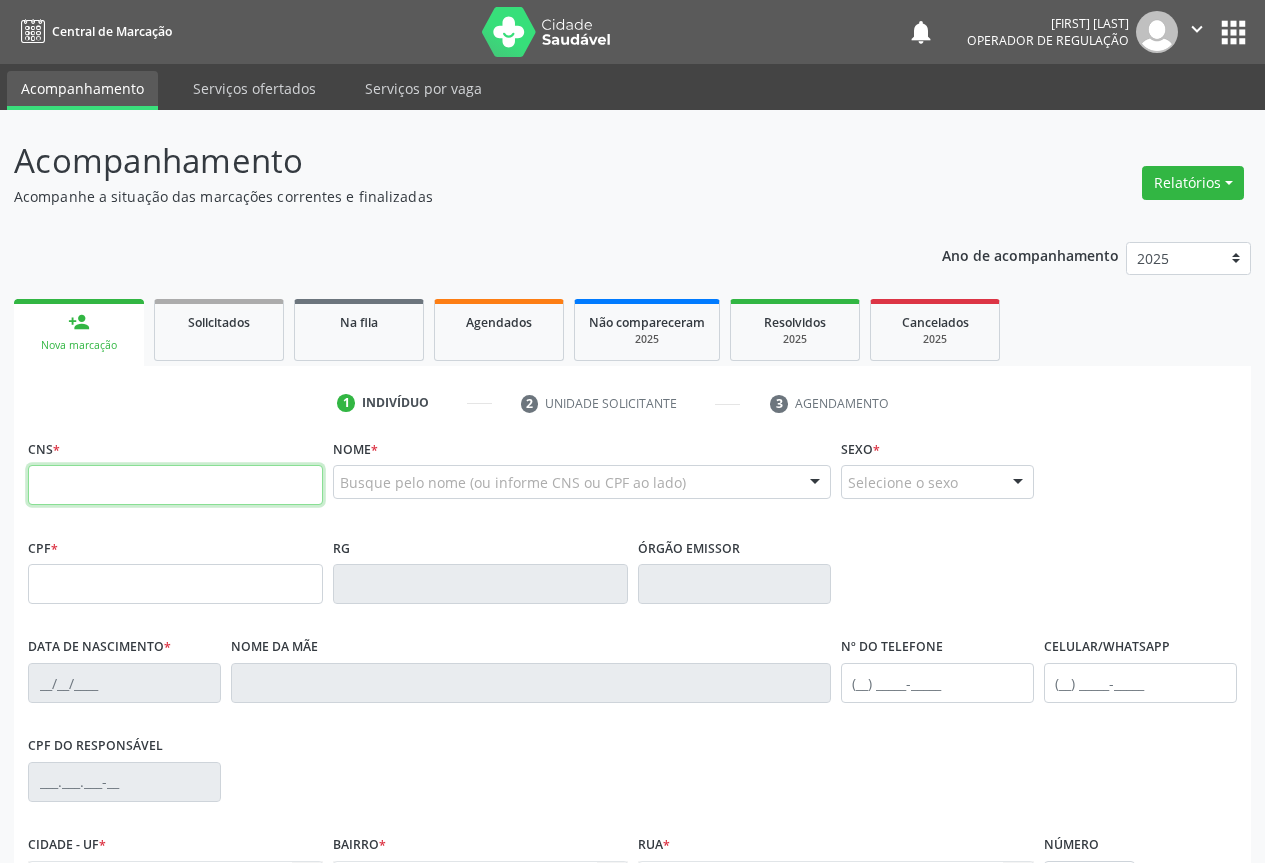 click at bounding box center [175, 485] 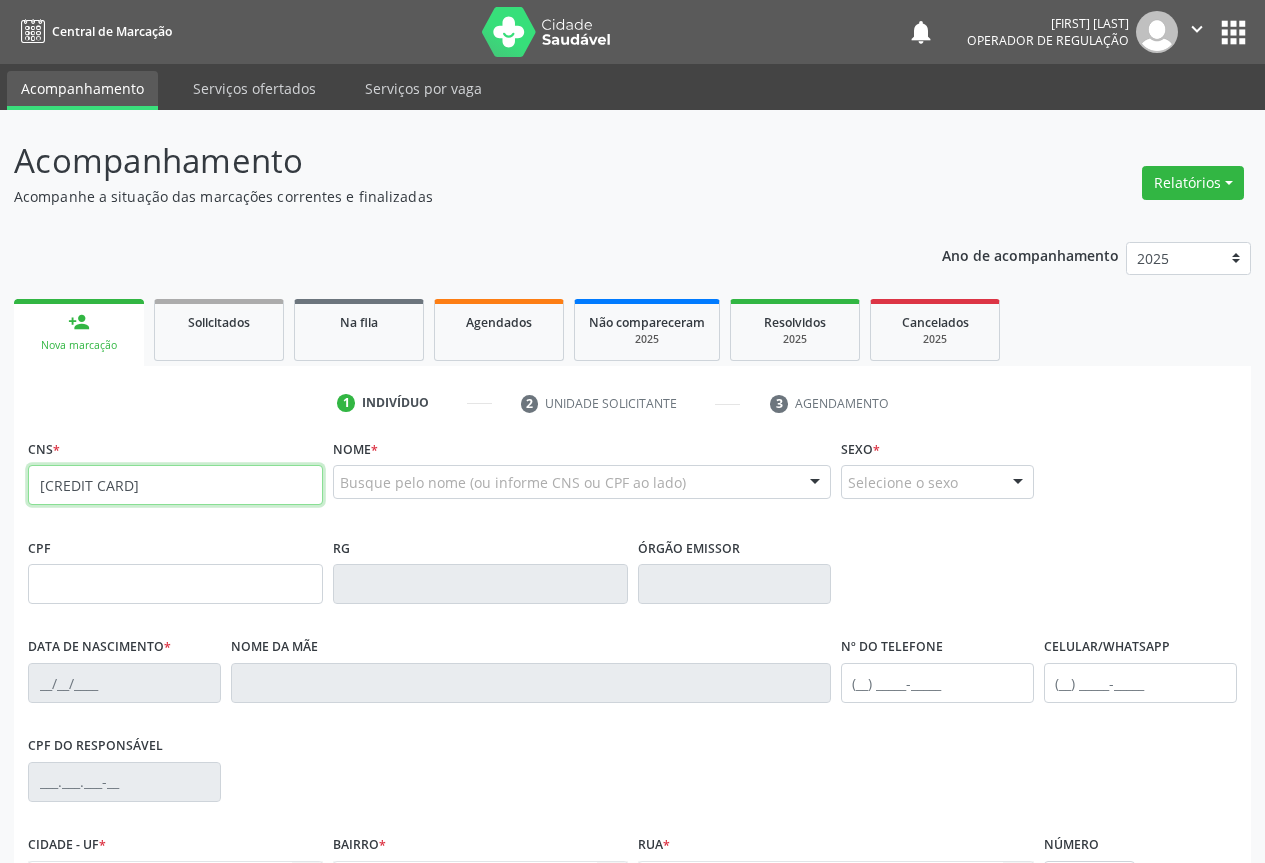 type on "[CREDIT CARD]" 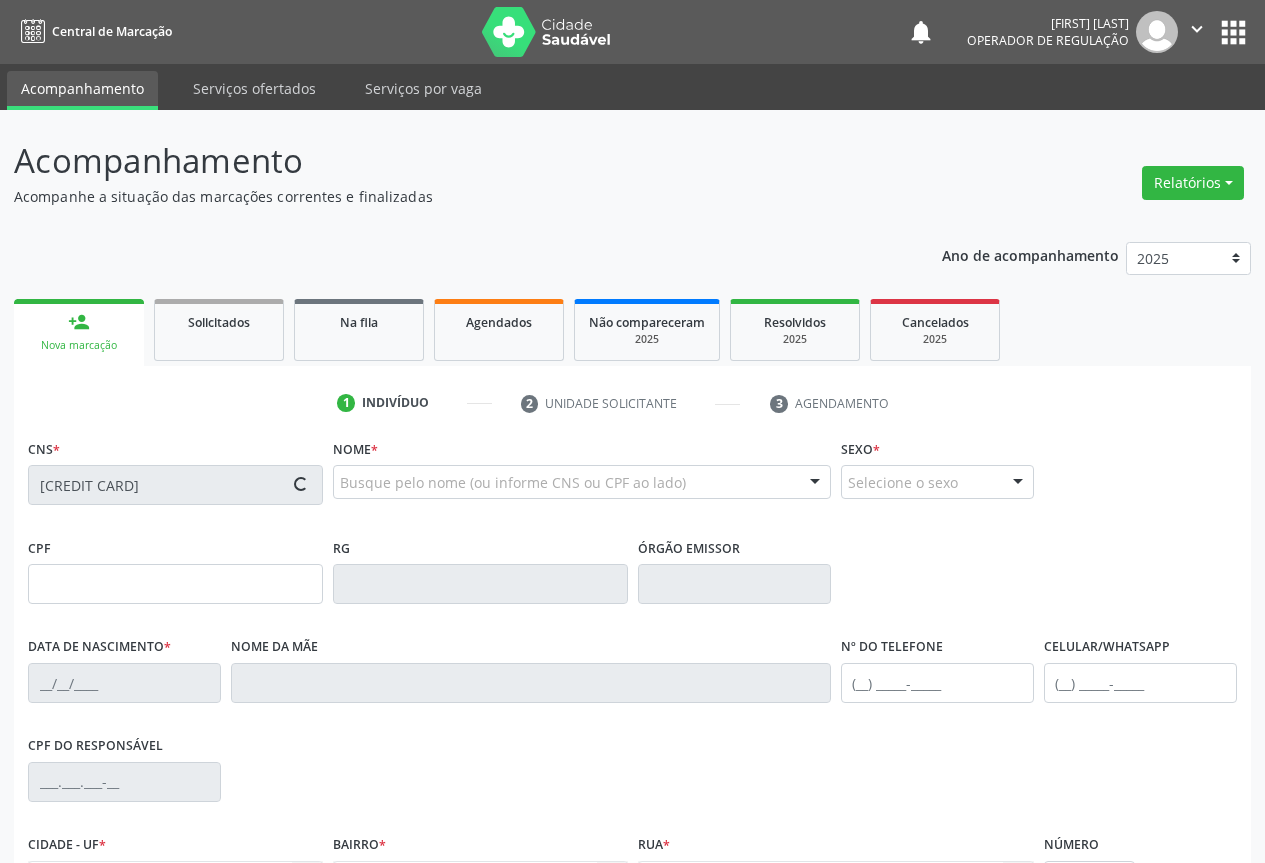 scroll, scrollTop: 221, scrollLeft: 0, axis: vertical 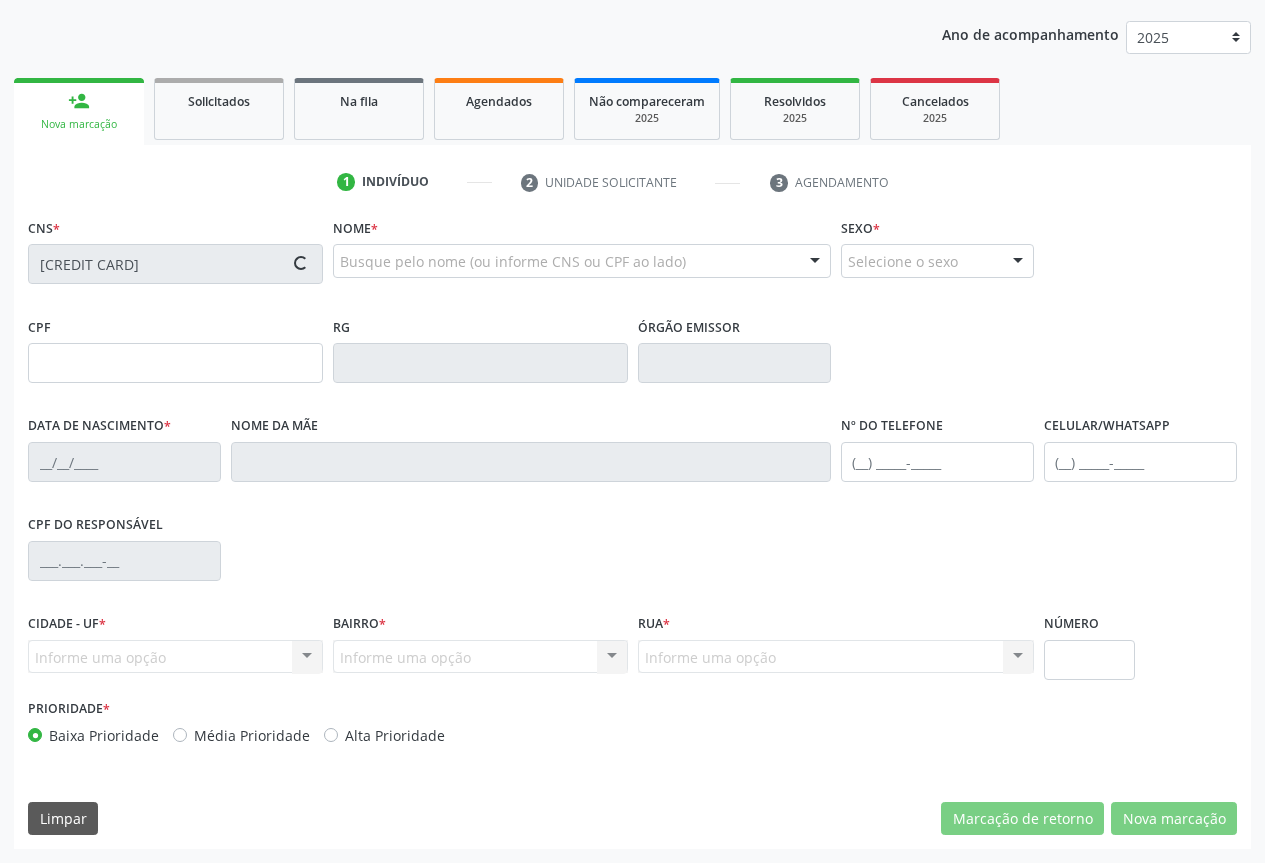 type on "[PHONE]" 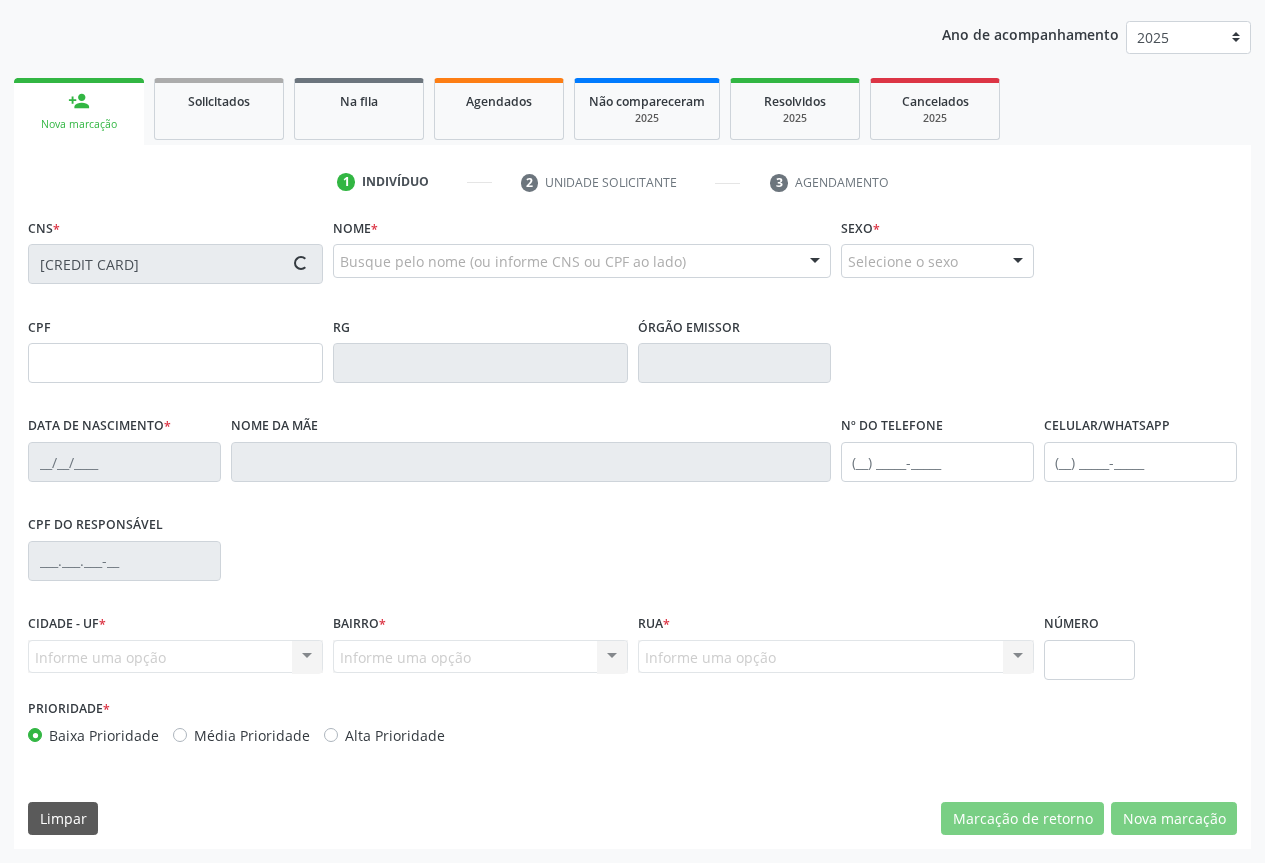 type on "([PHONE])" 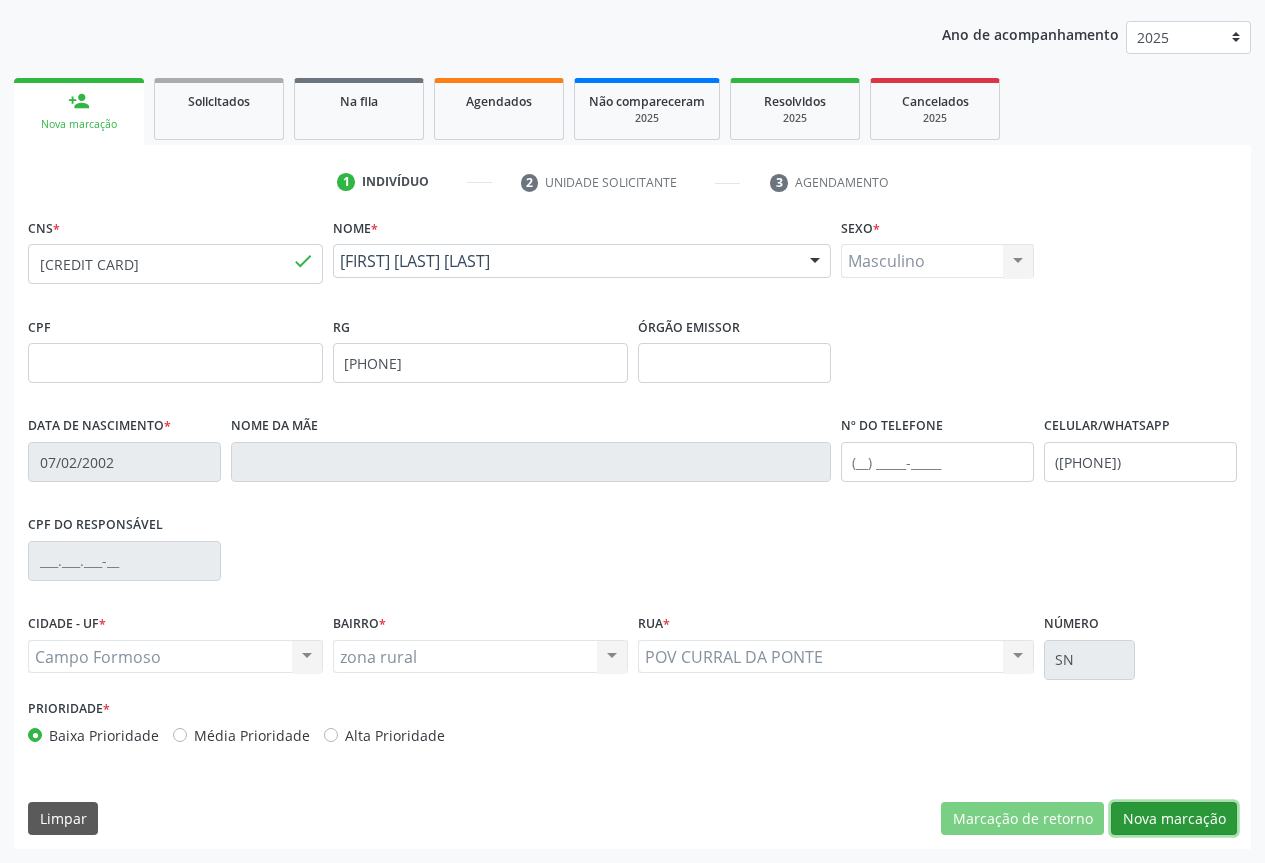 click on "Nova marcação" at bounding box center (1174, 819) 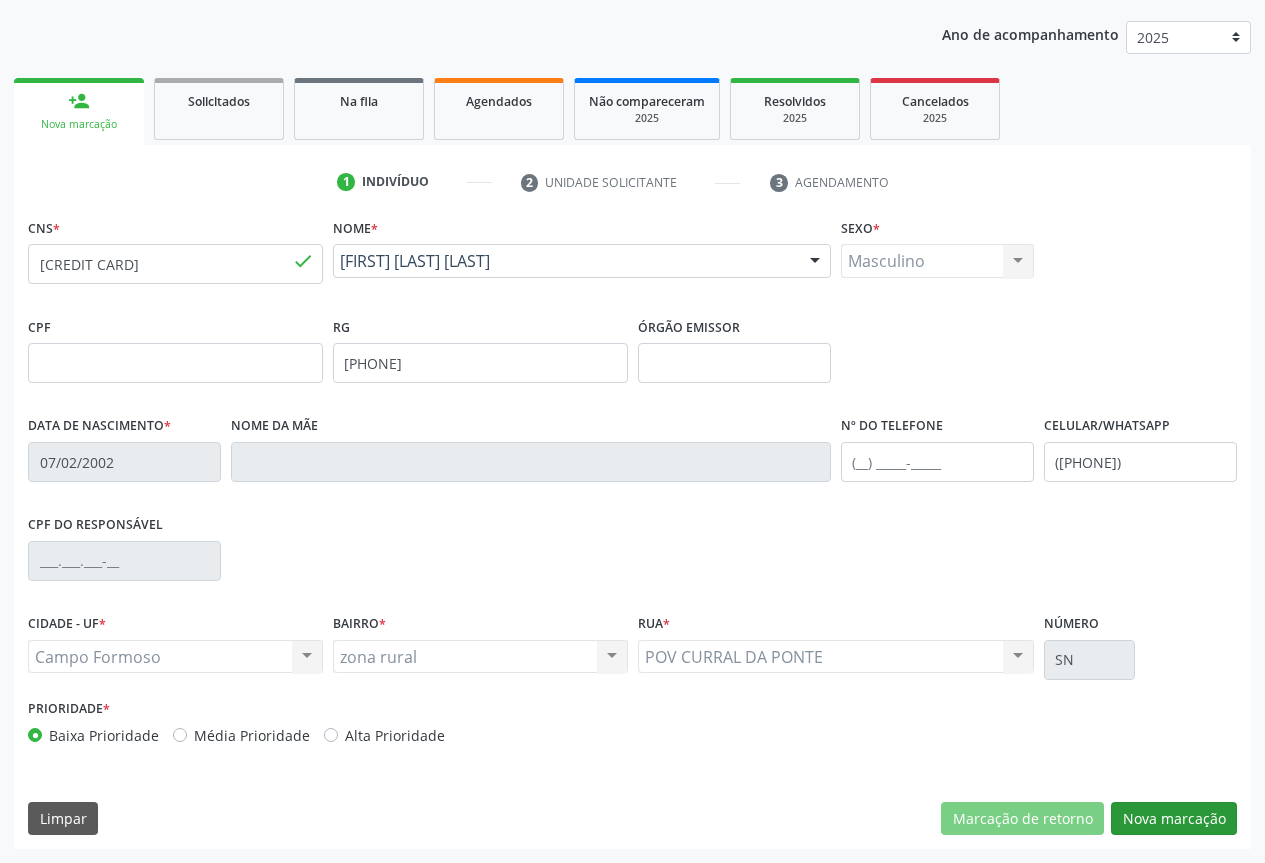 scroll, scrollTop: 43, scrollLeft: 0, axis: vertical 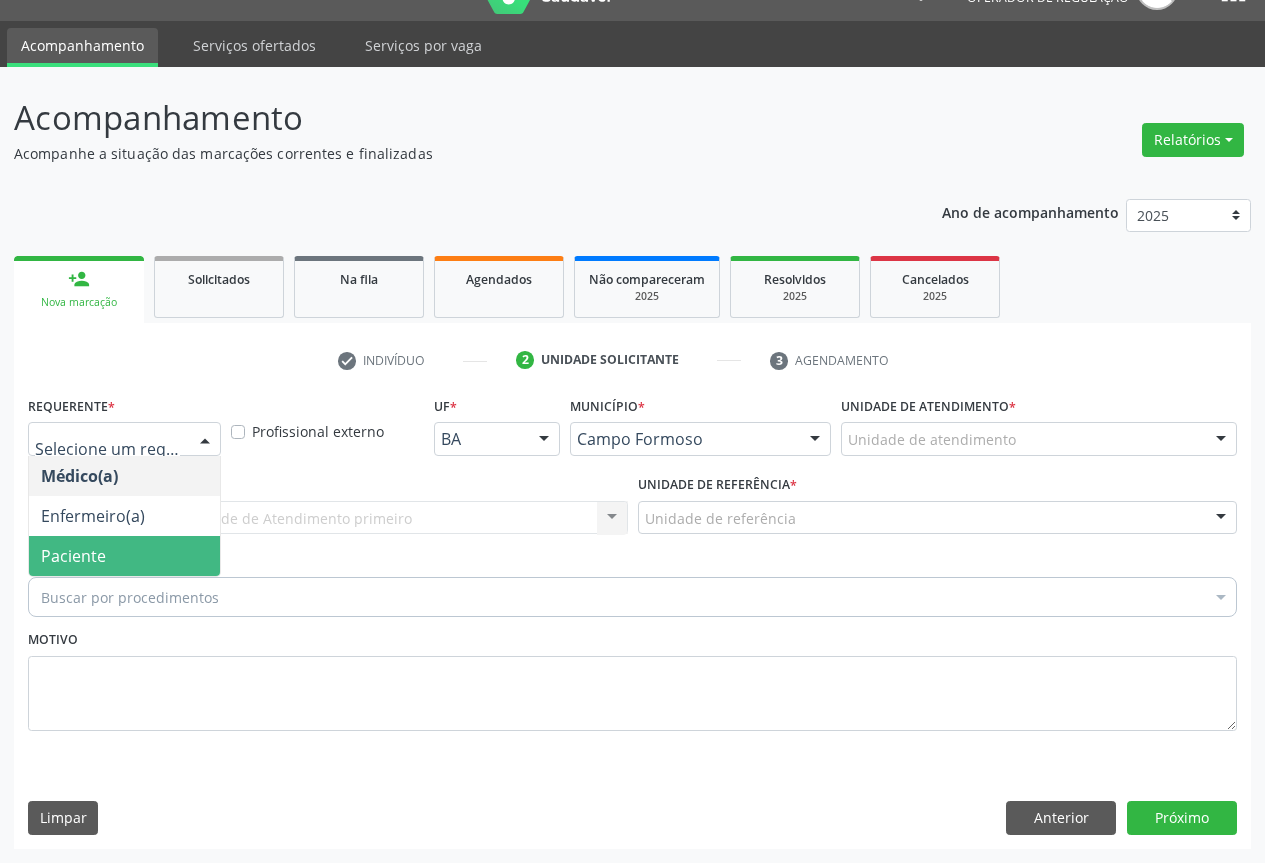 click on "Paciente" at bounding box center (124, 556) 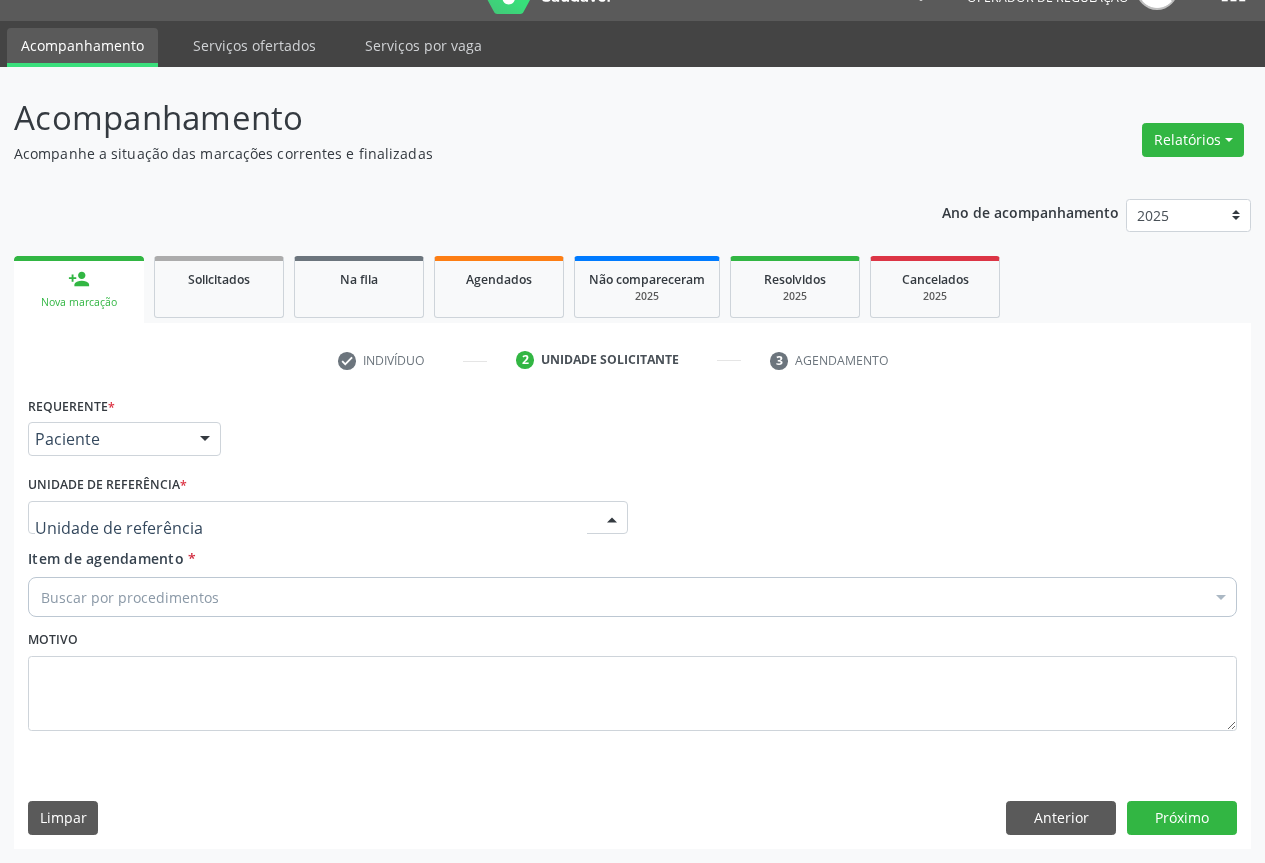 click at bounding box center (328, 518) 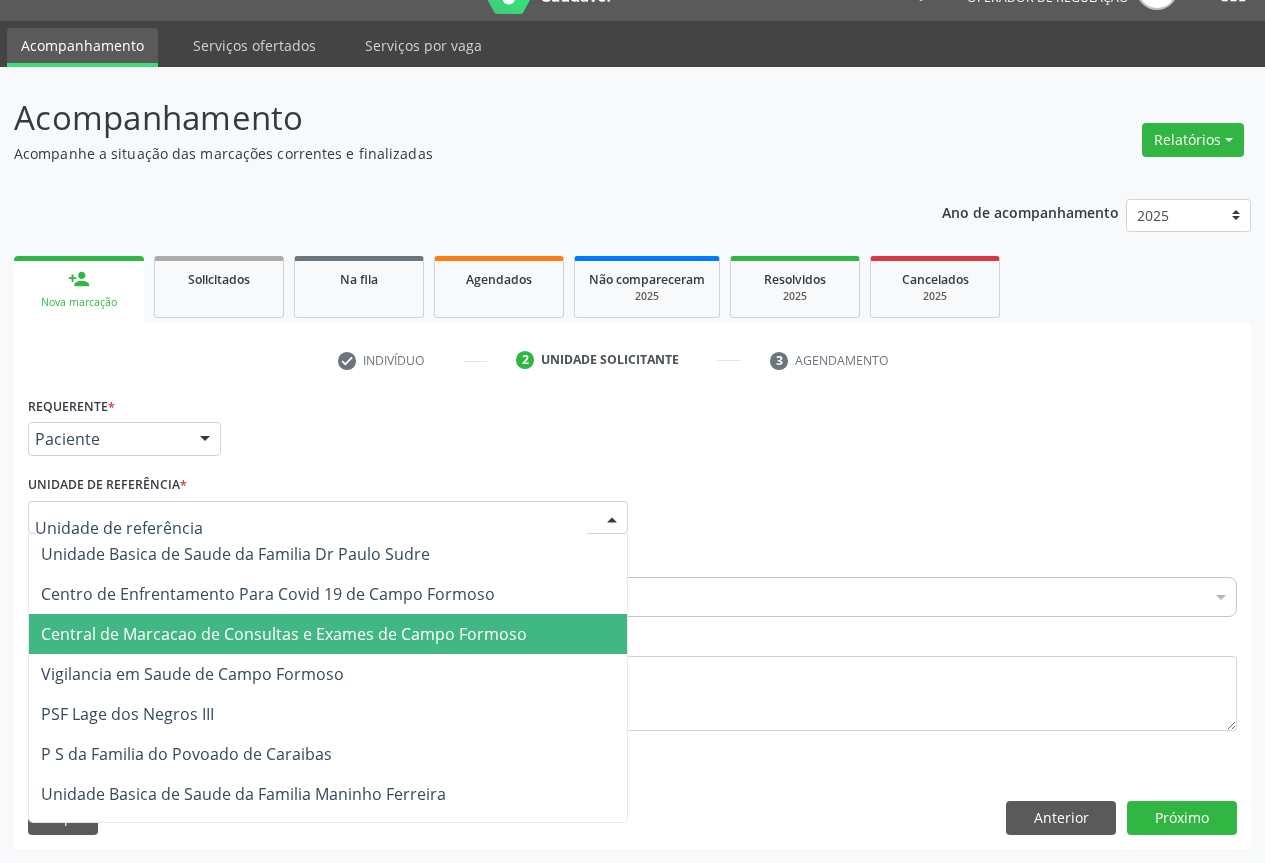 click on "Central de Marcacao de Consultas e Exames de Campo Formoso" at bounding box center [284, 634] 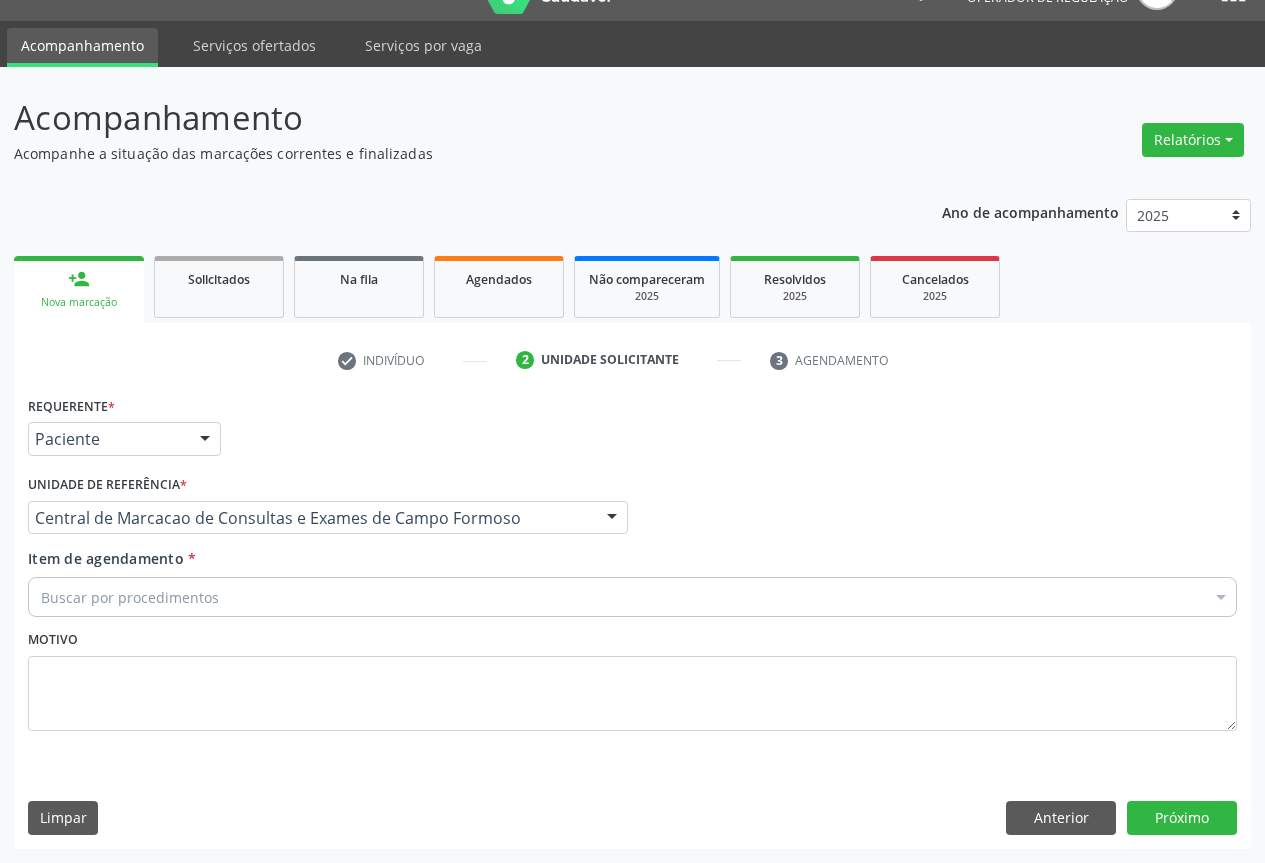 click on "Buscar por procedimentos" at bounding box center (632, 597) 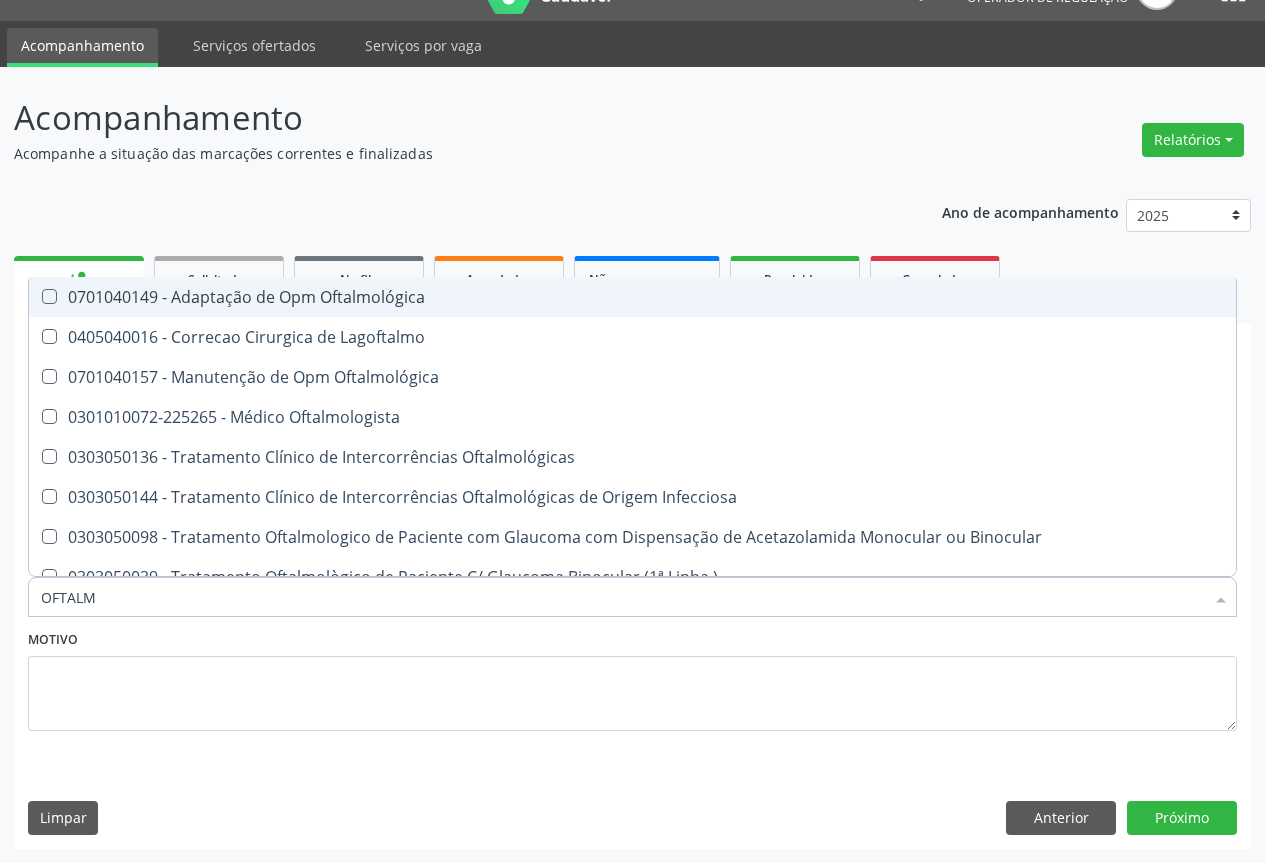 type on "OFTALMO" 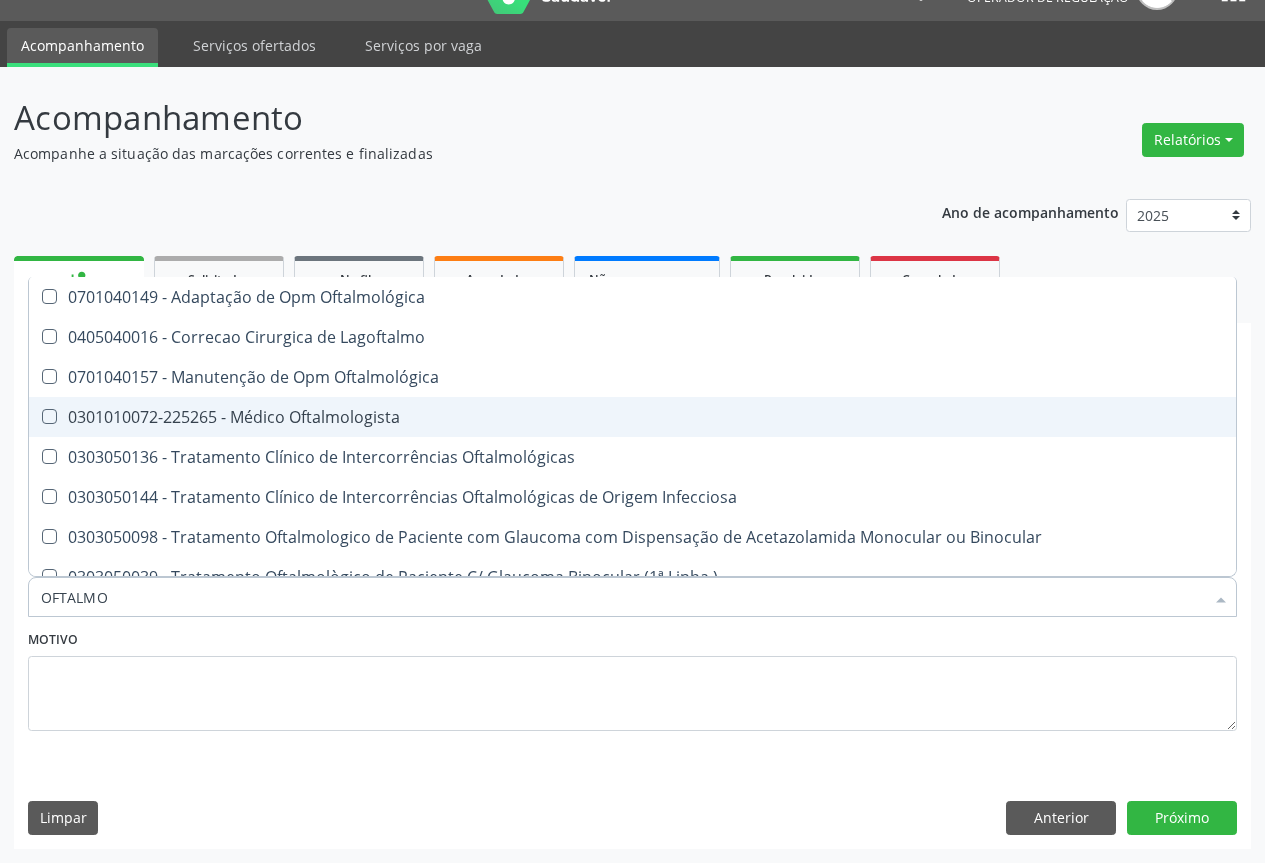 click on "0301010072-225265 - Médico Oftalmologista" at bounding box center (632, 417) 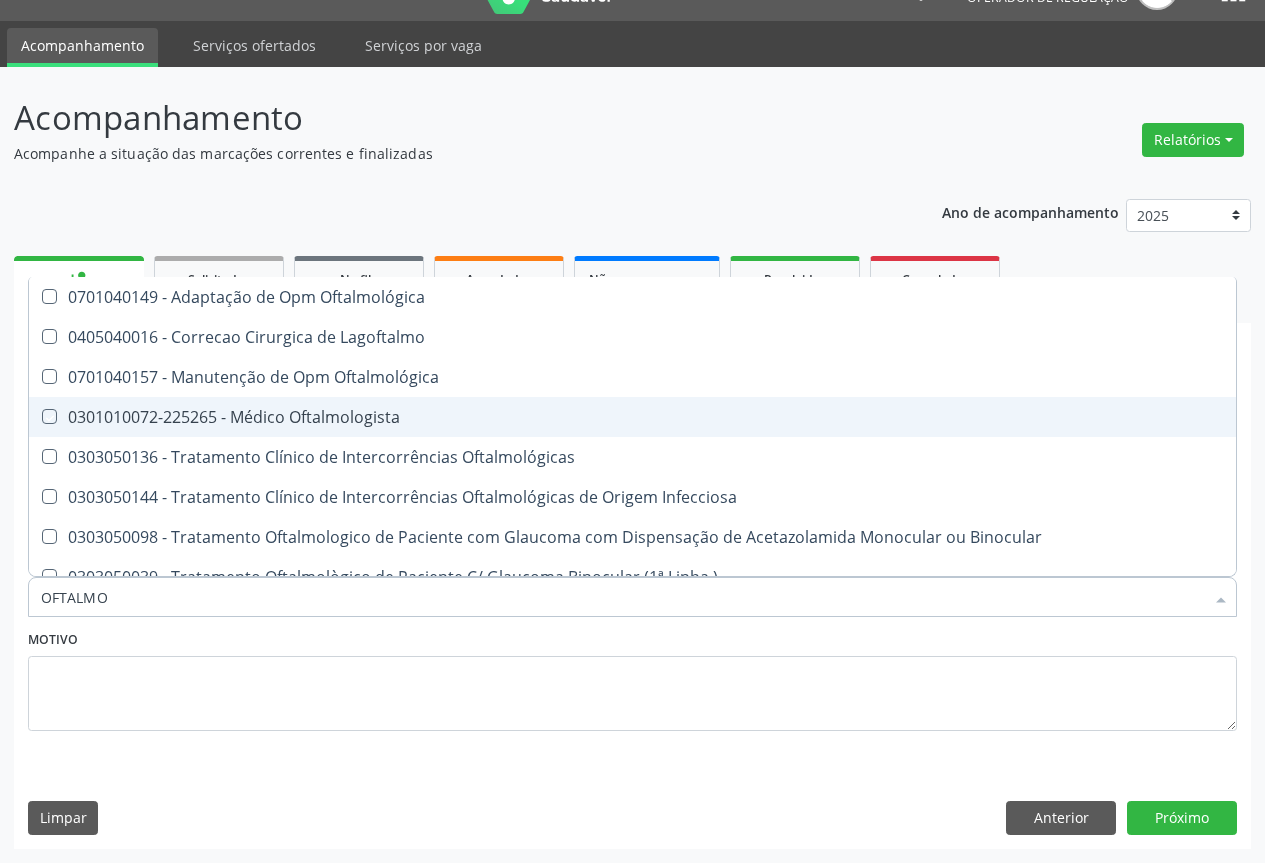 checkbox on "true" 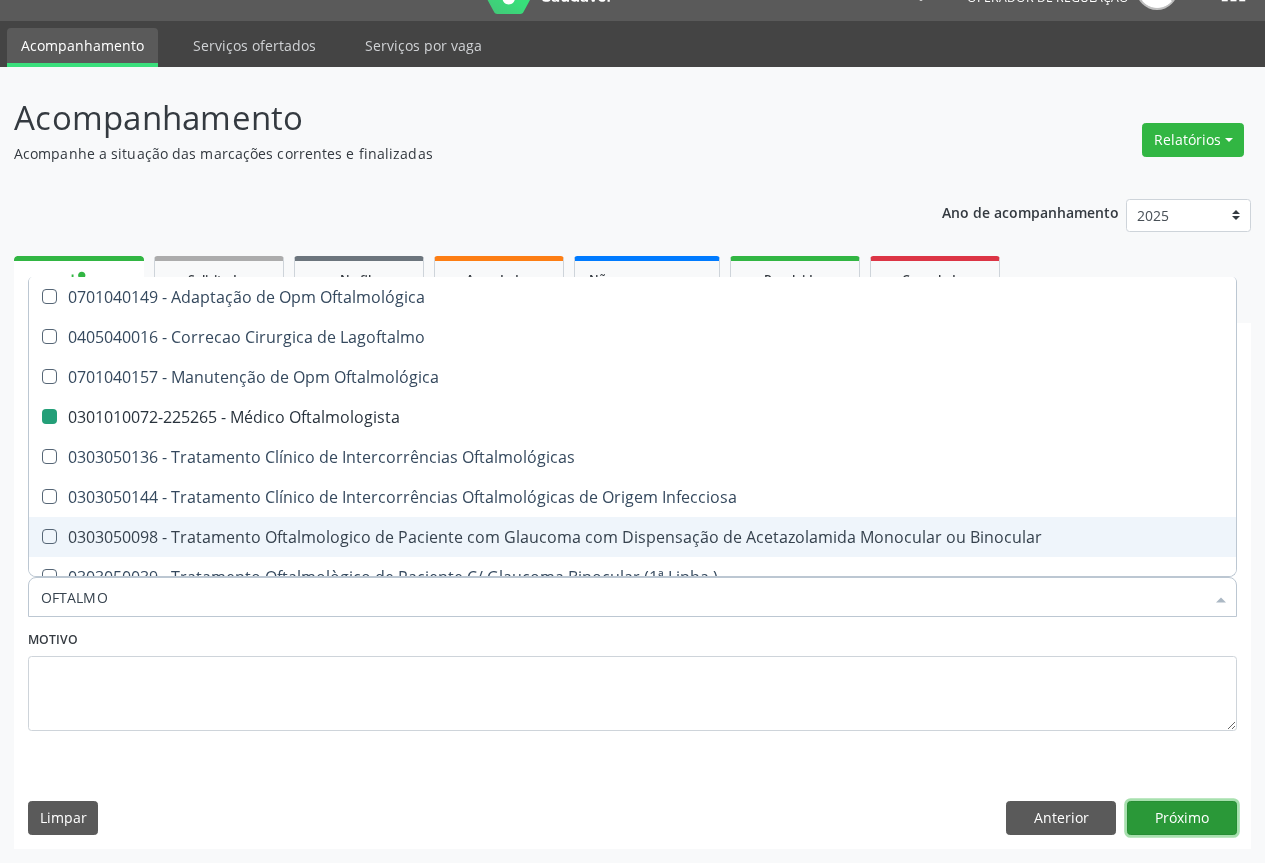 click on "Próximo" at bounding box center (1182, 818) 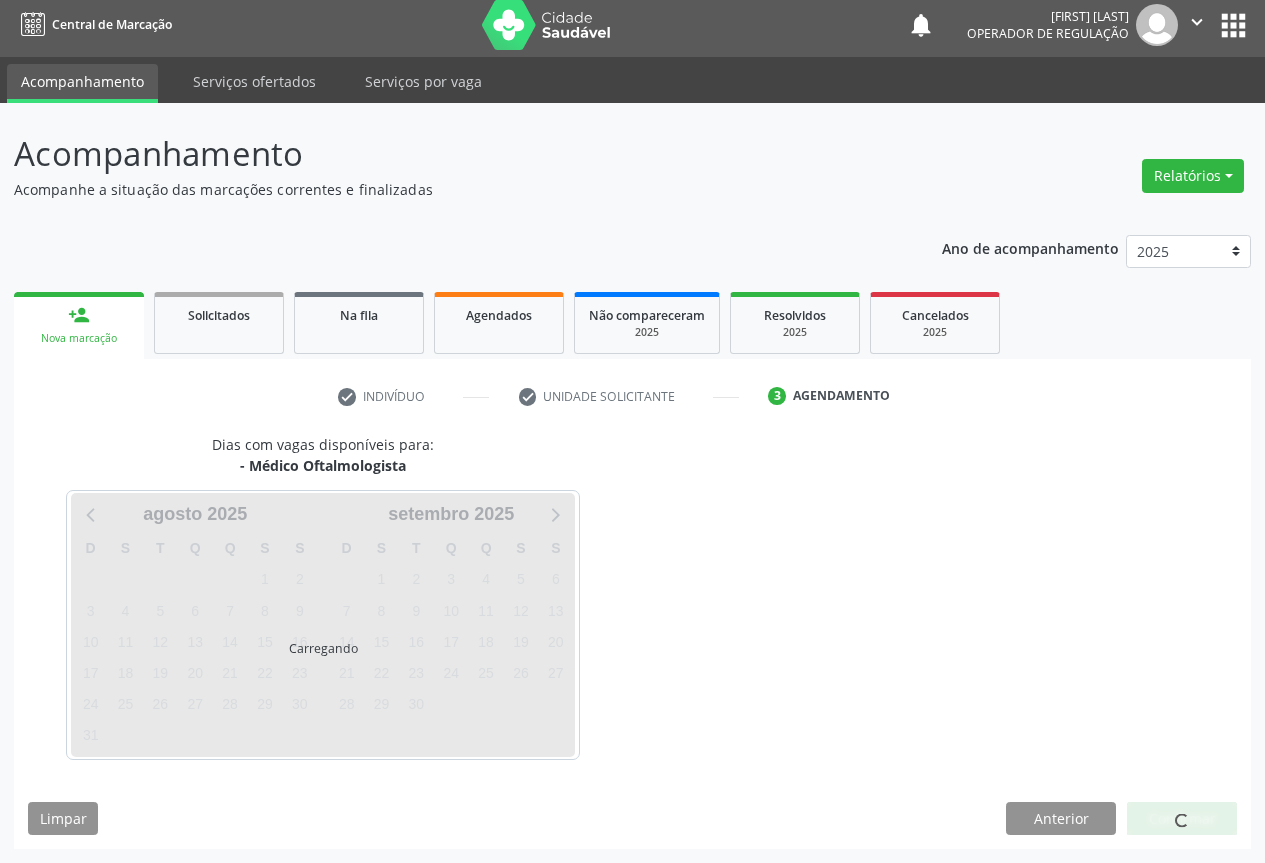 scroll, scrollTop: 43, scrollLeft: 0, axis: vertical 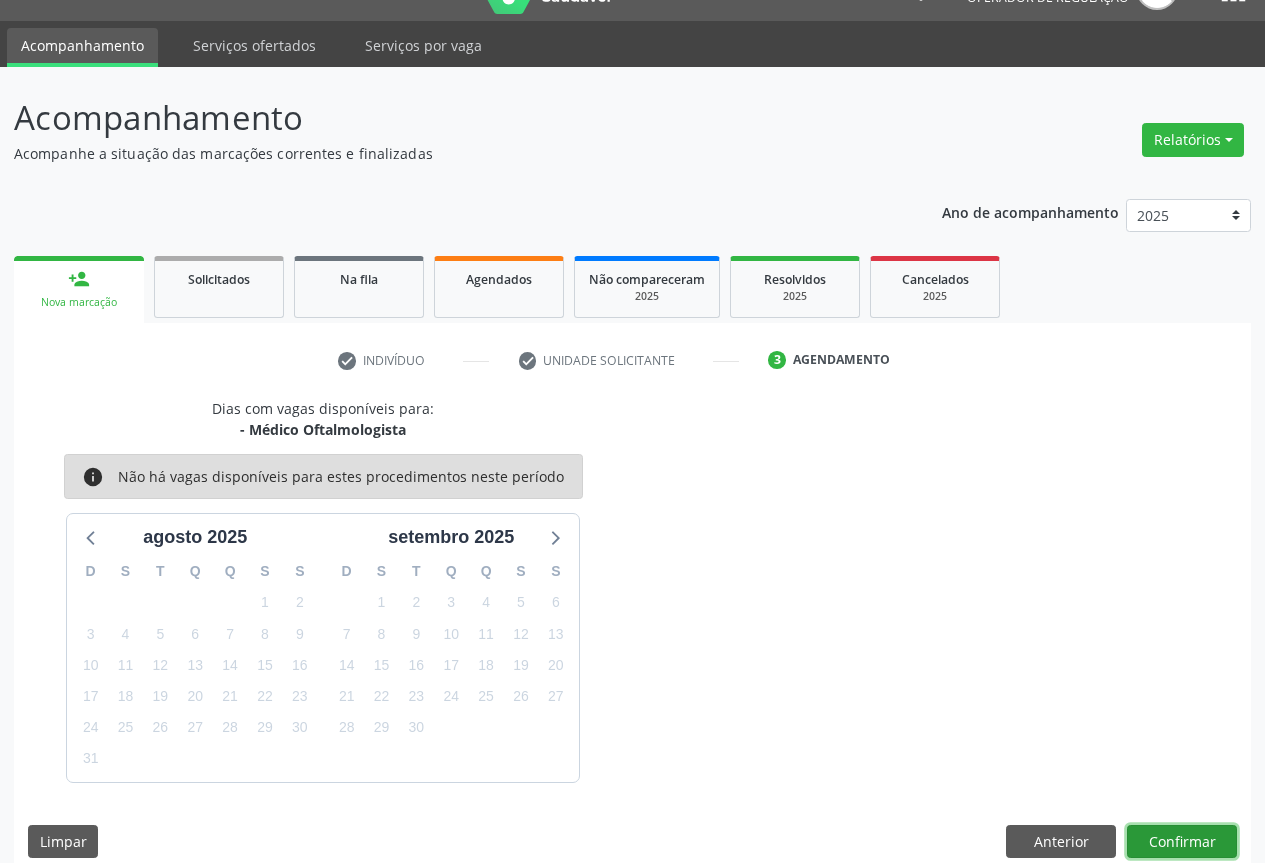 click on "Confirmar" at bounding box center [1182, 842] 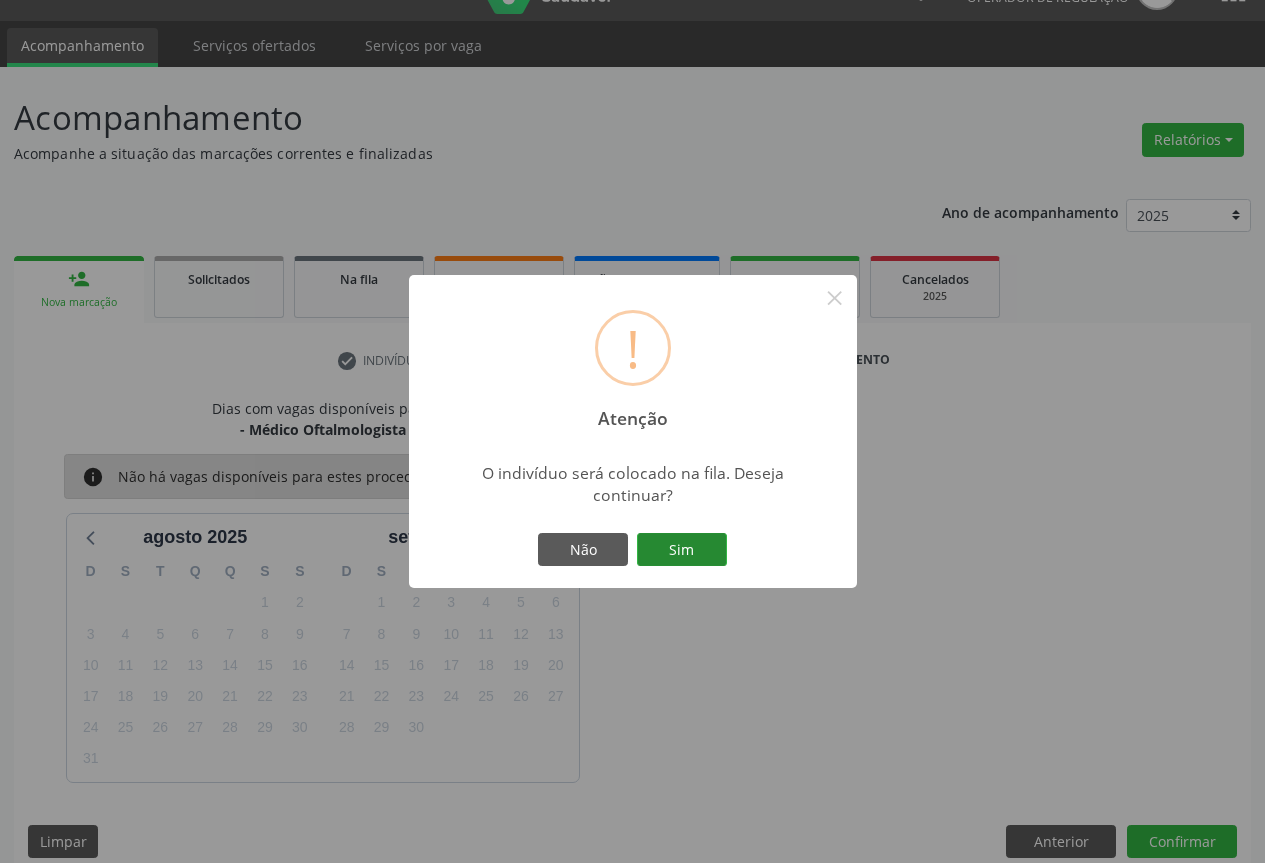 click on "Sim" at bounding box center [682, 550] 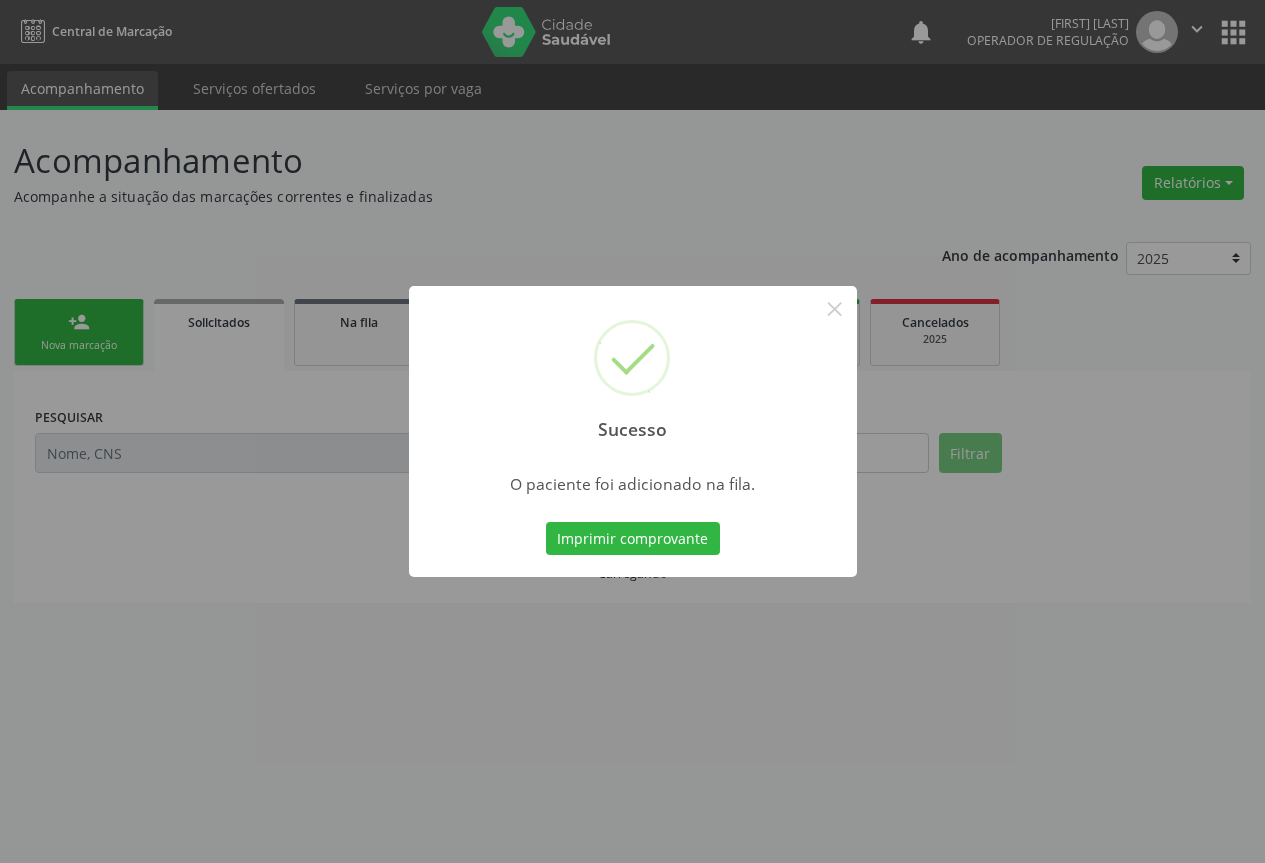 scroll, scrollTop: 0, scrollLeft: 0, axis: both 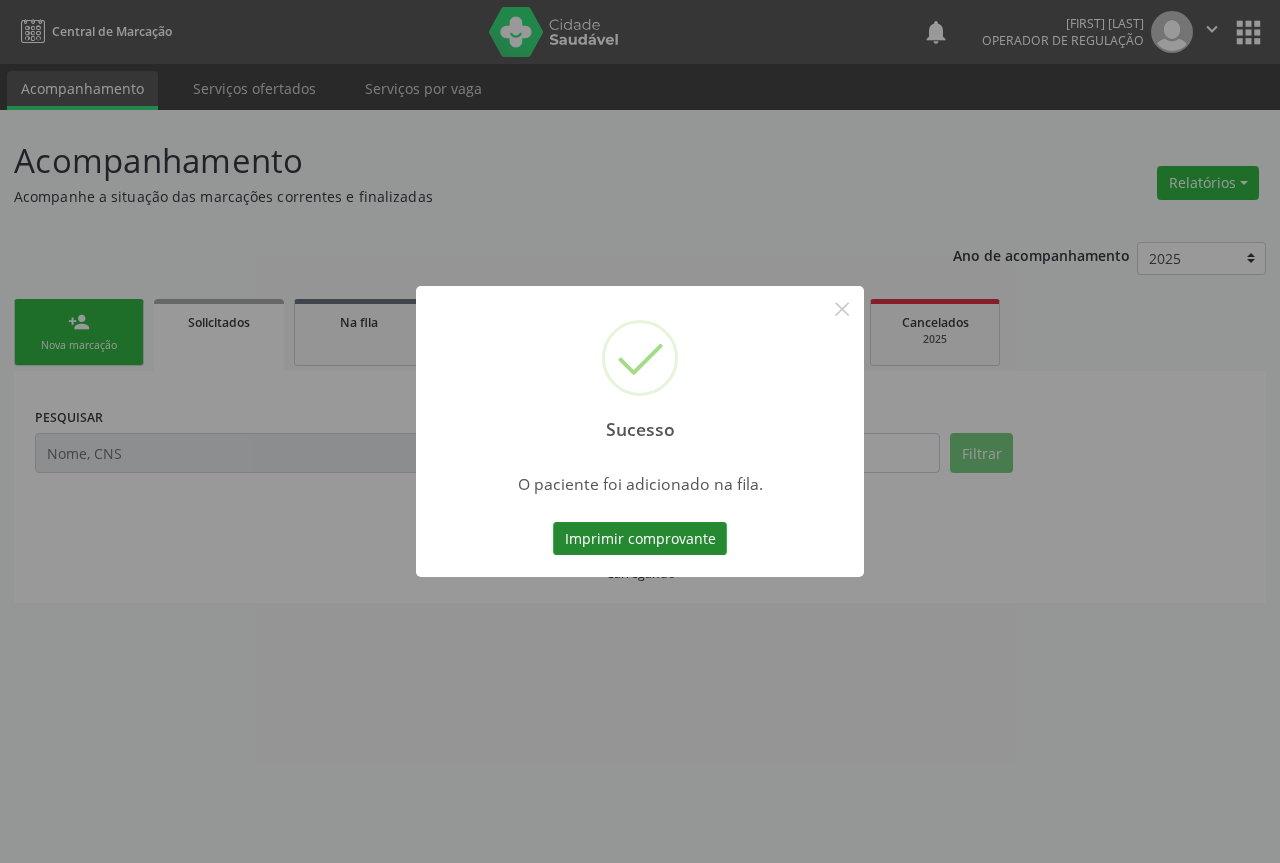 click on "Imprimir comprovante" at bounding box center (640, 539) 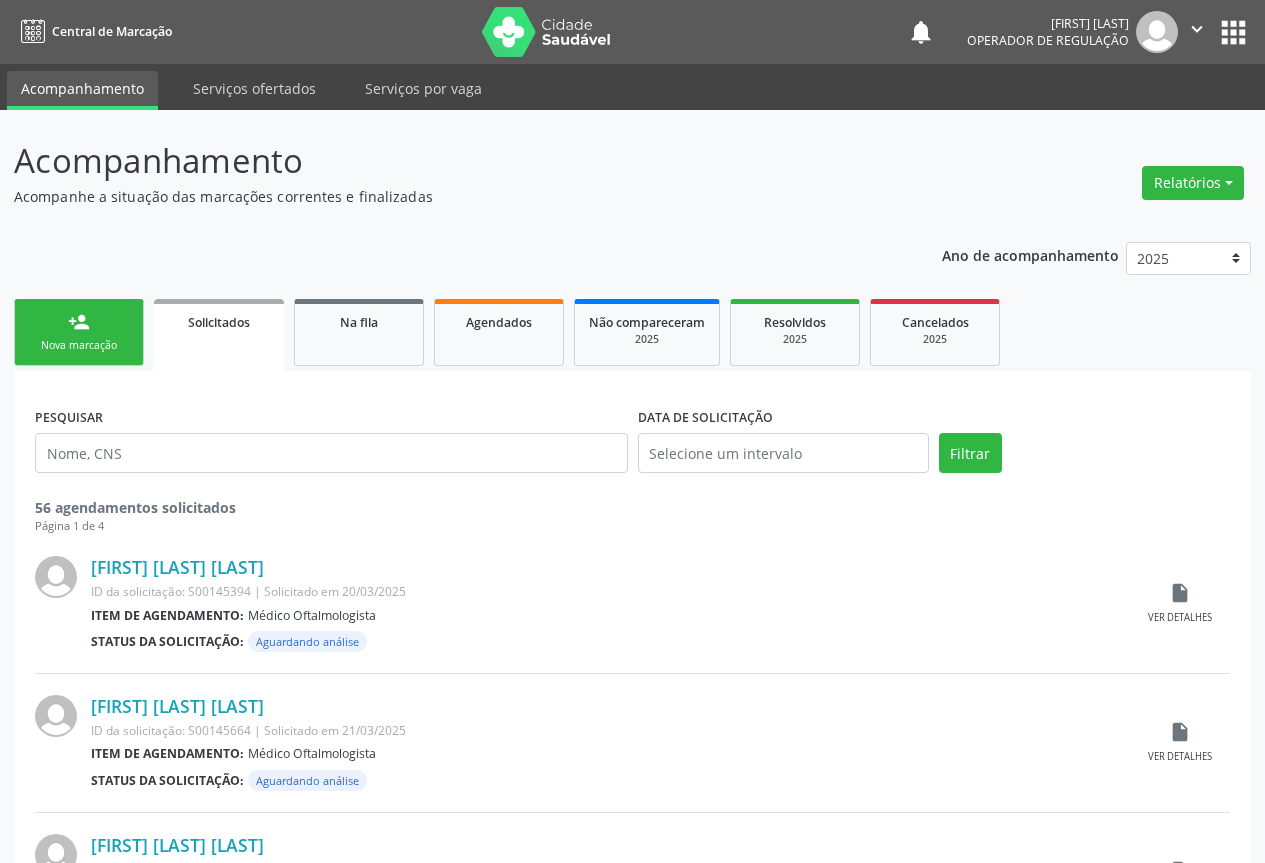 click on "Nova marcação" at bounding box center [79, 345] 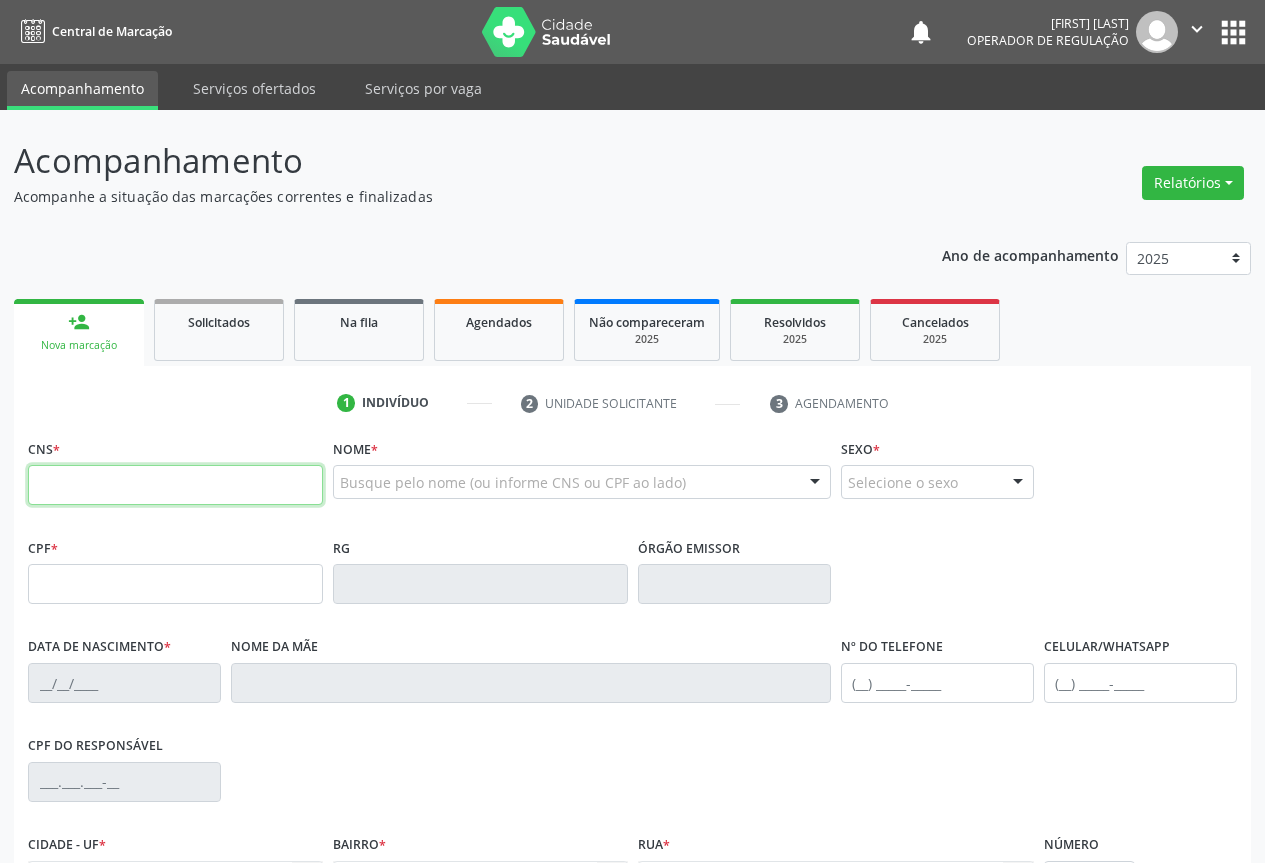 click at bounding box center [175, 485] 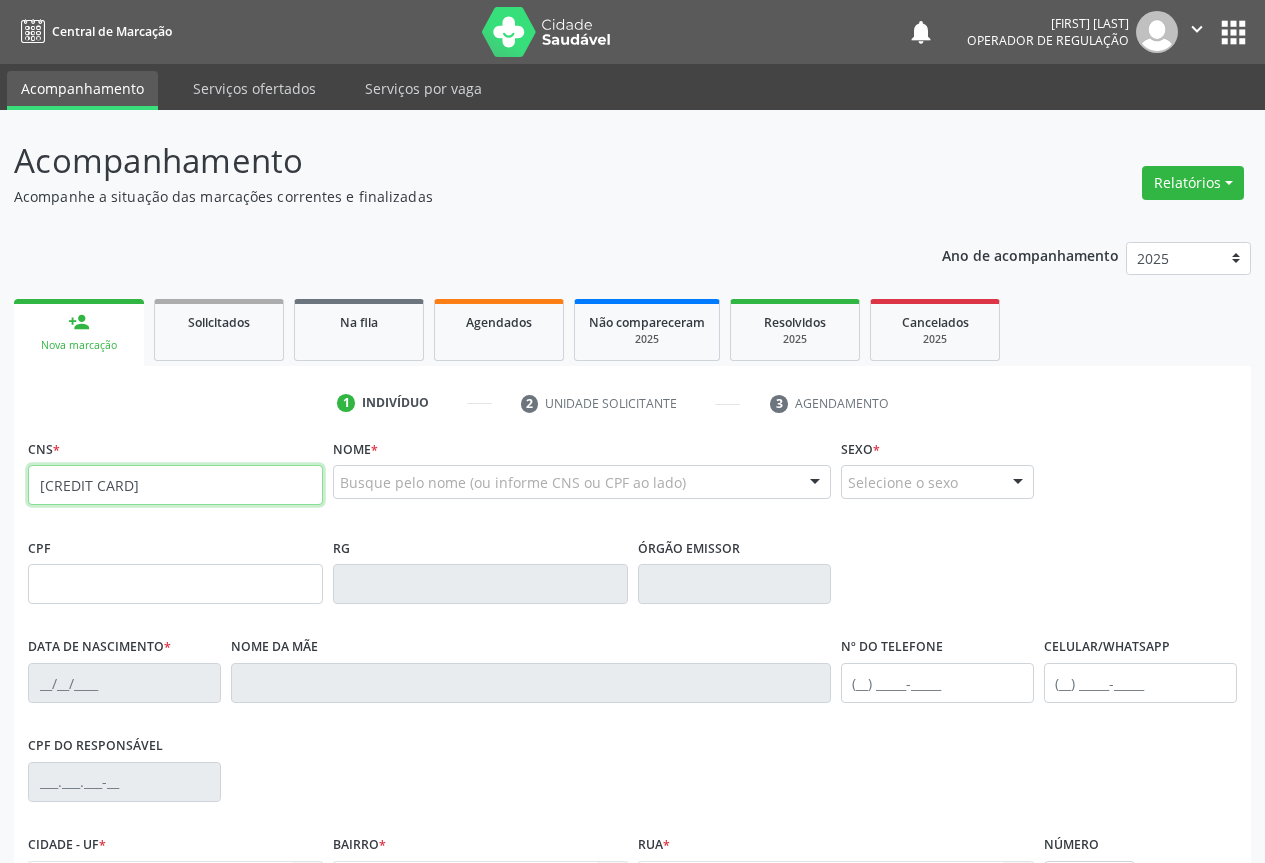 type on "[CREDIT CARD]" 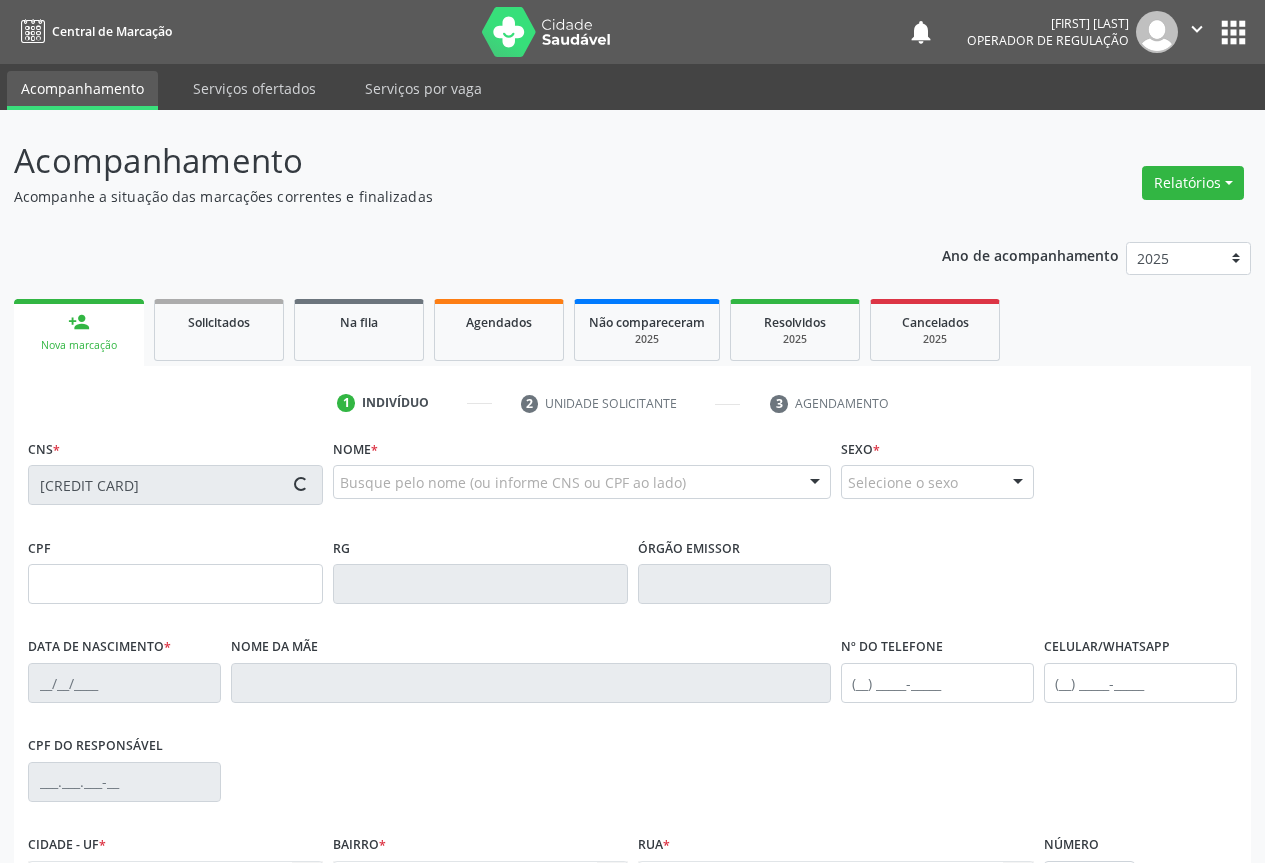 scroll, scrollTop: 221, scrollLeft: 0, axis: vertical 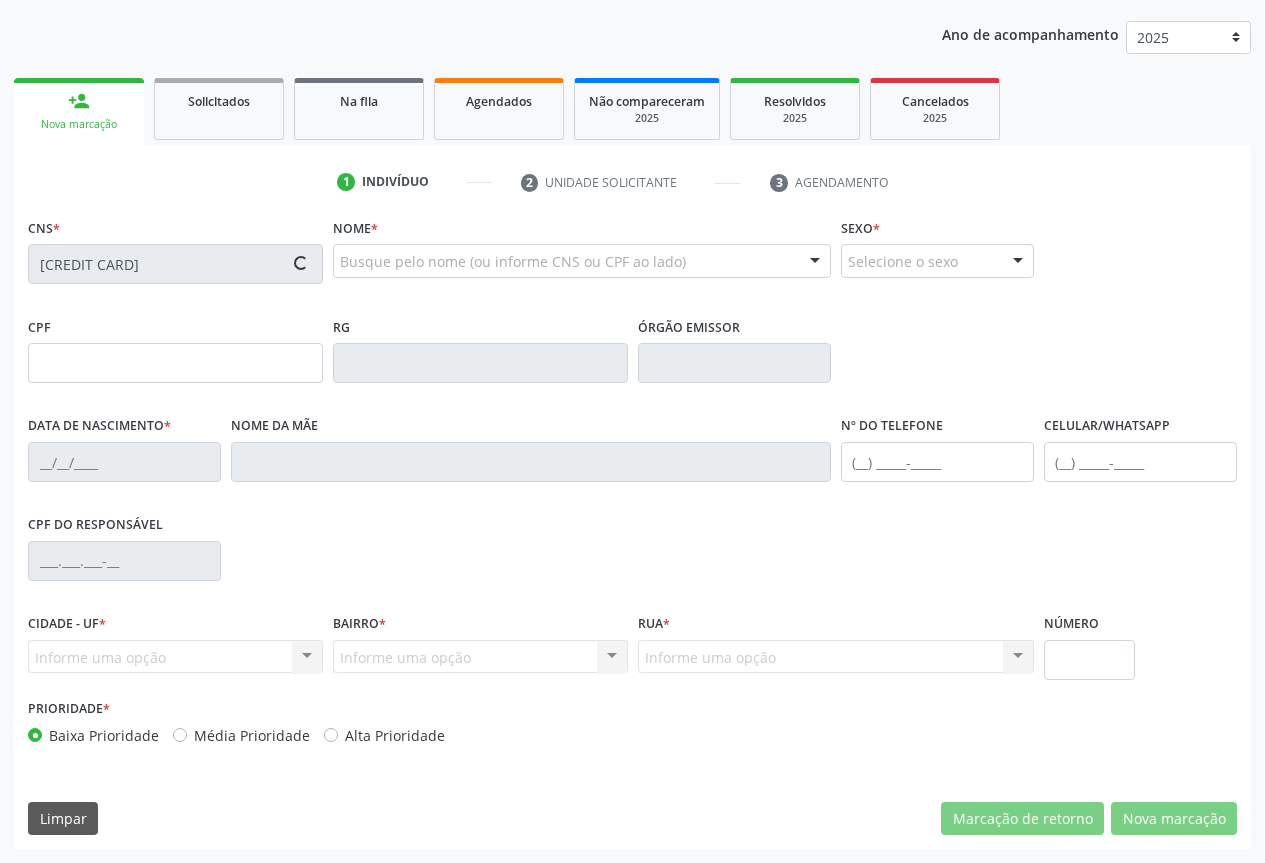 type on "[SSN]" 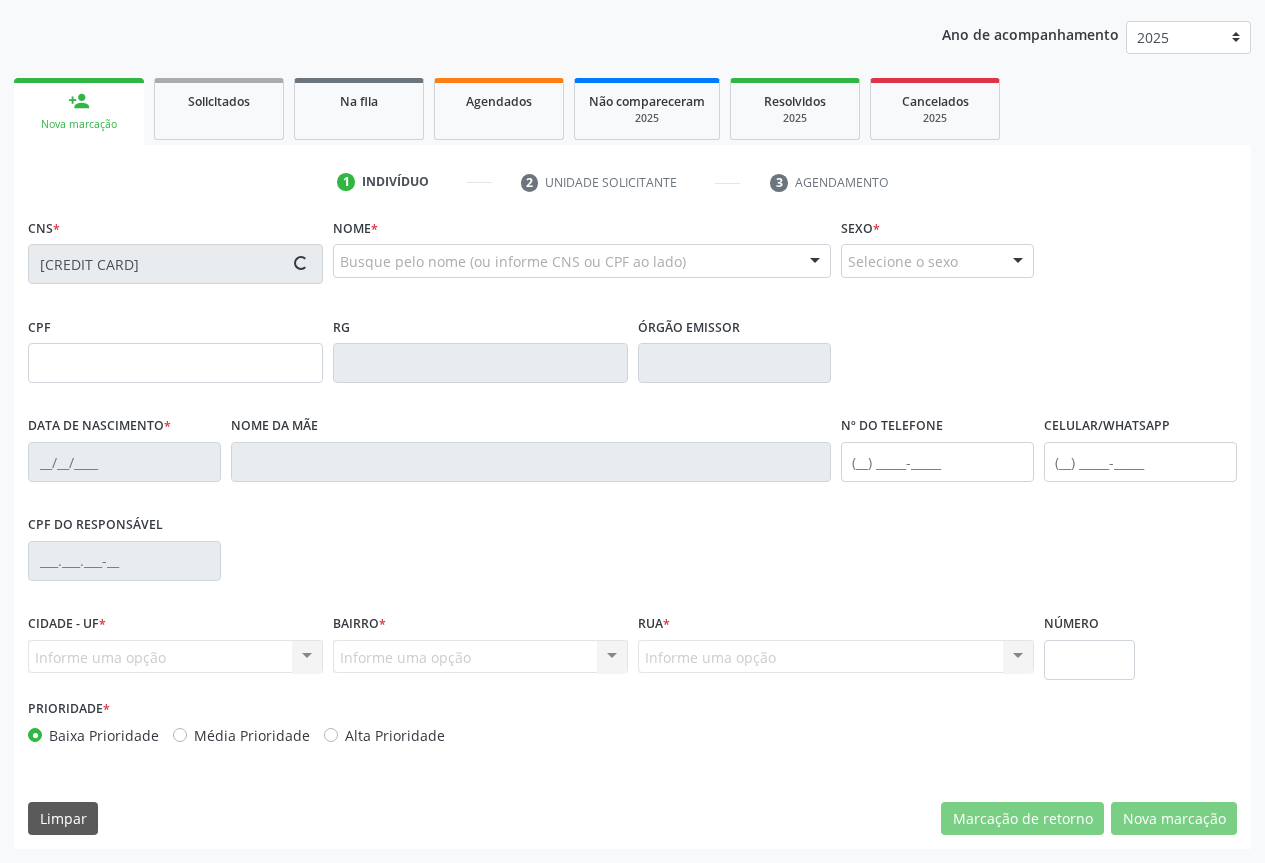 type on "[PHONE]" 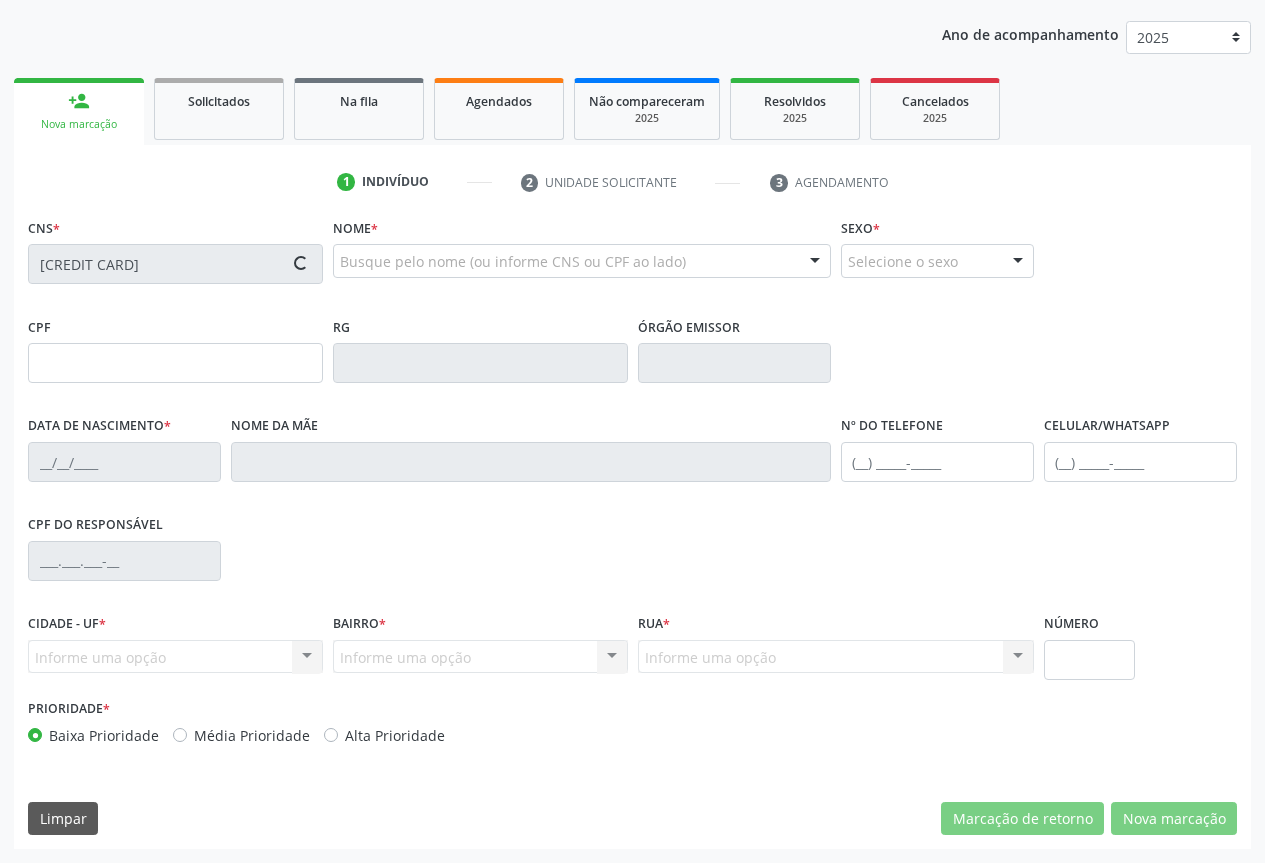 type on "12/06/1982" 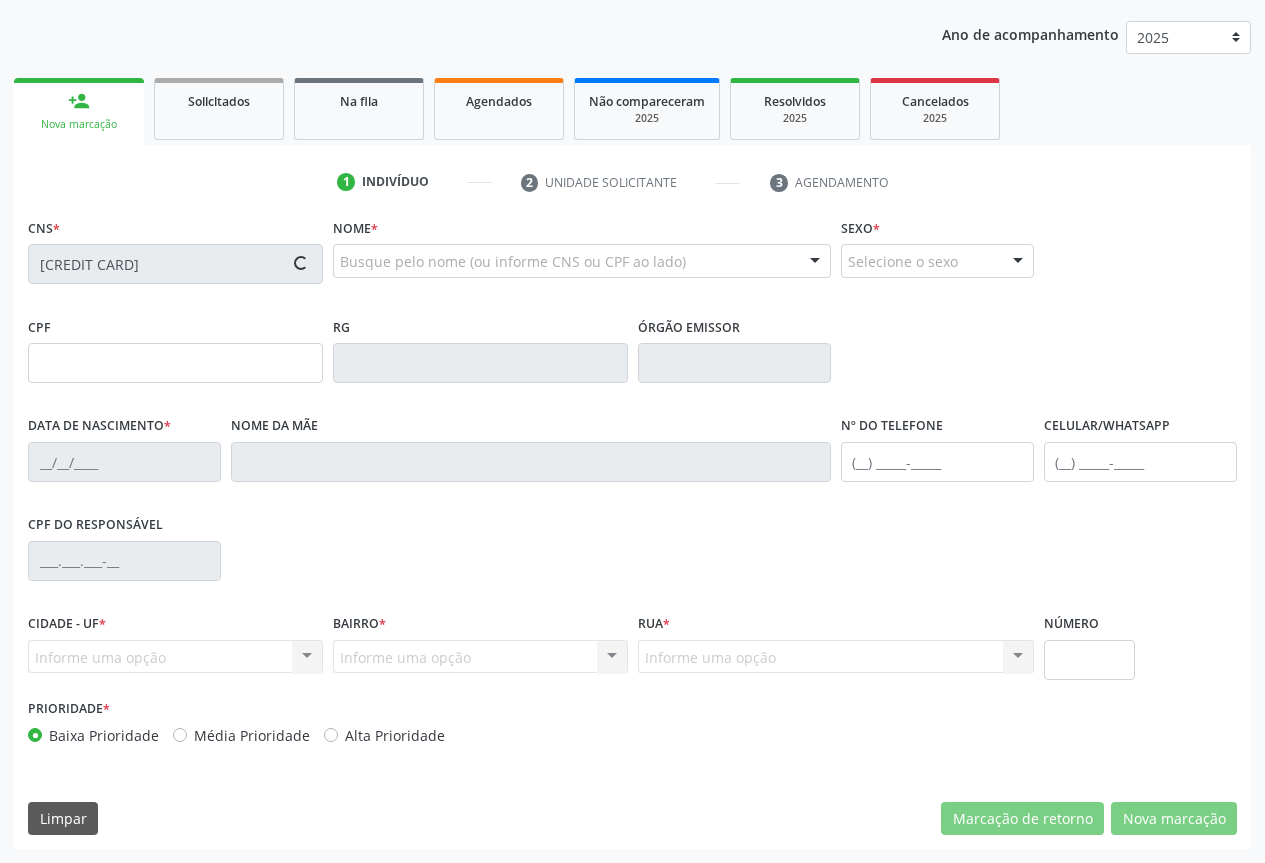 type on "[SSN]" 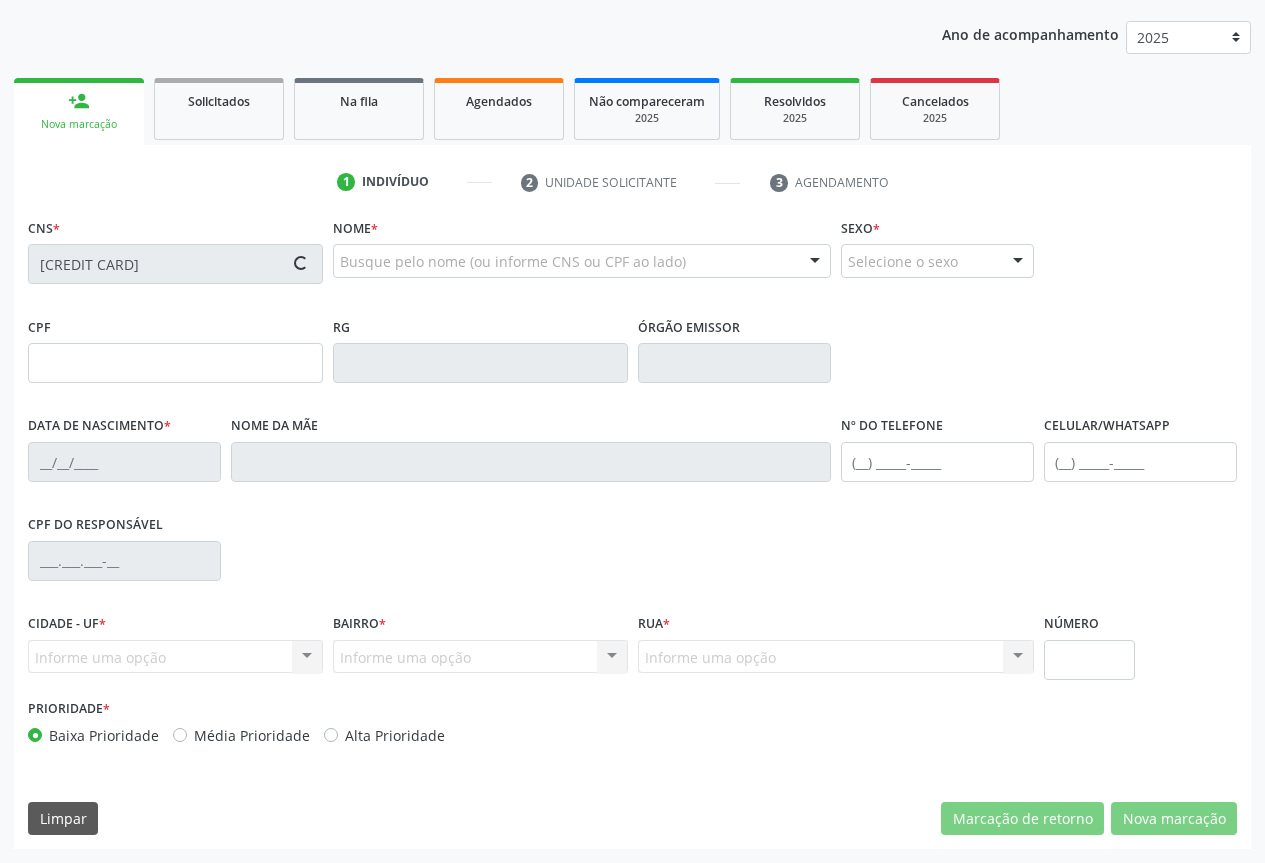 type on "S/N" 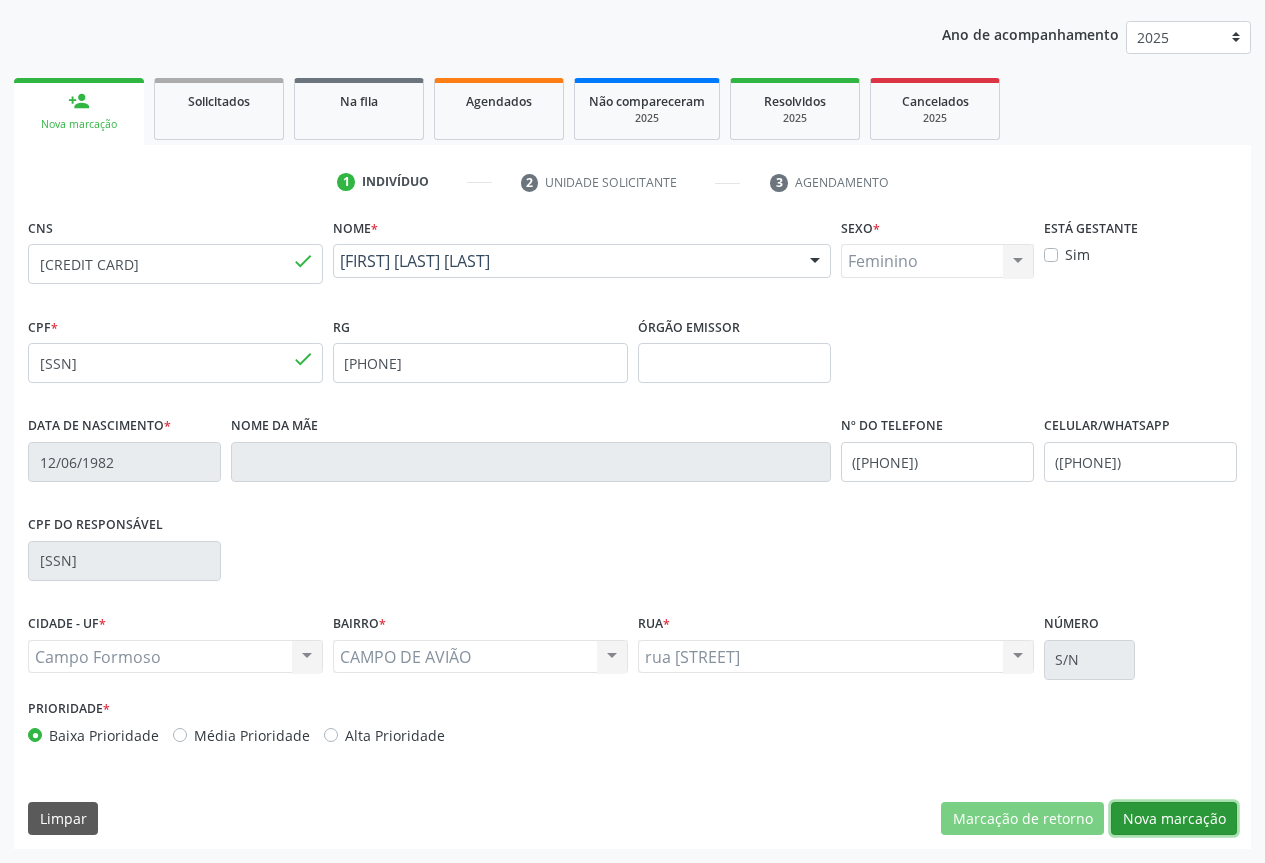 click on "Nova marcação" at bounding box center (1174, 819) 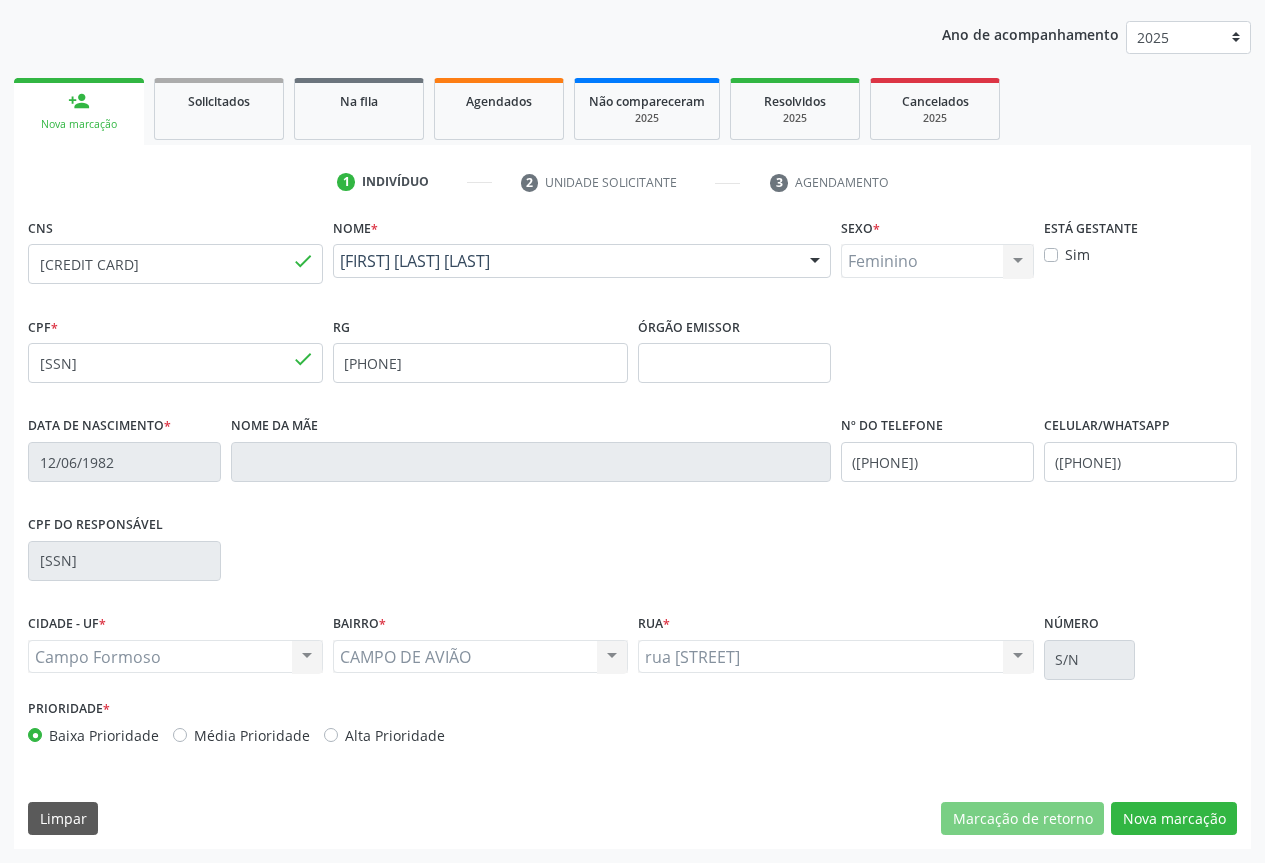 scroll, scrollTop: 43, scrollLeft: 0, axis: vertical 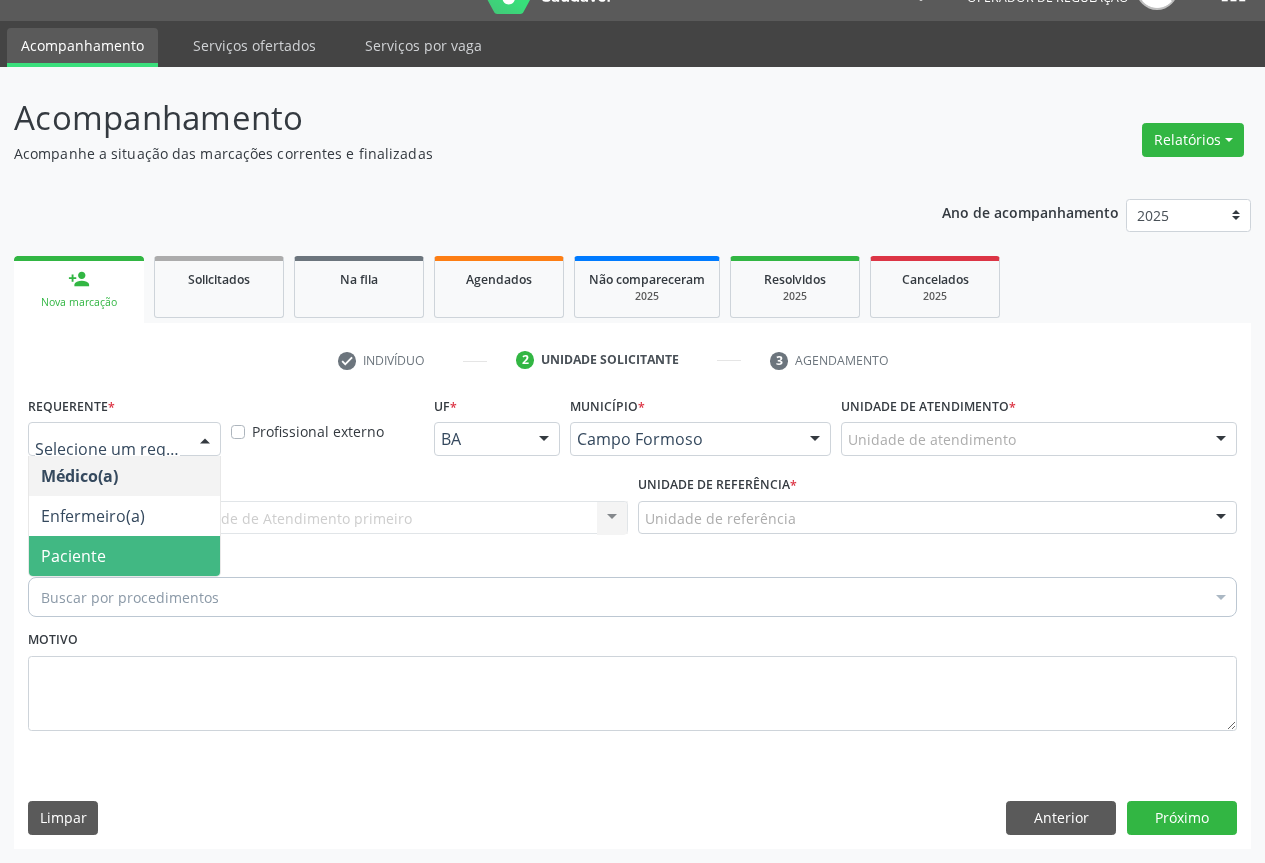 click on "Paciente" at bounding box center [124, 556] 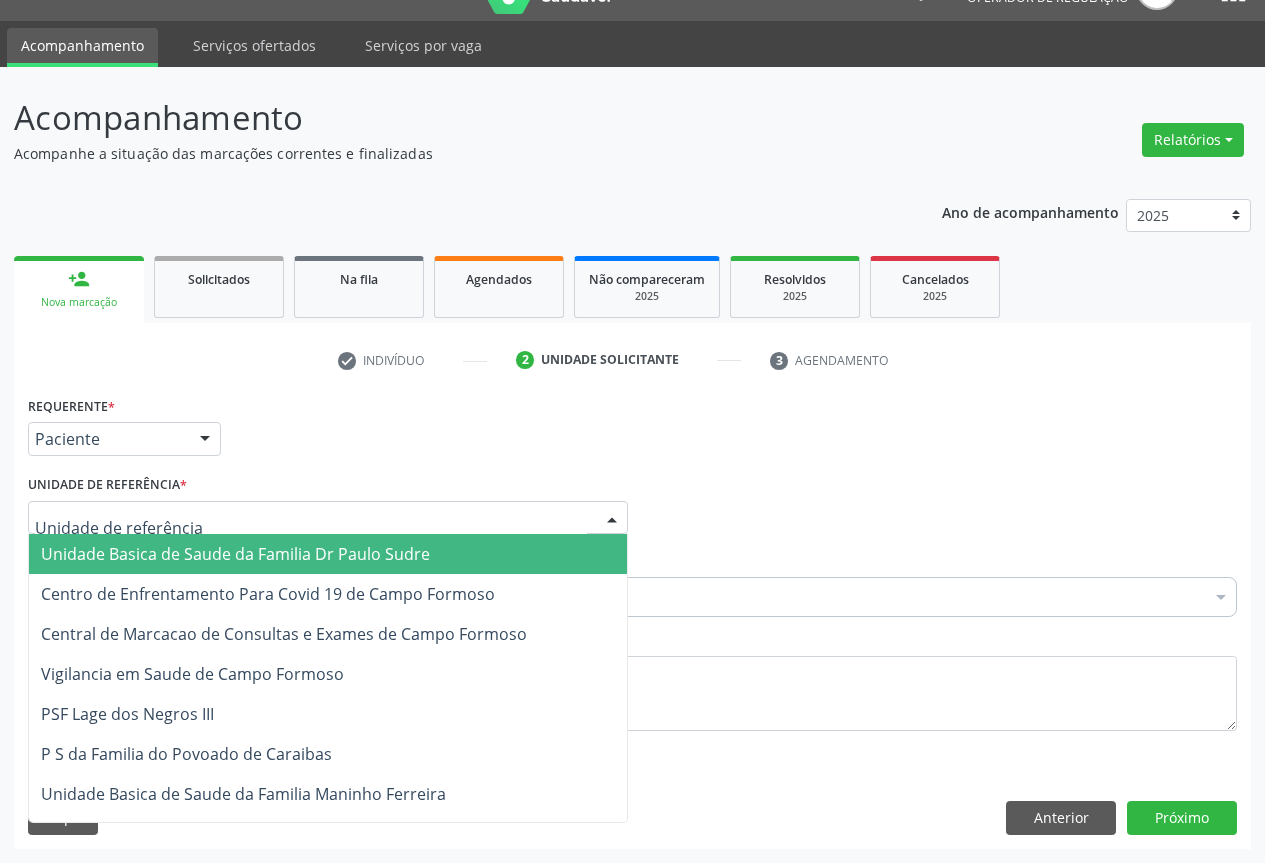 drag, startPoint x: 220, startPoint y: 527, endPoint x: 219, endPoint y: 621, distance: 94.00532 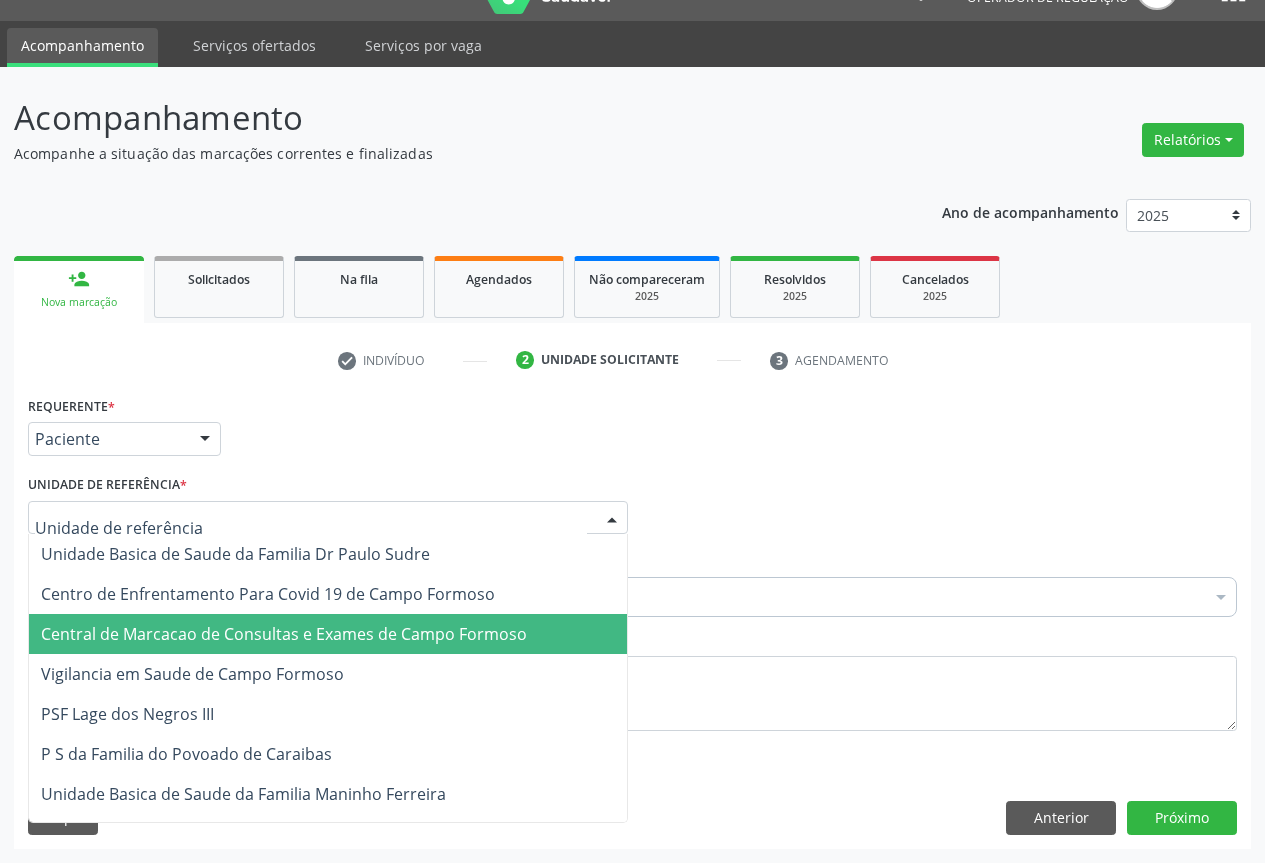 click on "Central de Marcacao de Consultas e Exames de Campo Formoso" at bounding box center [284, 634] 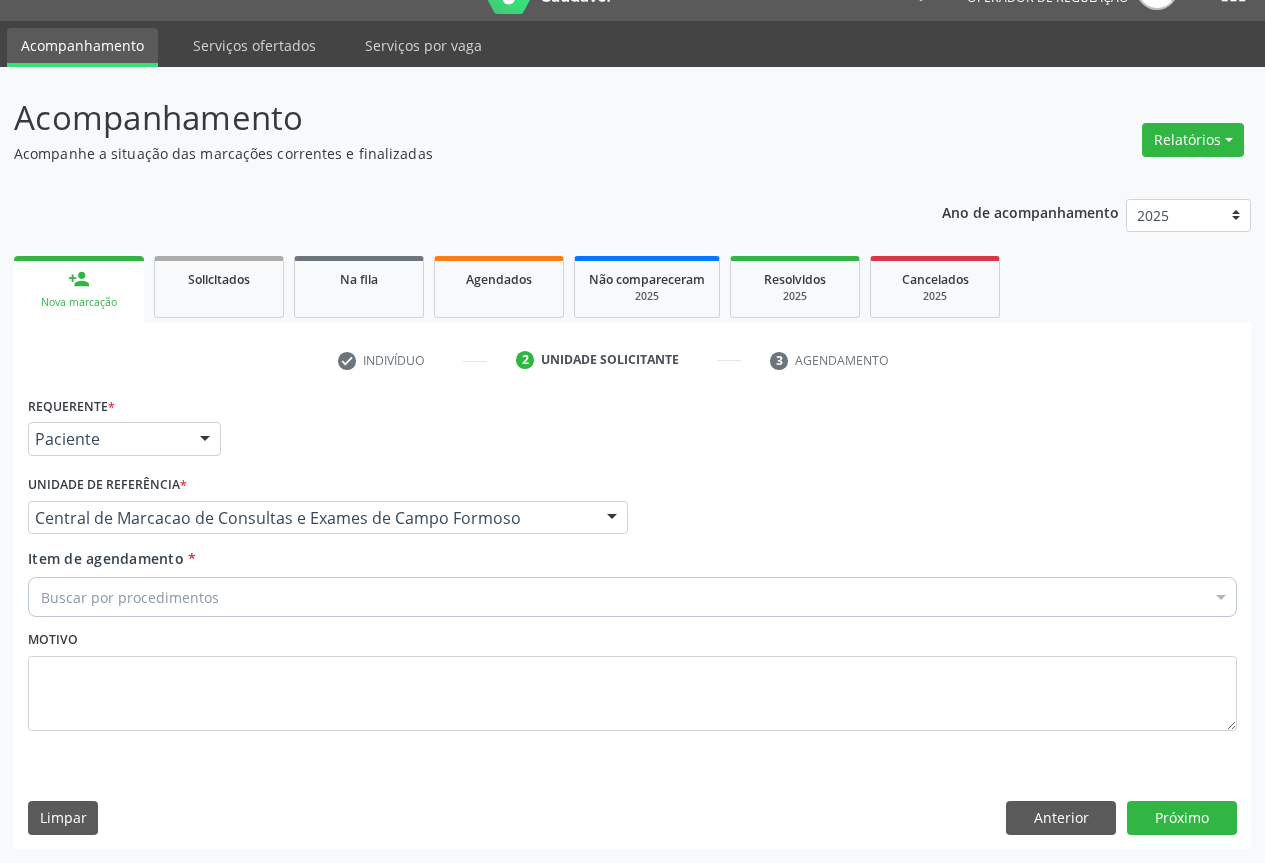 click on "Buscar por procedimentos" at bounding box center (632, 597) 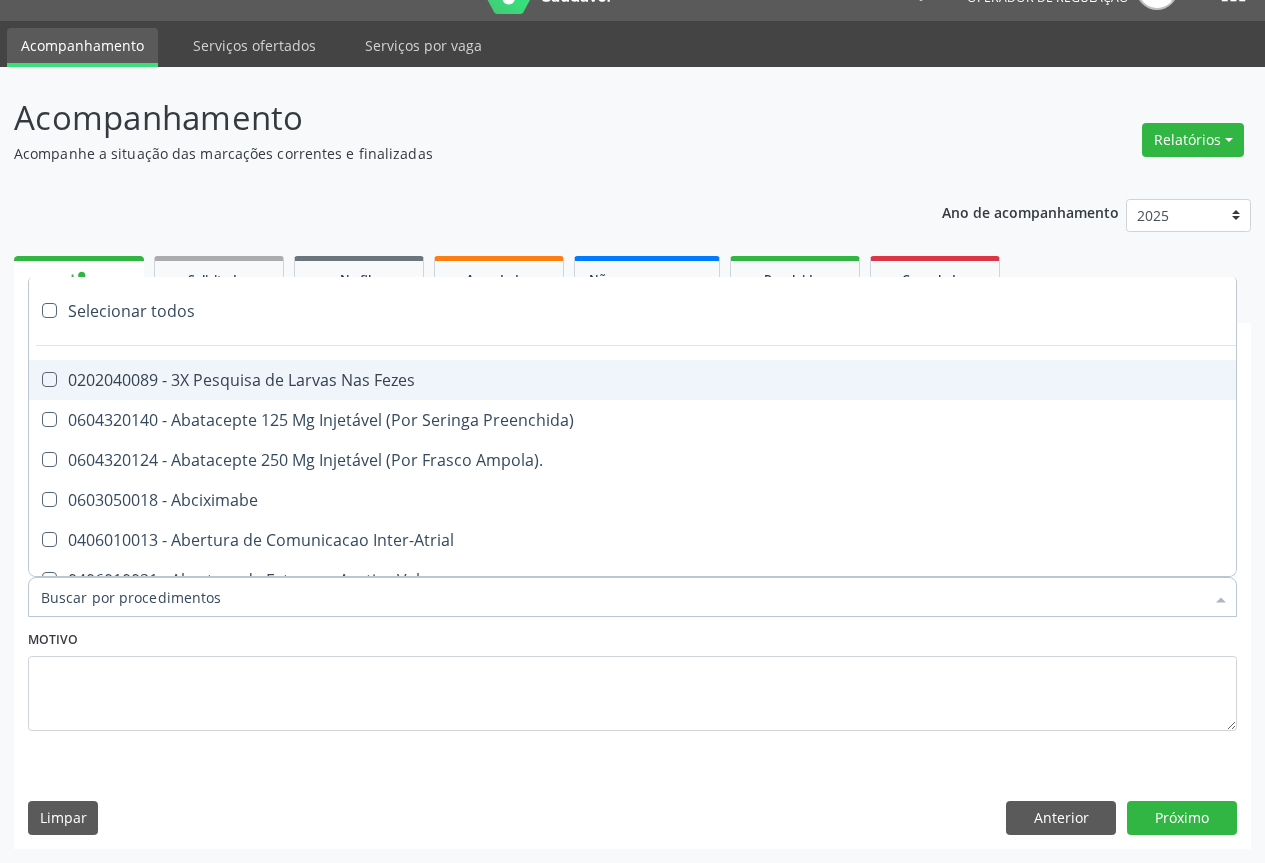 type on "P" 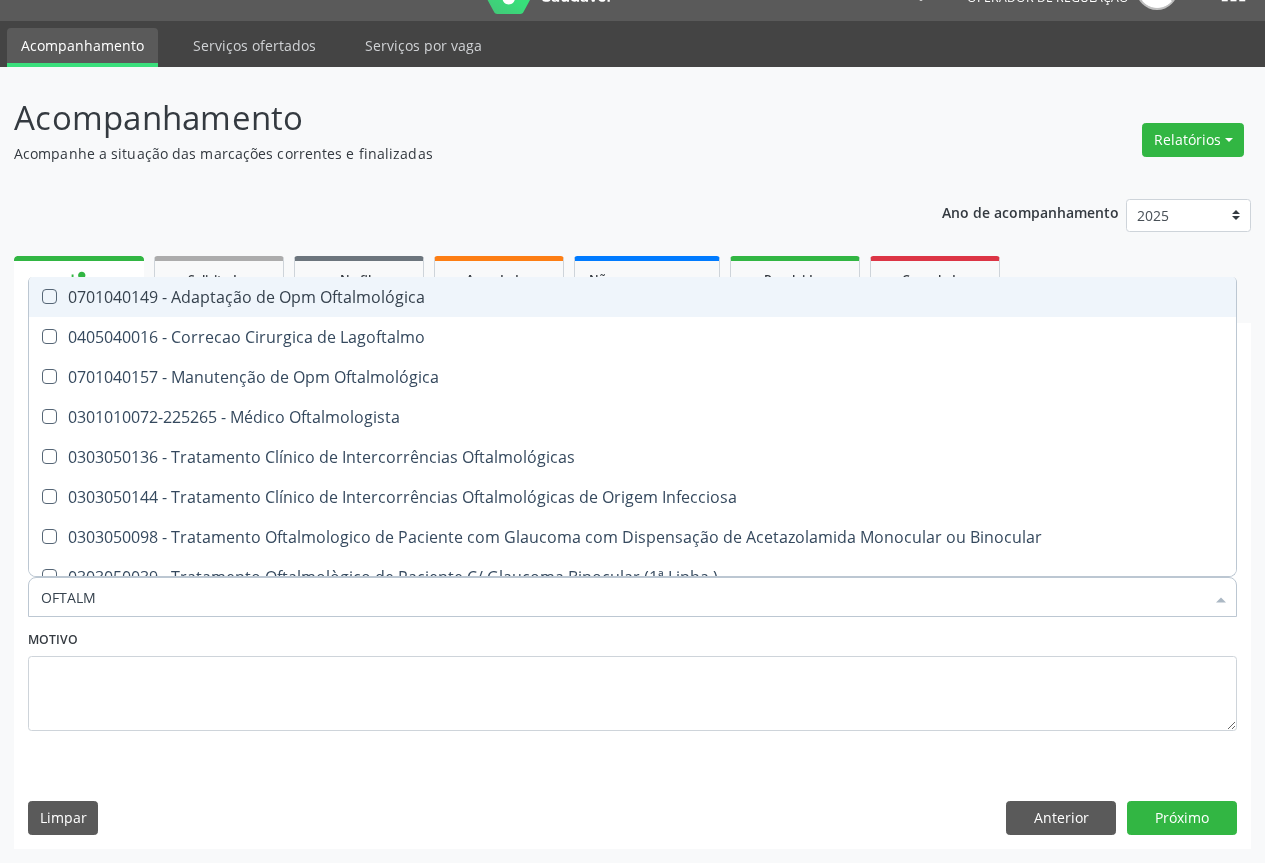 type on "OFTALMO" 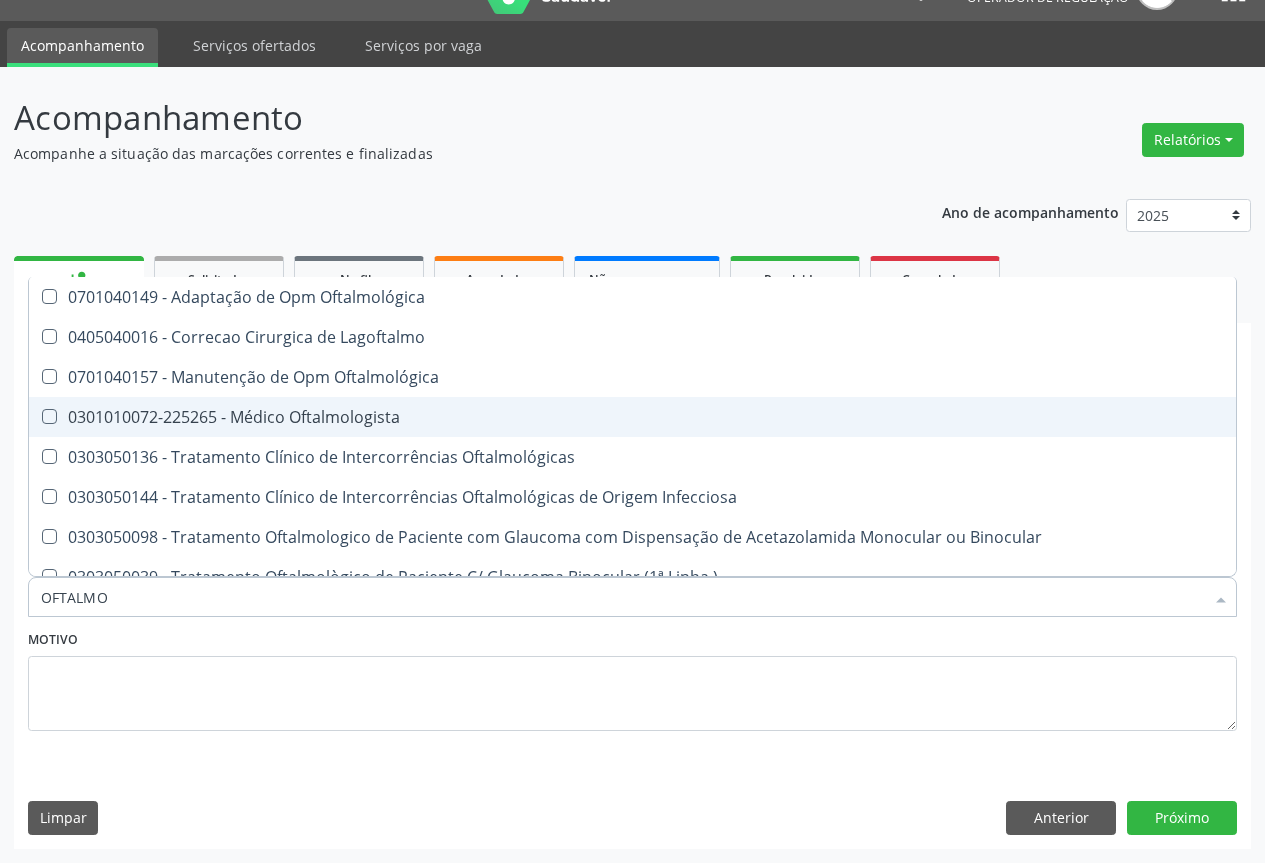 click on "0301010072-225265 - Médico Oftalmologista" at bounding box center (632, 417) 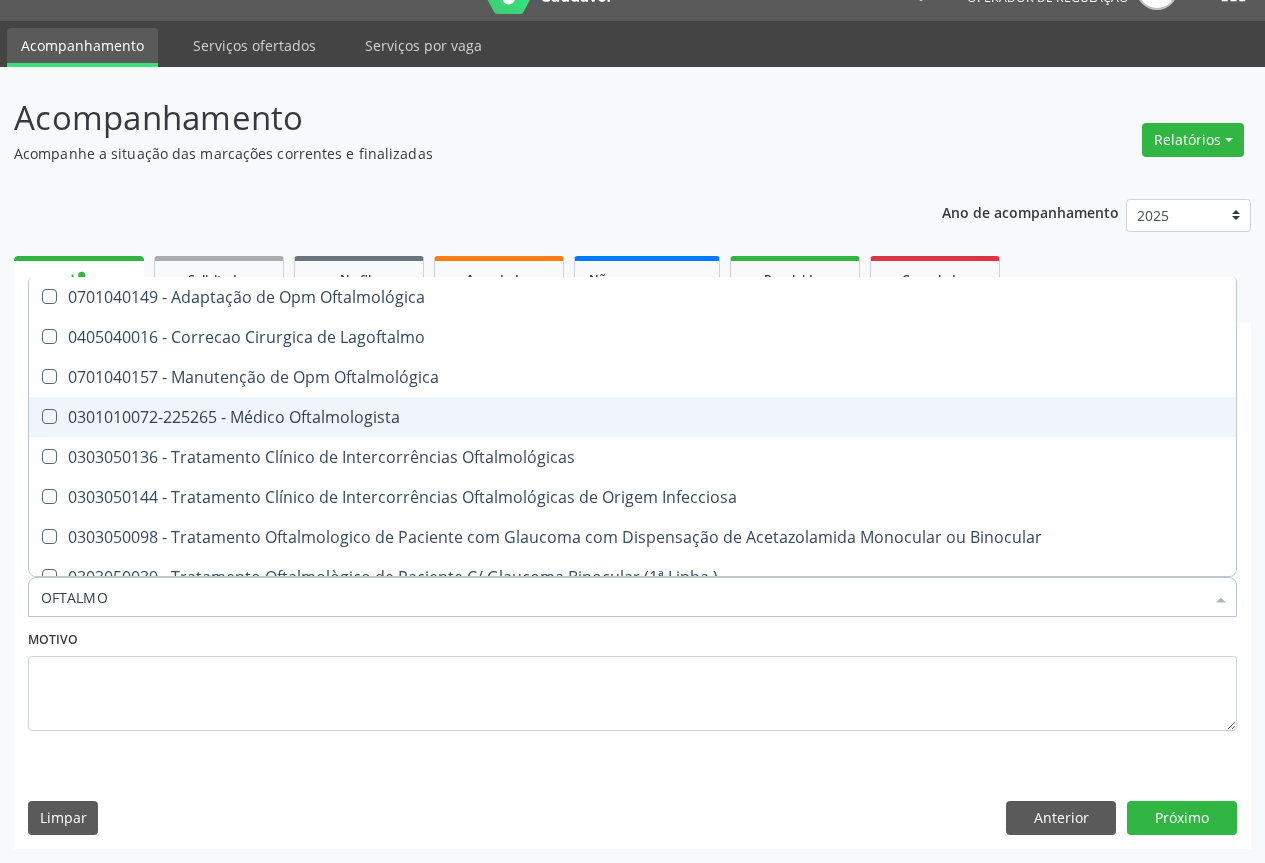 checkbox on "true" 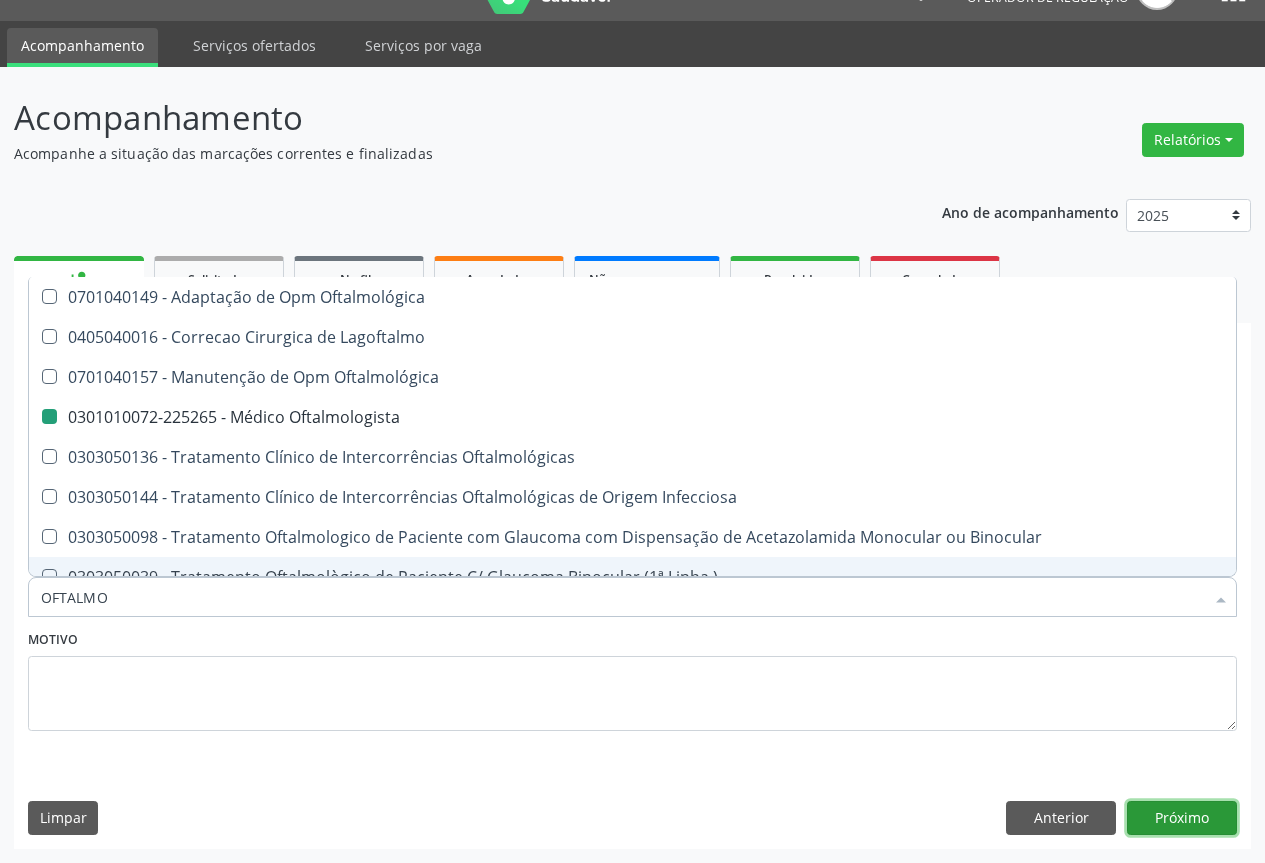 click on "Próximo" at bounding box center [1182, 818] 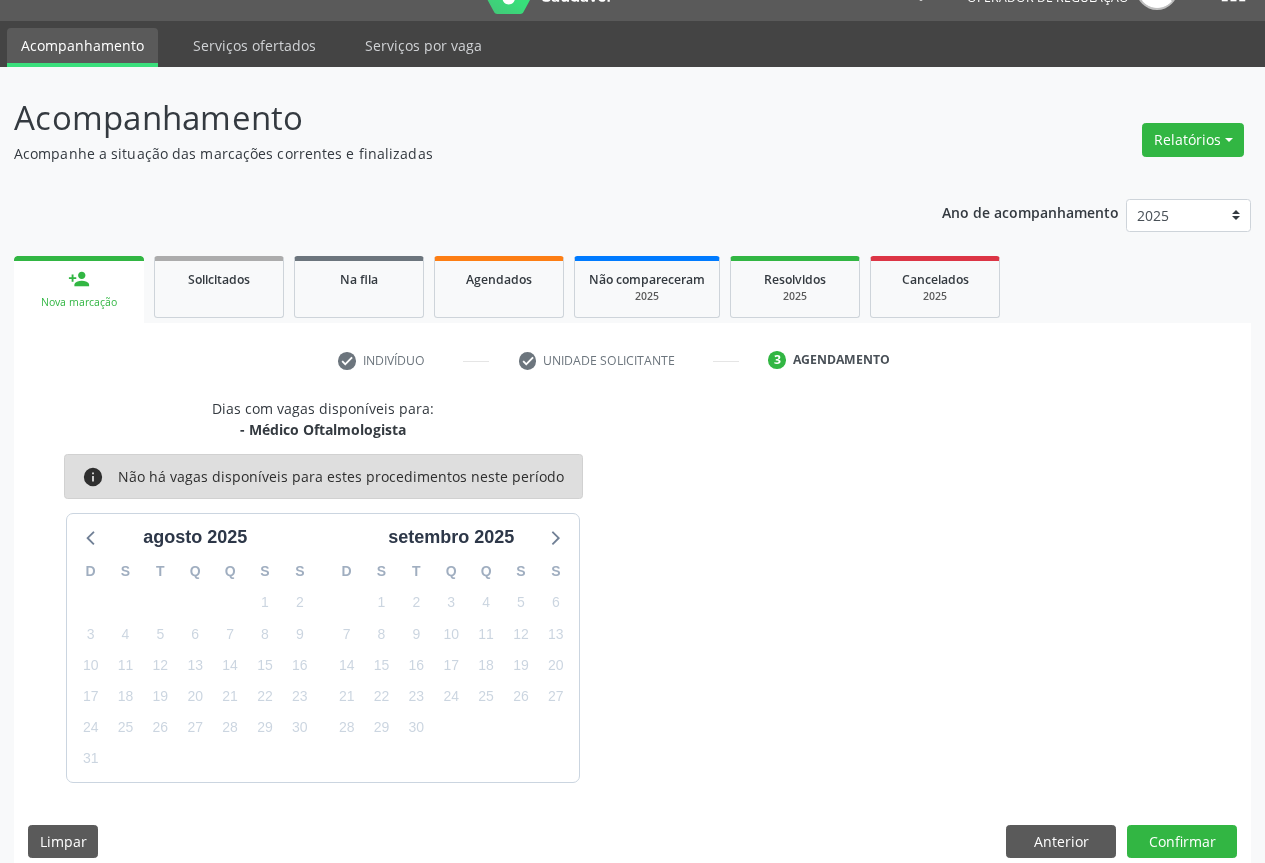scroll, scrollTop: 66, scrollLeft: 0, axis: vertical 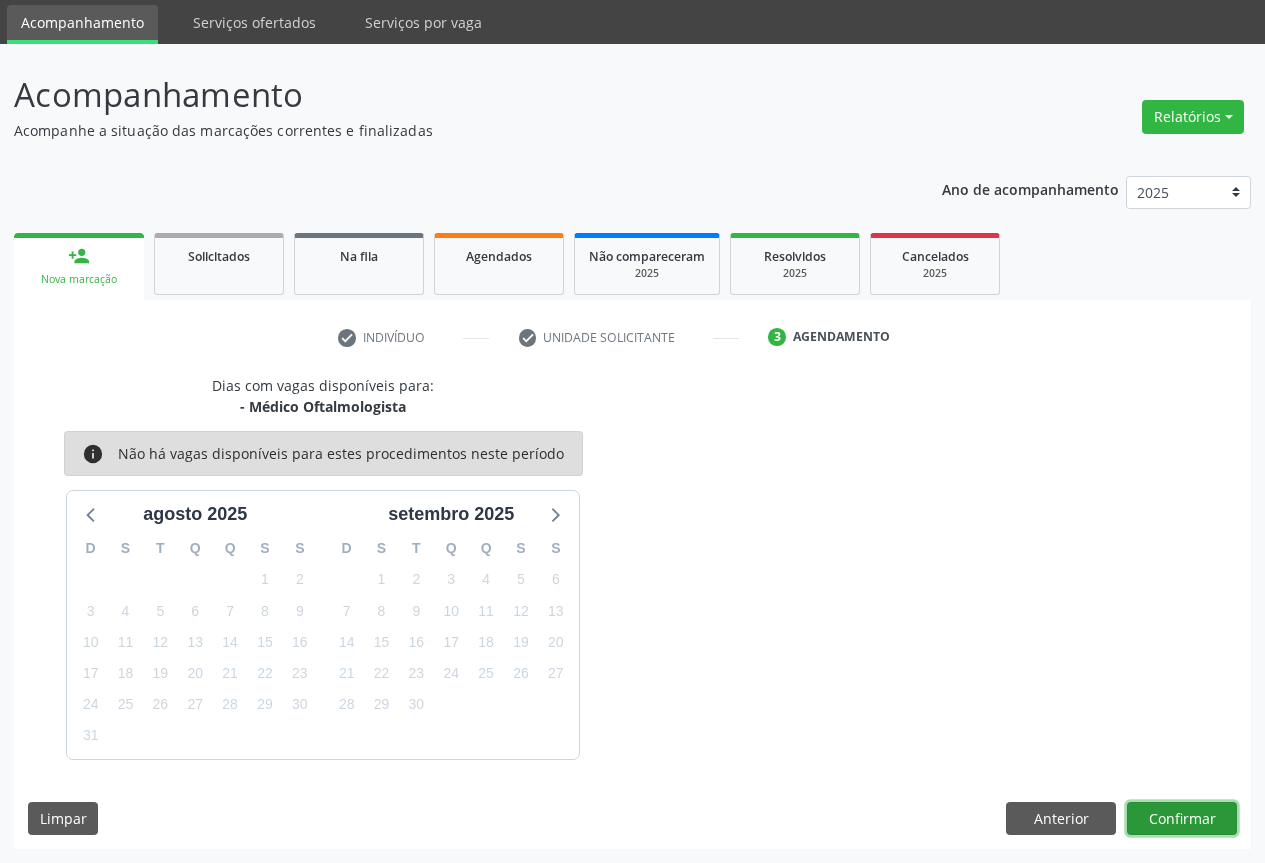 click on "Confirmar" at bounding box center (1182, 819) 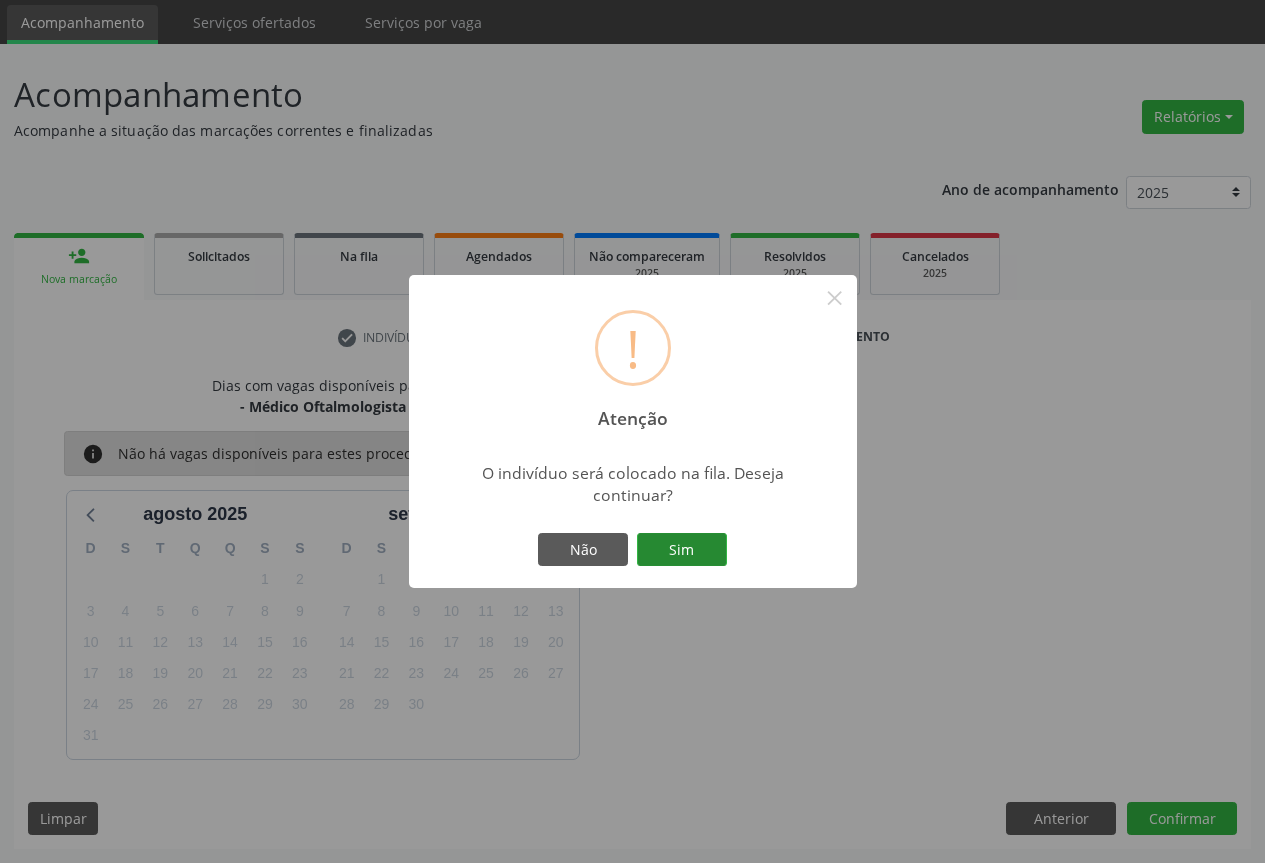 click on "Sim" at bounding box center [682, 550] 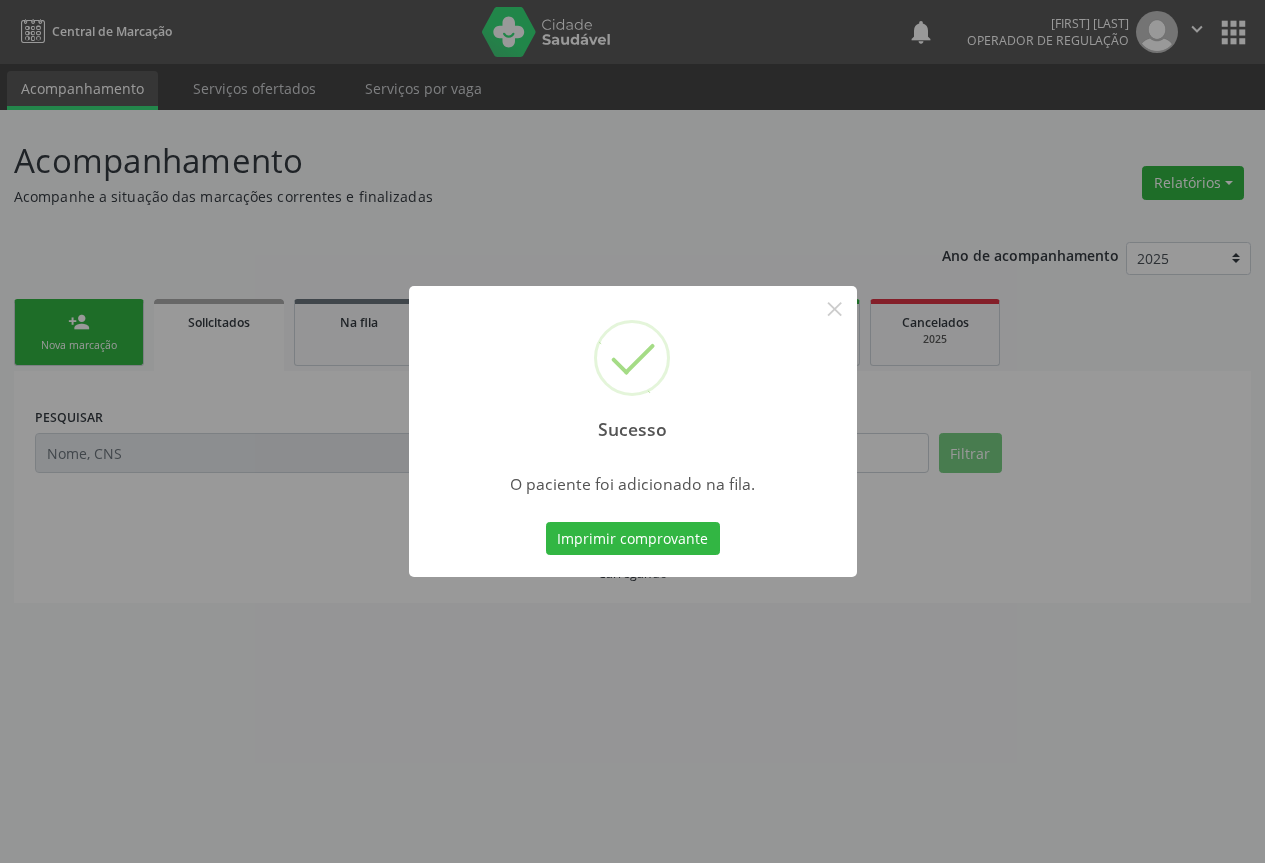 scroll, scrollTop: 0, scrollLeft: 0, axis: both 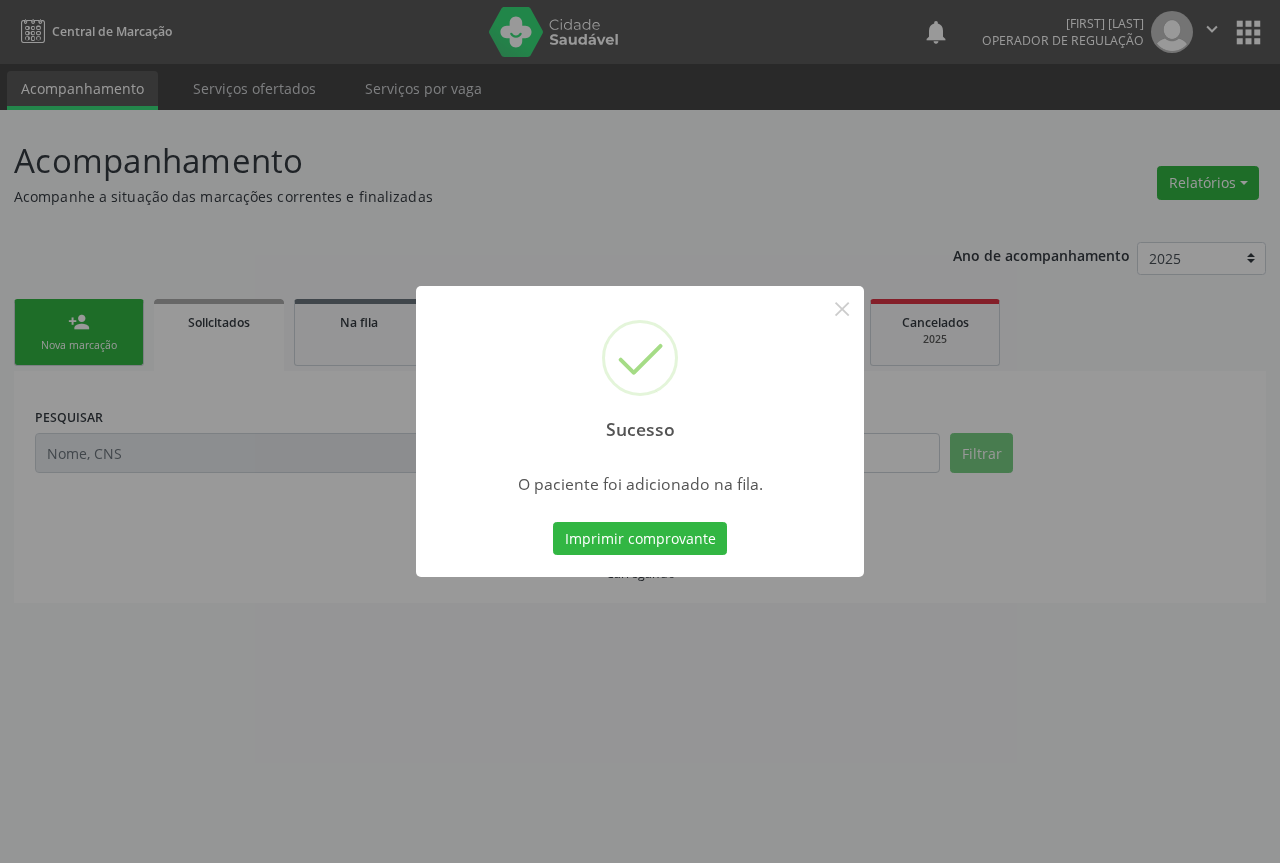 type 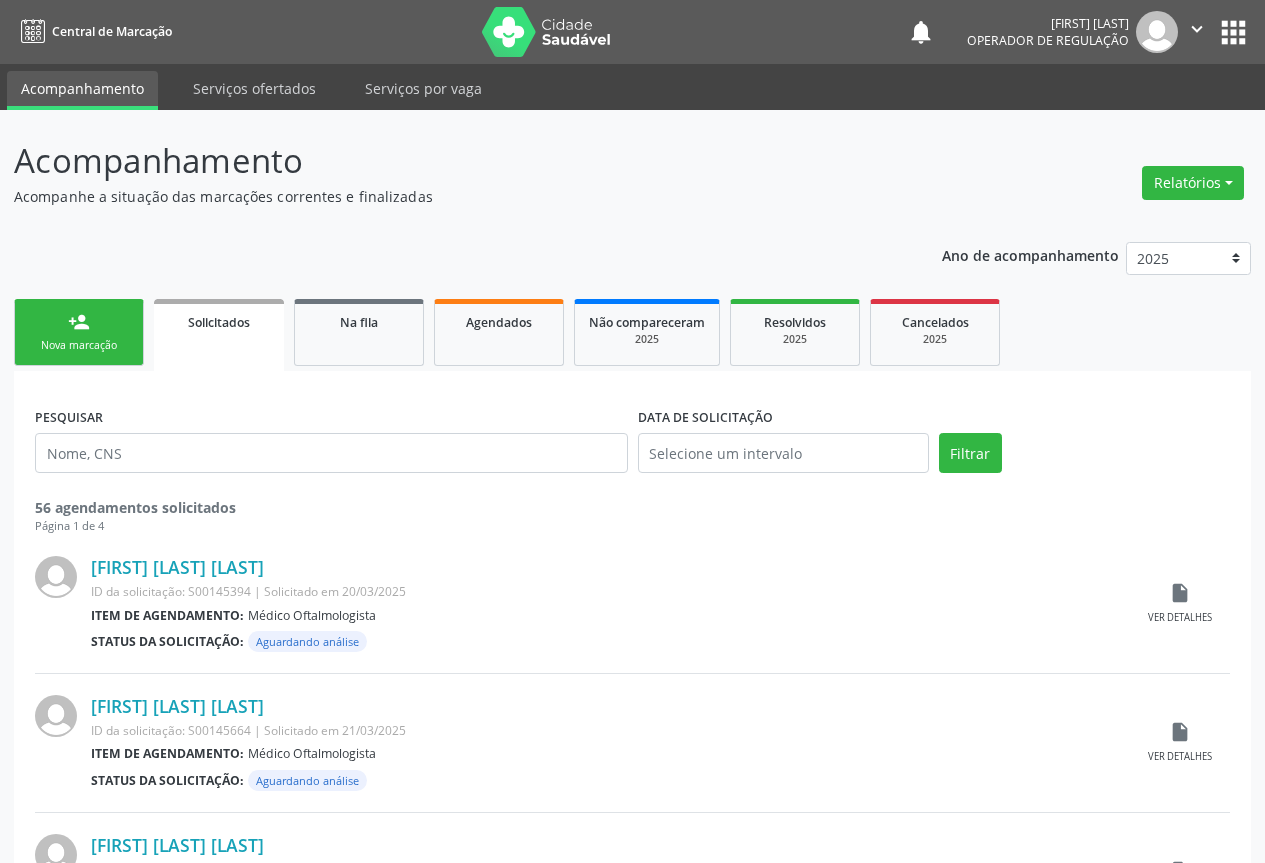 click on "Nova marcação" at bounding box center [79, 345] 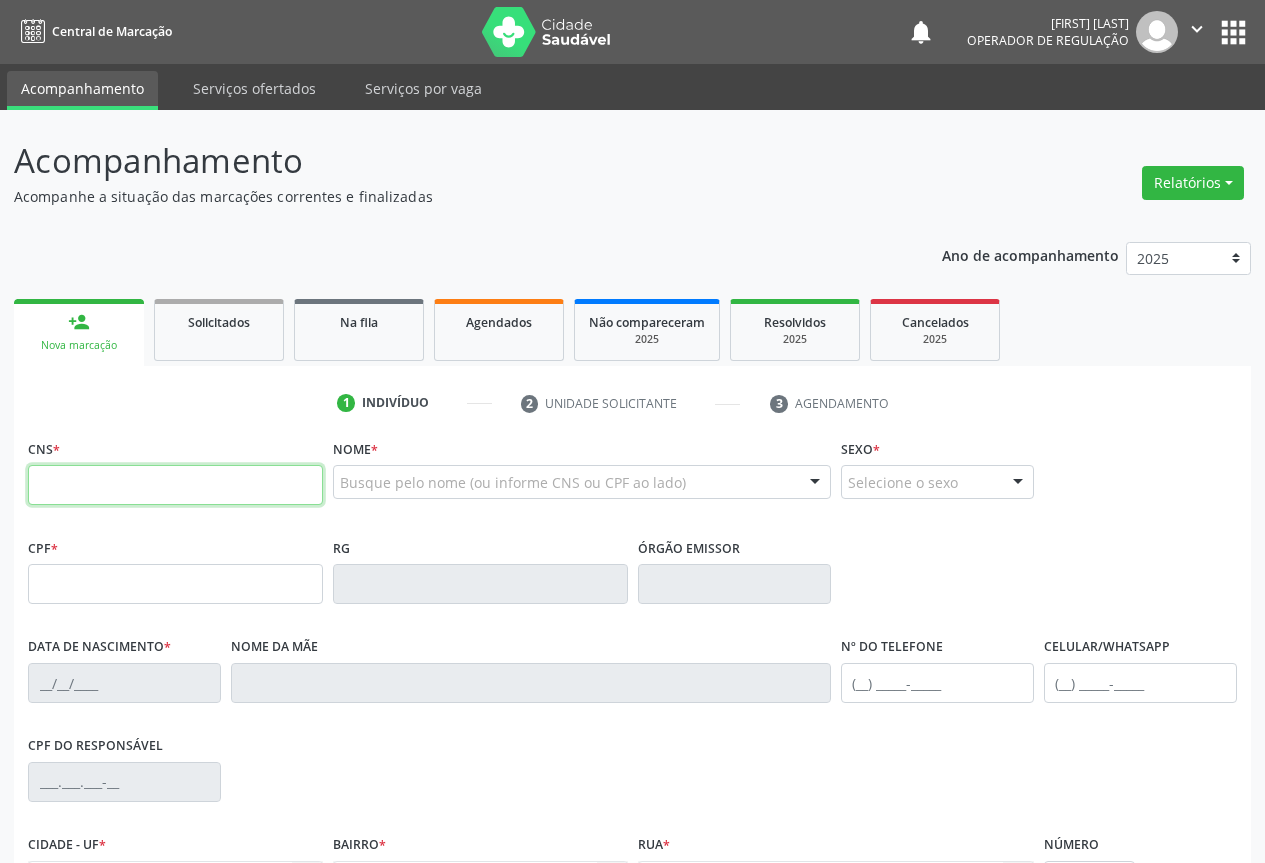 click at bounding box center [175, 485] 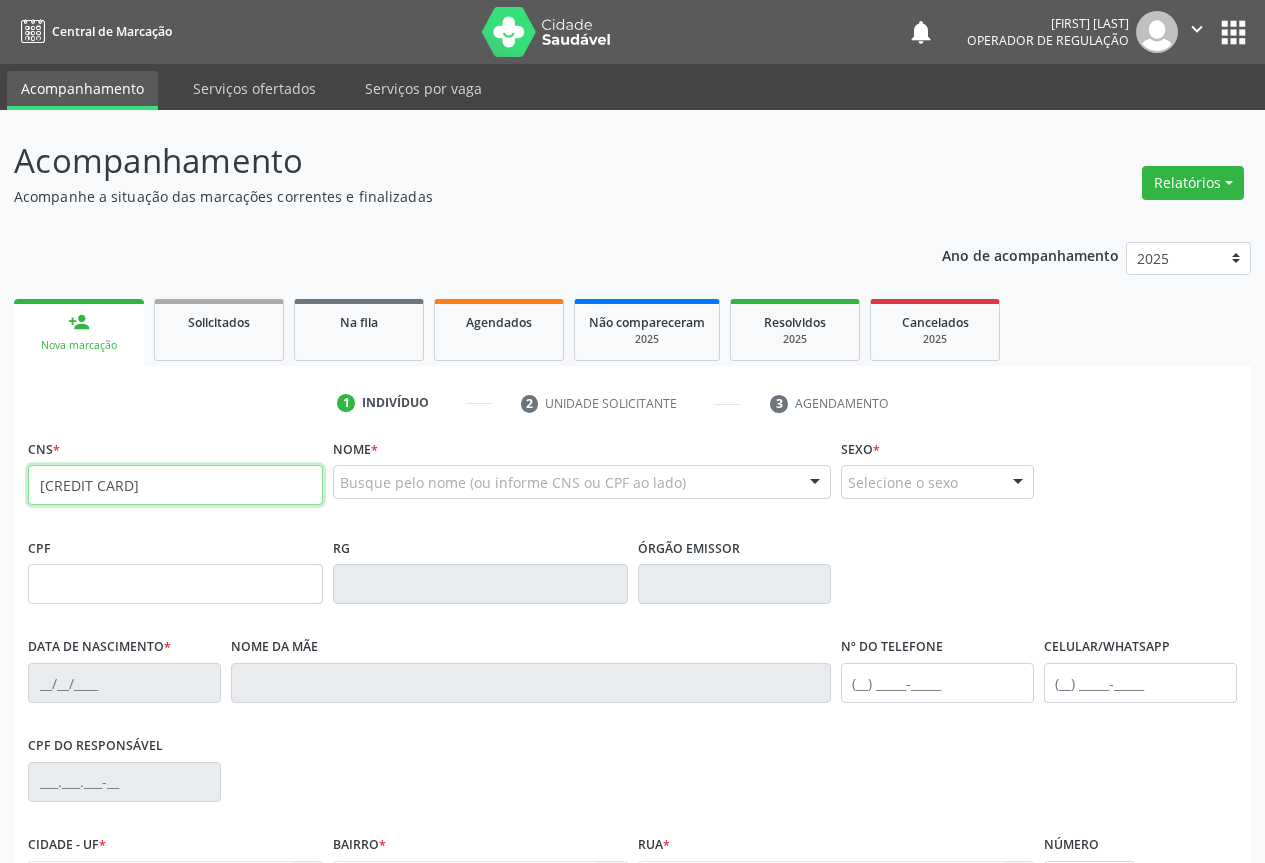 type on "[CREDIT CARD]" 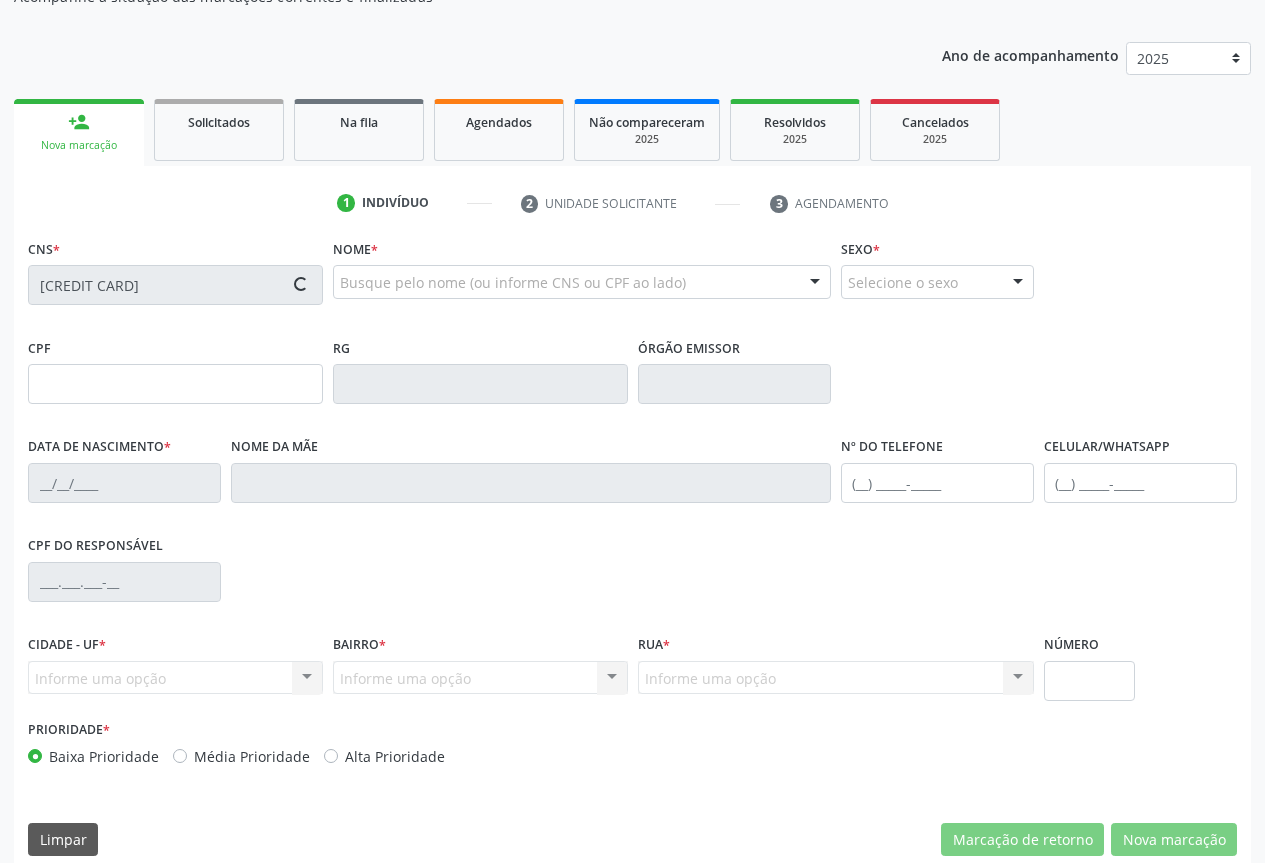 scroll, scrollTop: 221, scrollLeft: 0, axis: vertical 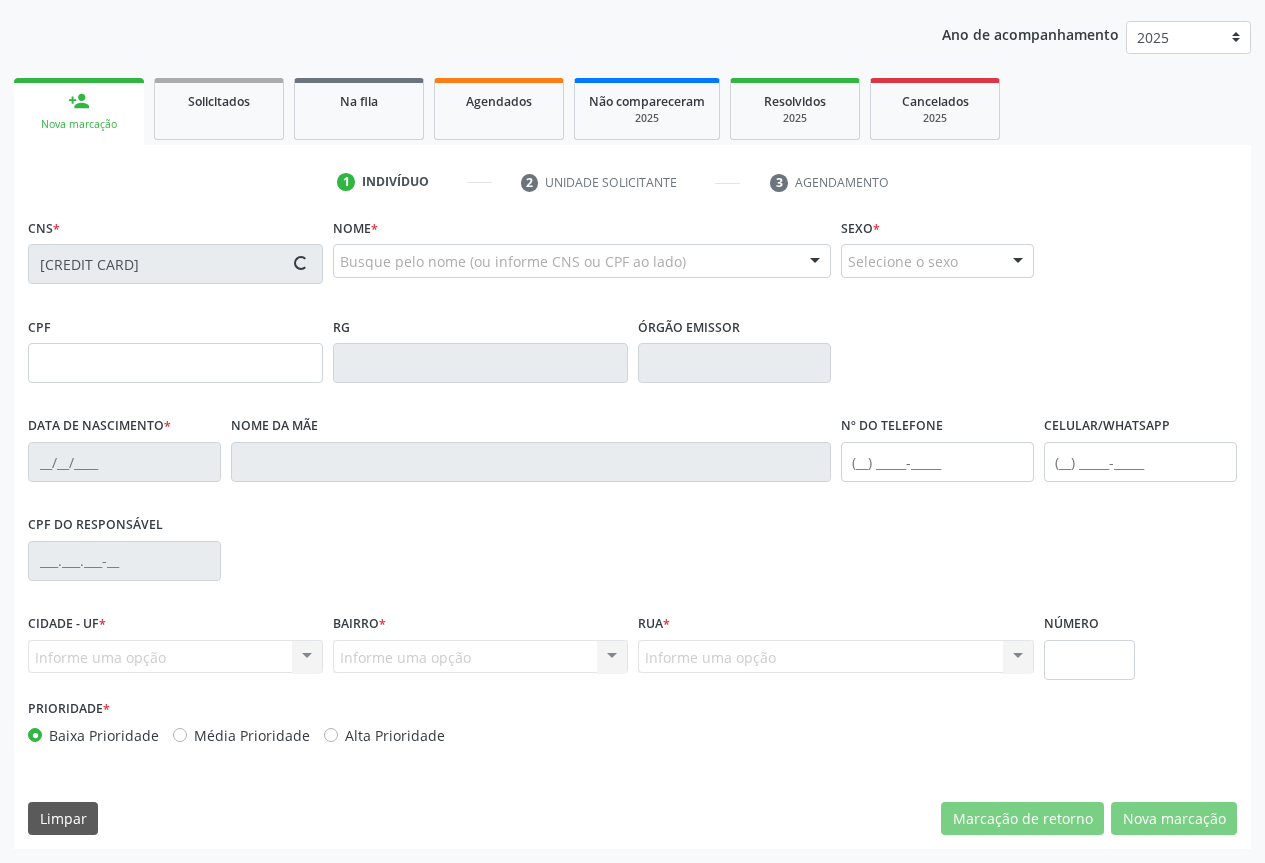 type on "[PHONE]" 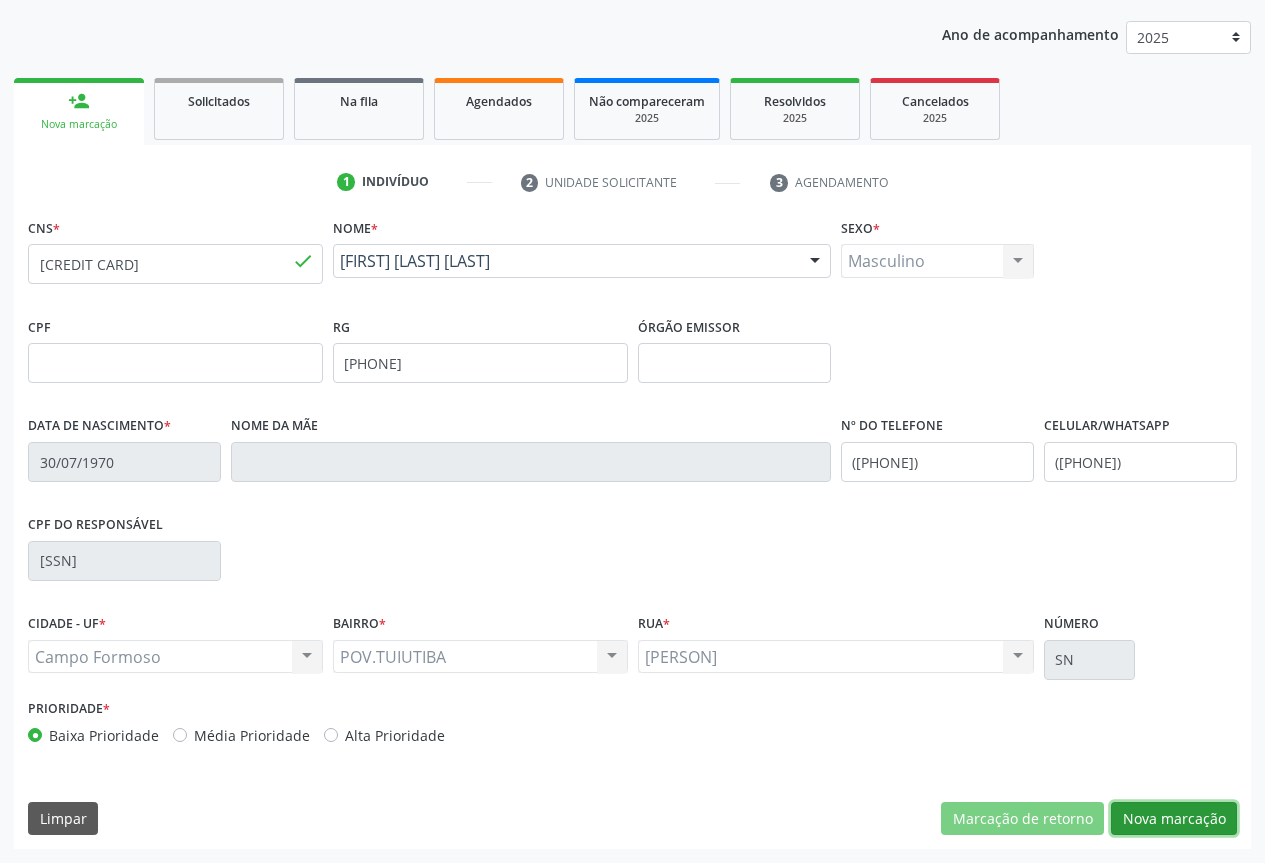click on "Nova marcação" at bounding box center [1174, 819] 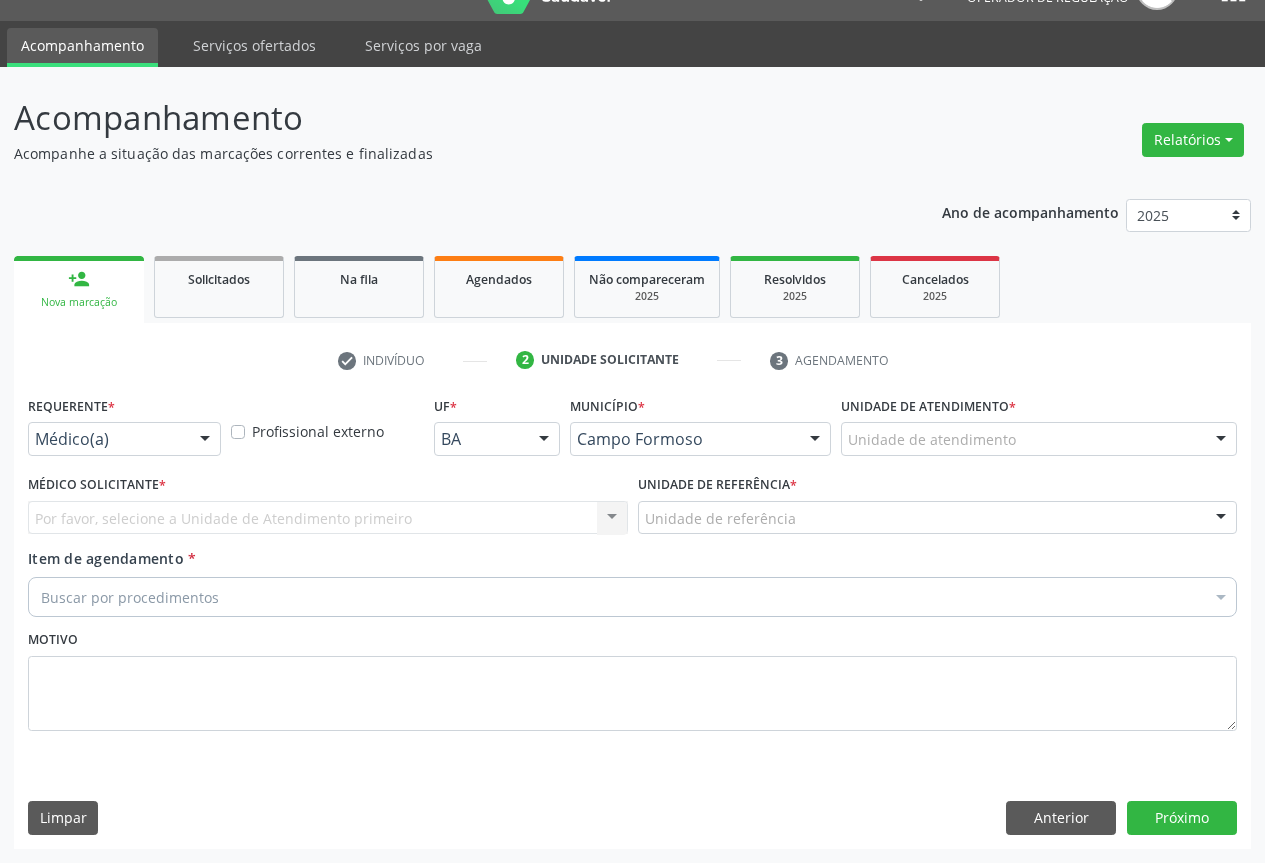 scroll, scrollTop: 43, scrollLeft: 0, axis: vertical 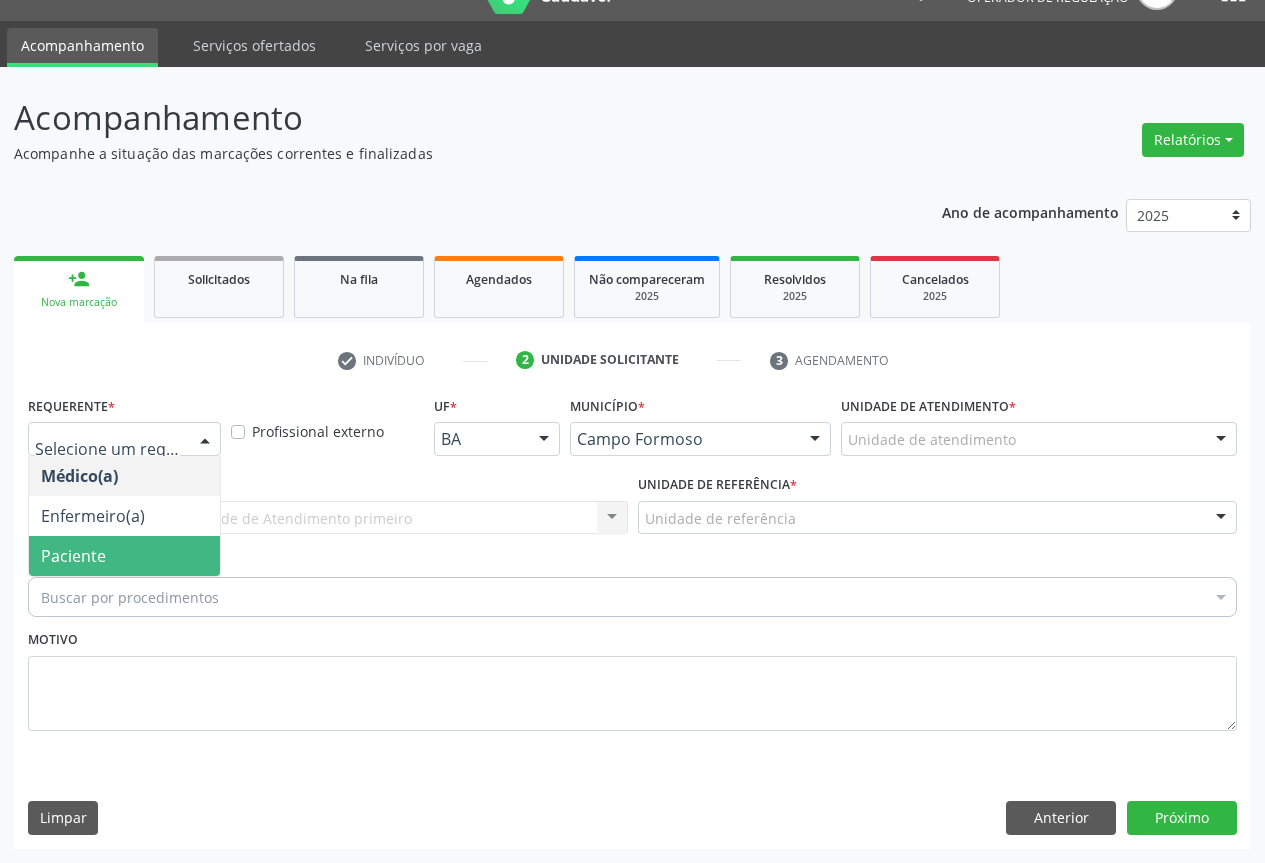 click on "Paciente" at bounding box center (124, 556) 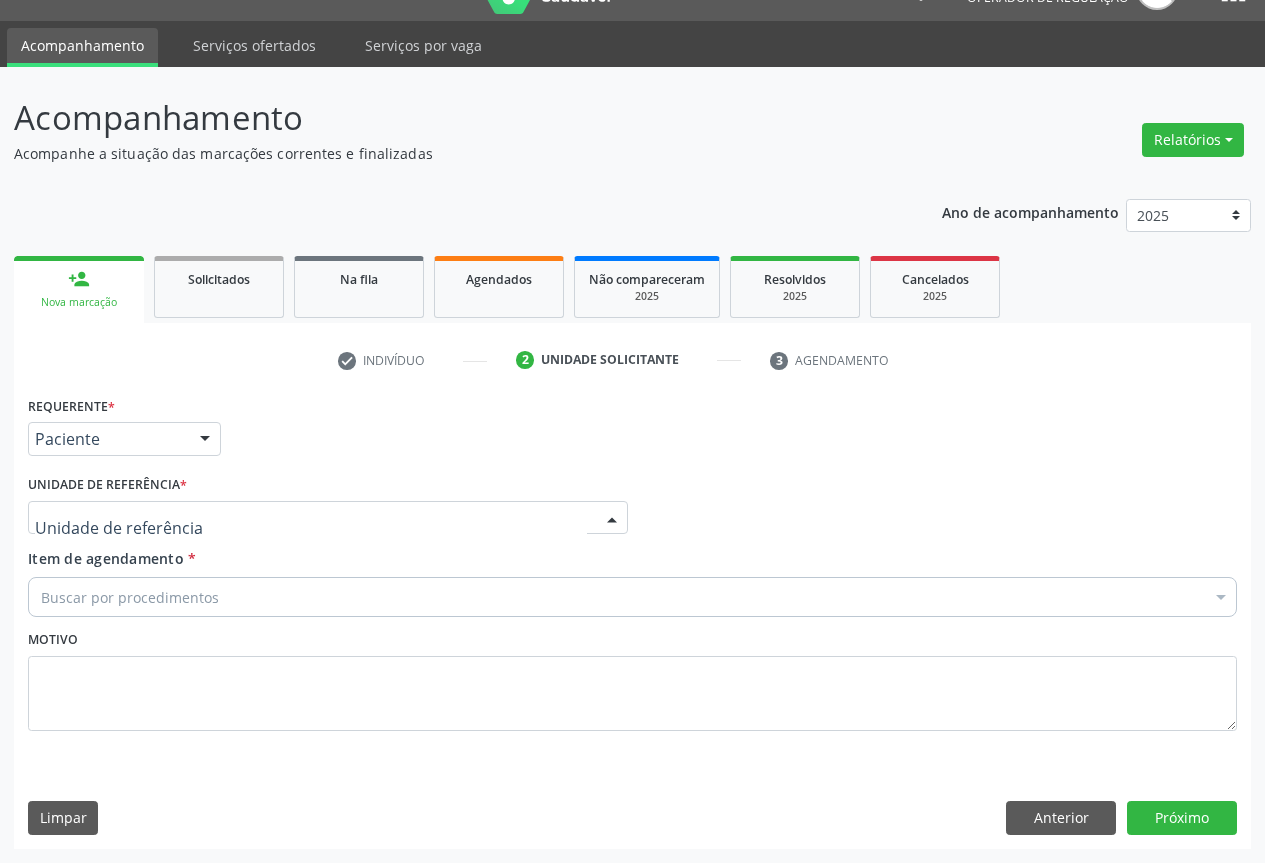 drag, startPoint x: 235, startPoint y: 518, endPoint x: 230, endPoint y: 607, distance: 89.140335 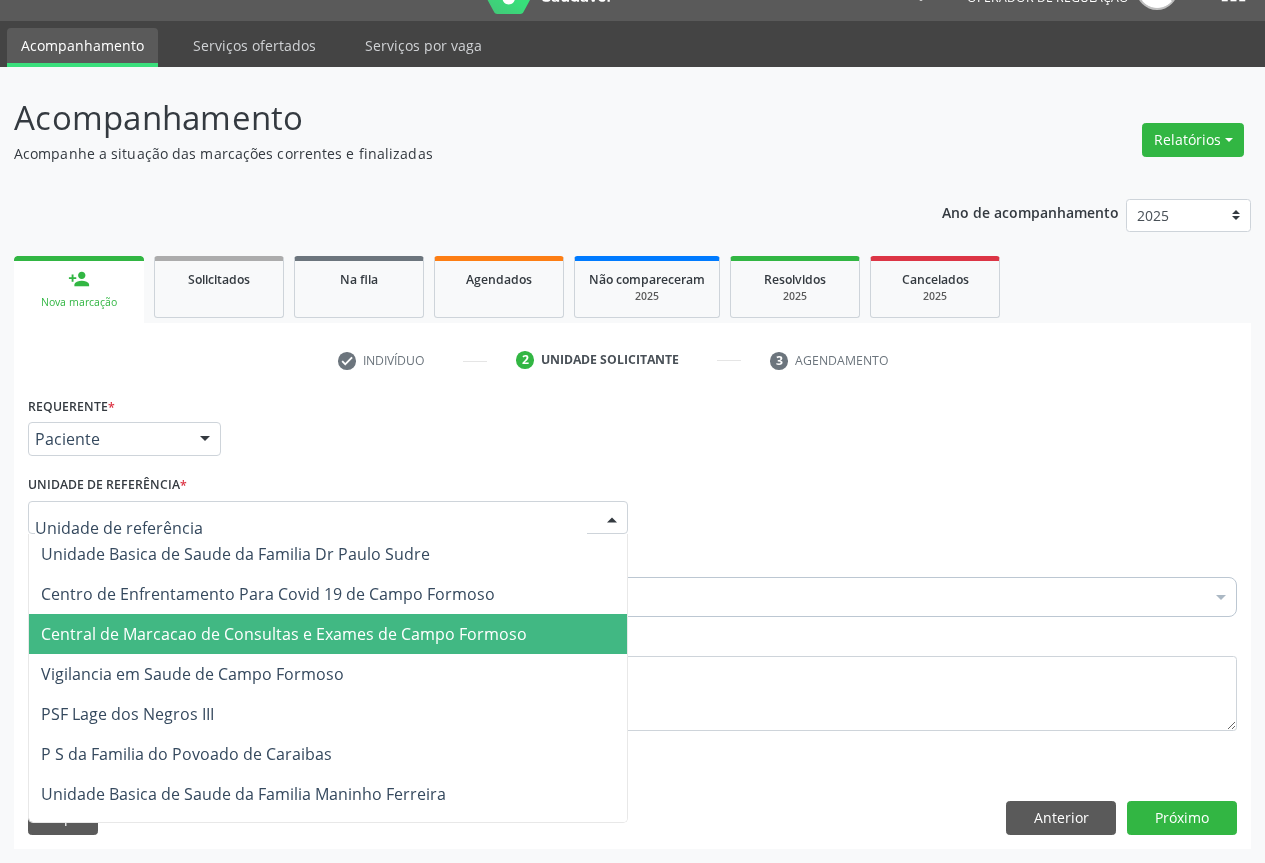 click on "Central de Marcacao de Consultas e Exames de Campo Formoso" at bounding box center (284, 634) 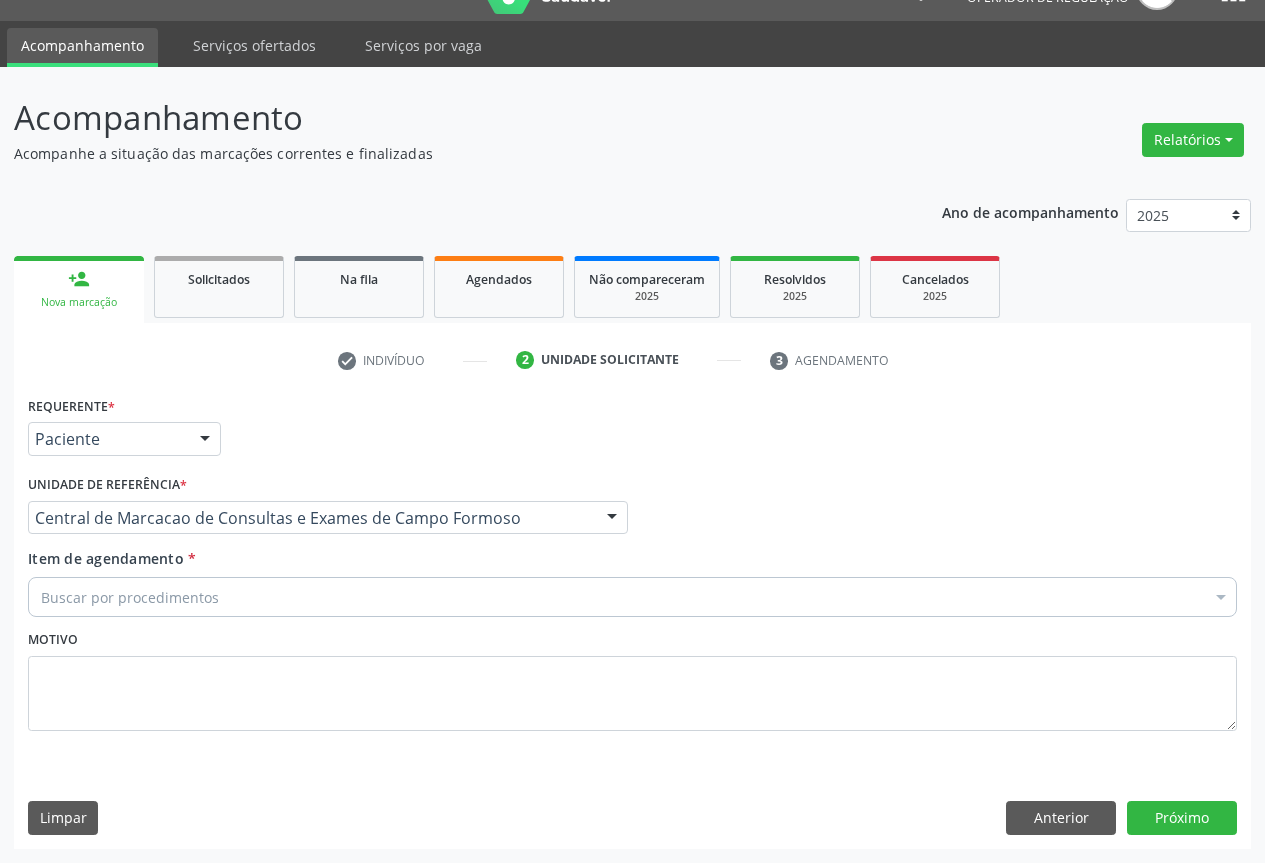 click on "Buscar por procedimentos" at bounding box center (632, 597) 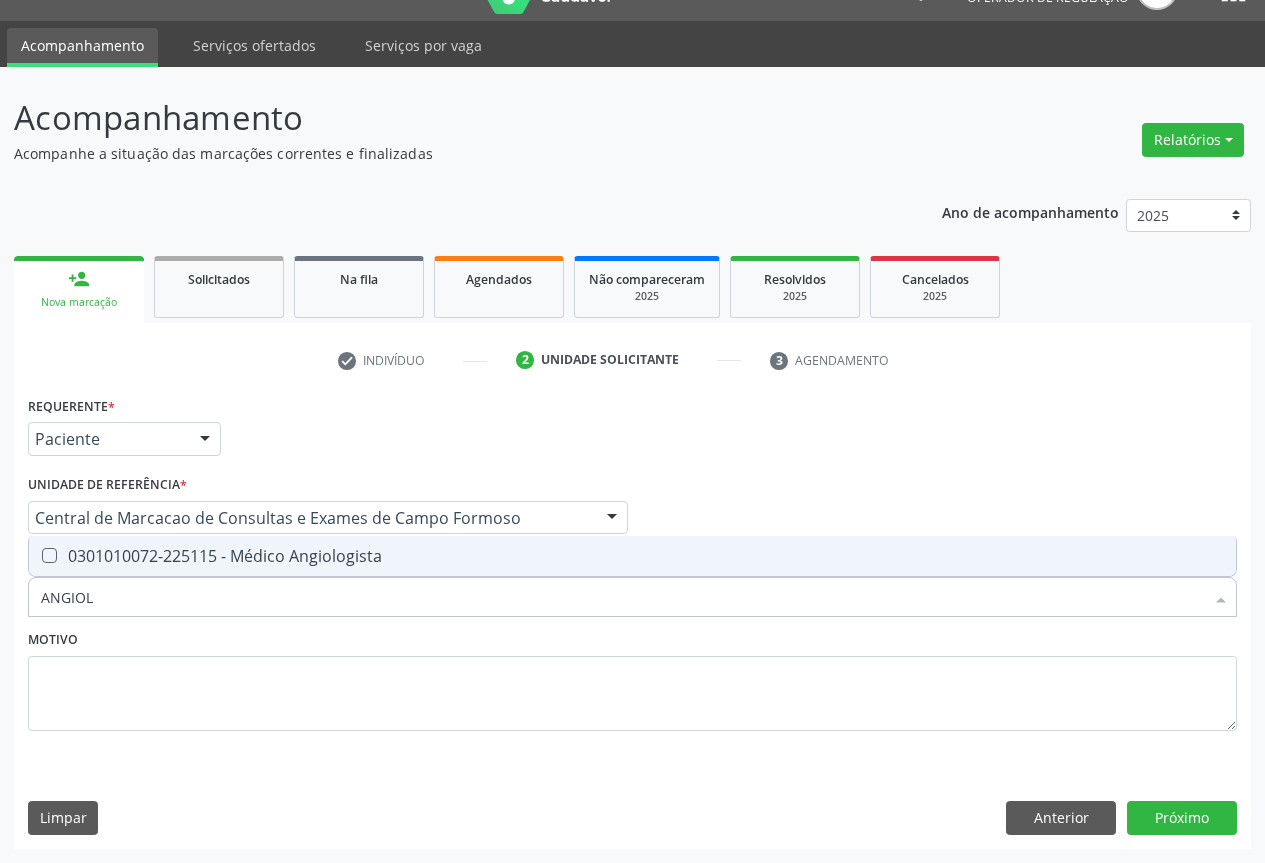 type on "ANGIOLO" 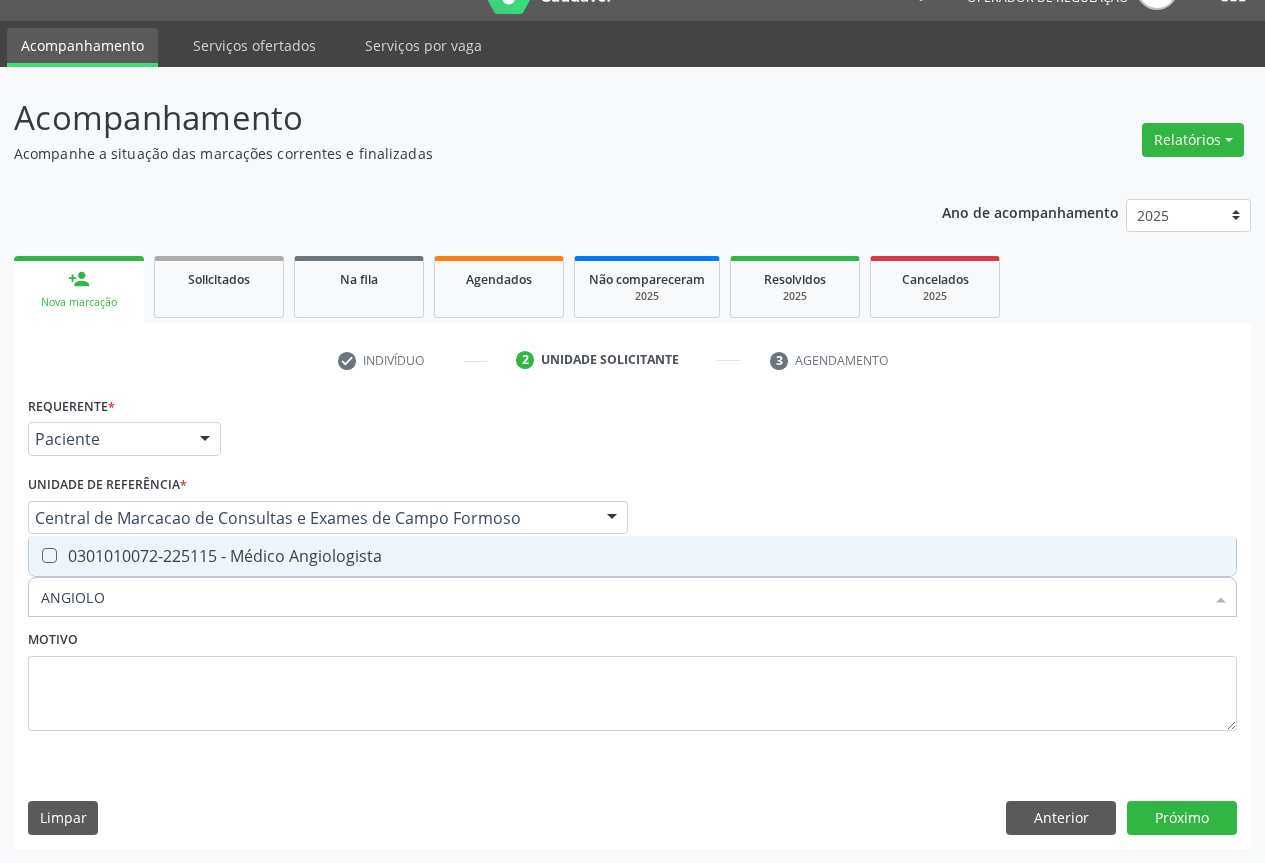 click on "0301010072-225115 - Médico Angiologista" at bounding box center (632, 556) 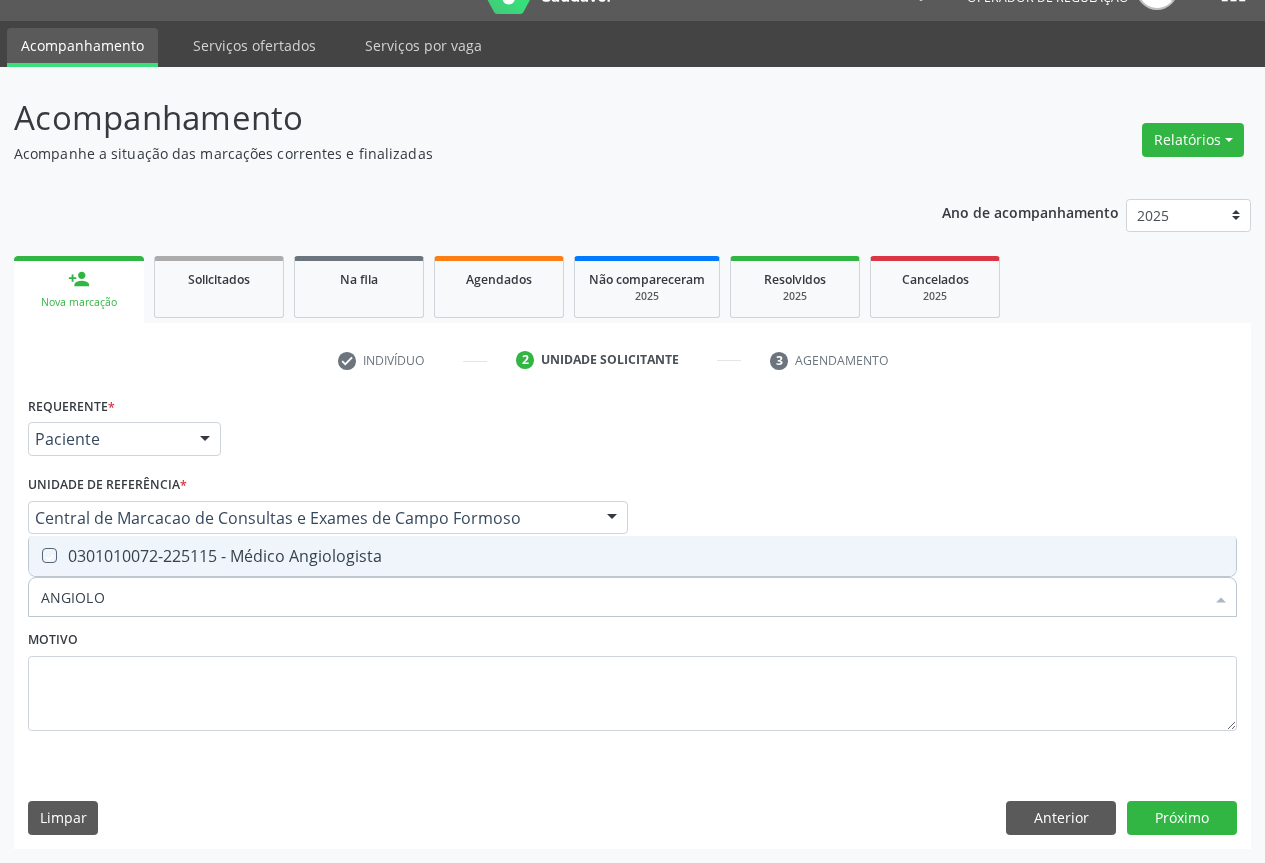 checkbox on "true" 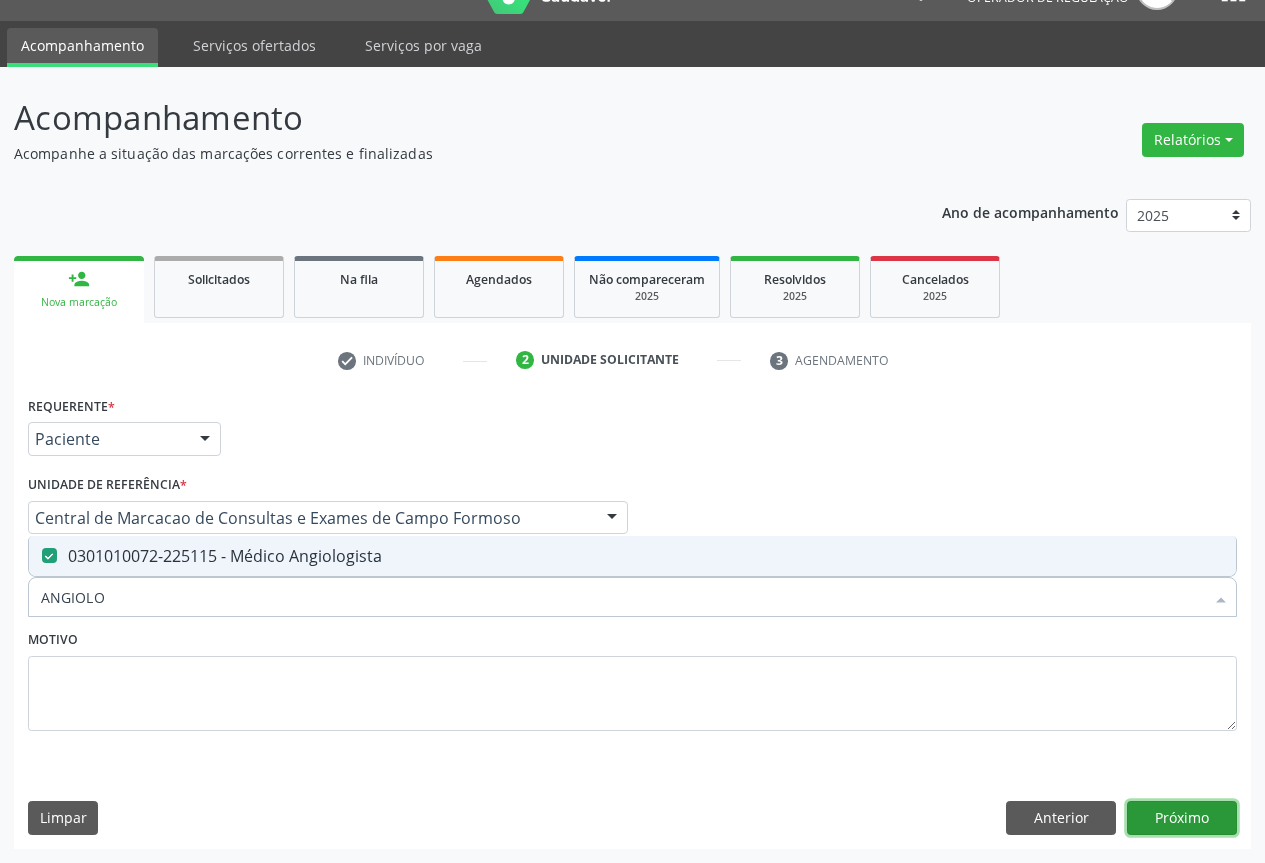 click on "Próximo" at bounding box center (1182, 818) 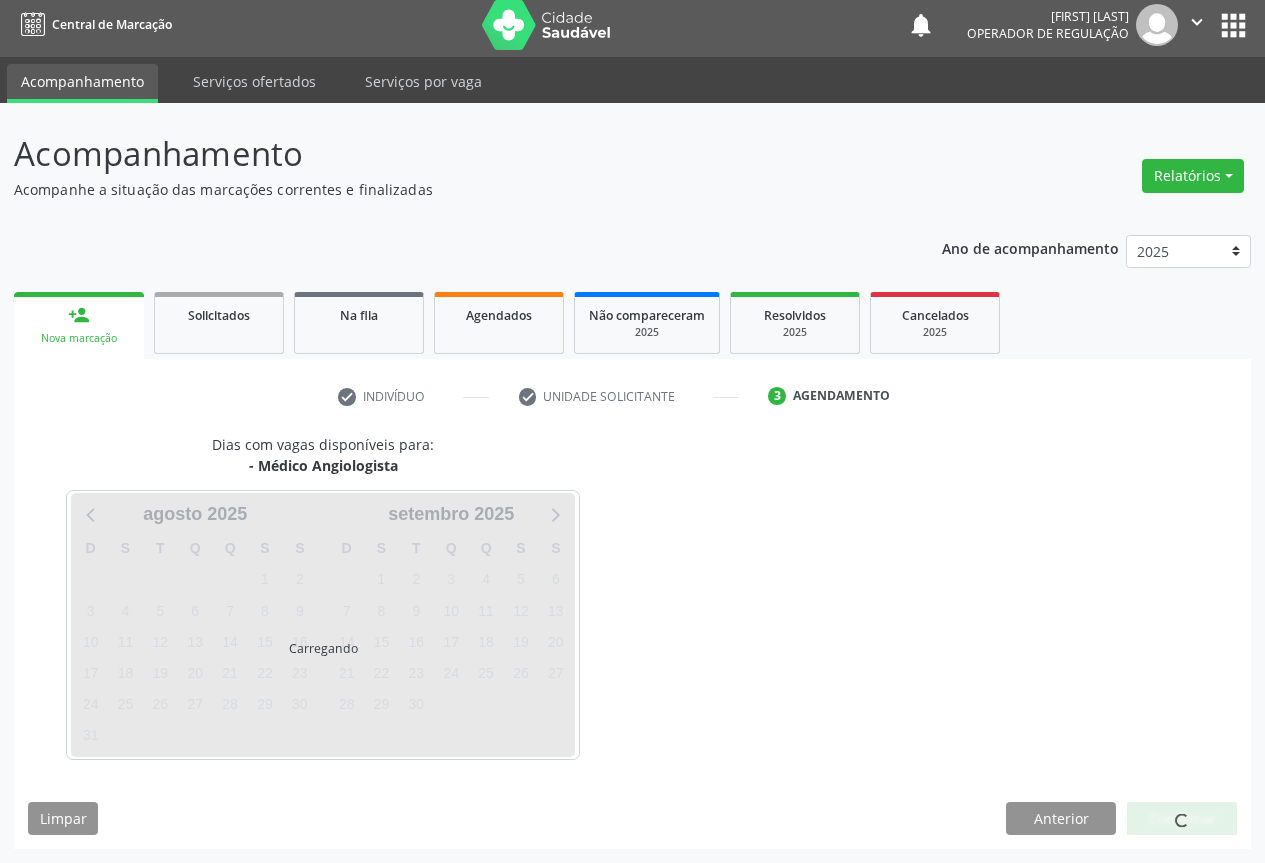 scroll, scrollTop: 43, scrollLeft: 0, axis: vertical 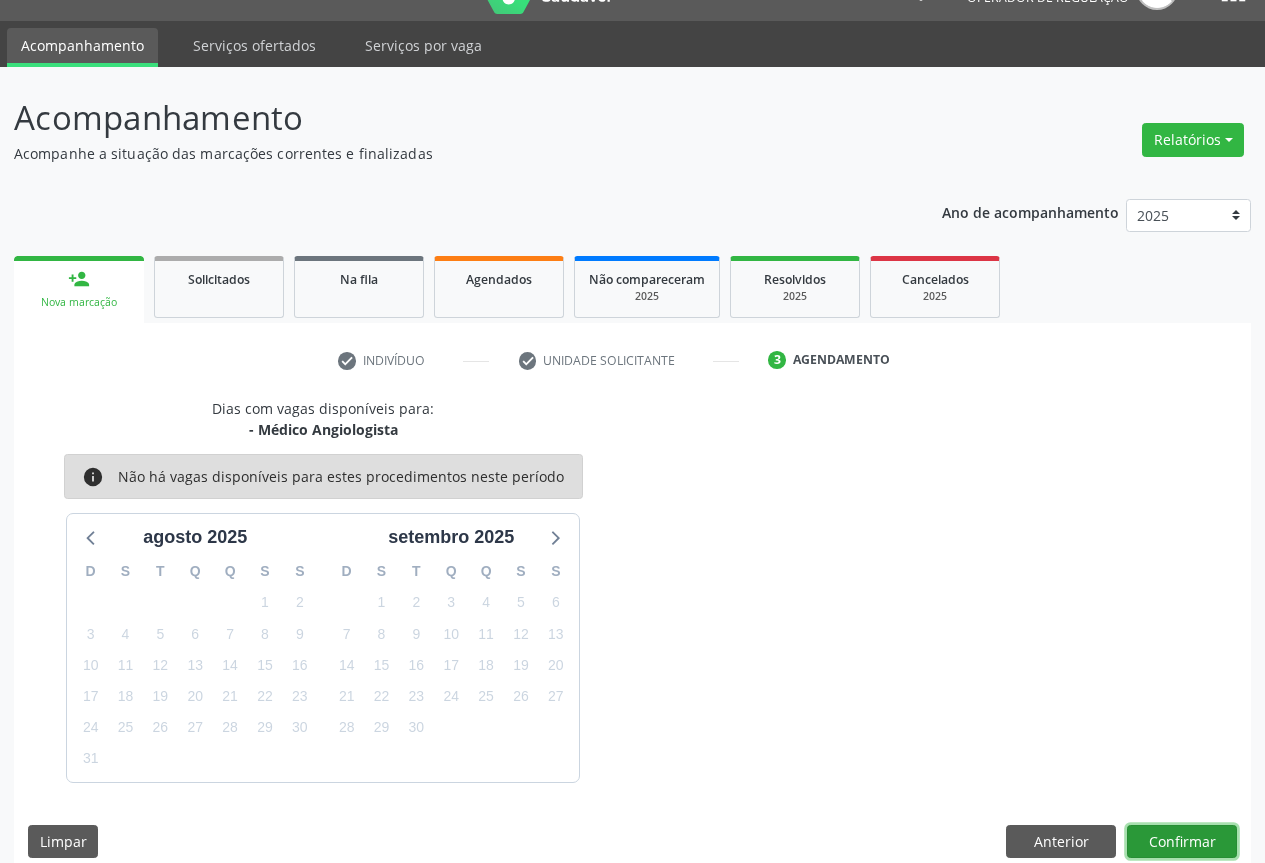 click on "Confirmar" at bounding box center (1182, 842) 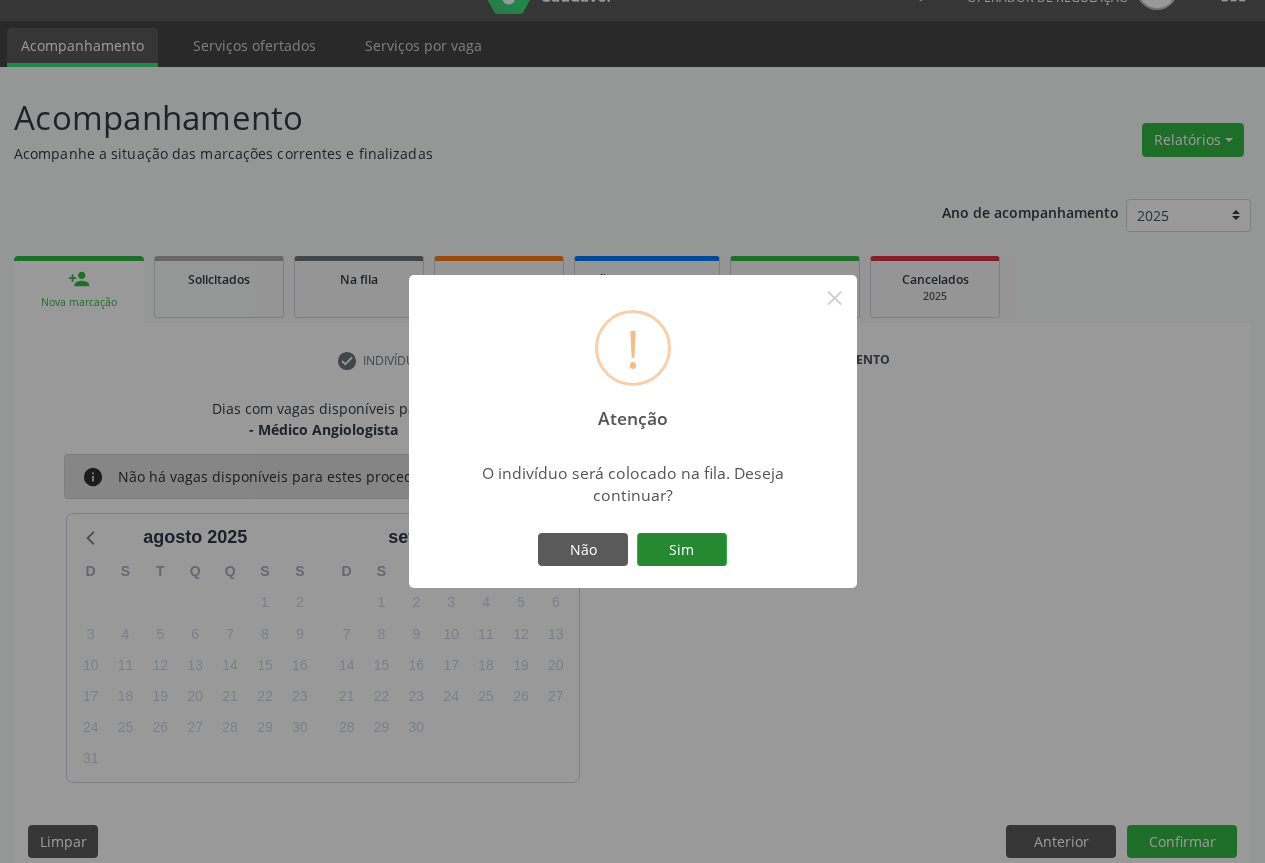 click on "Sim" at bounding box center [682, 550] 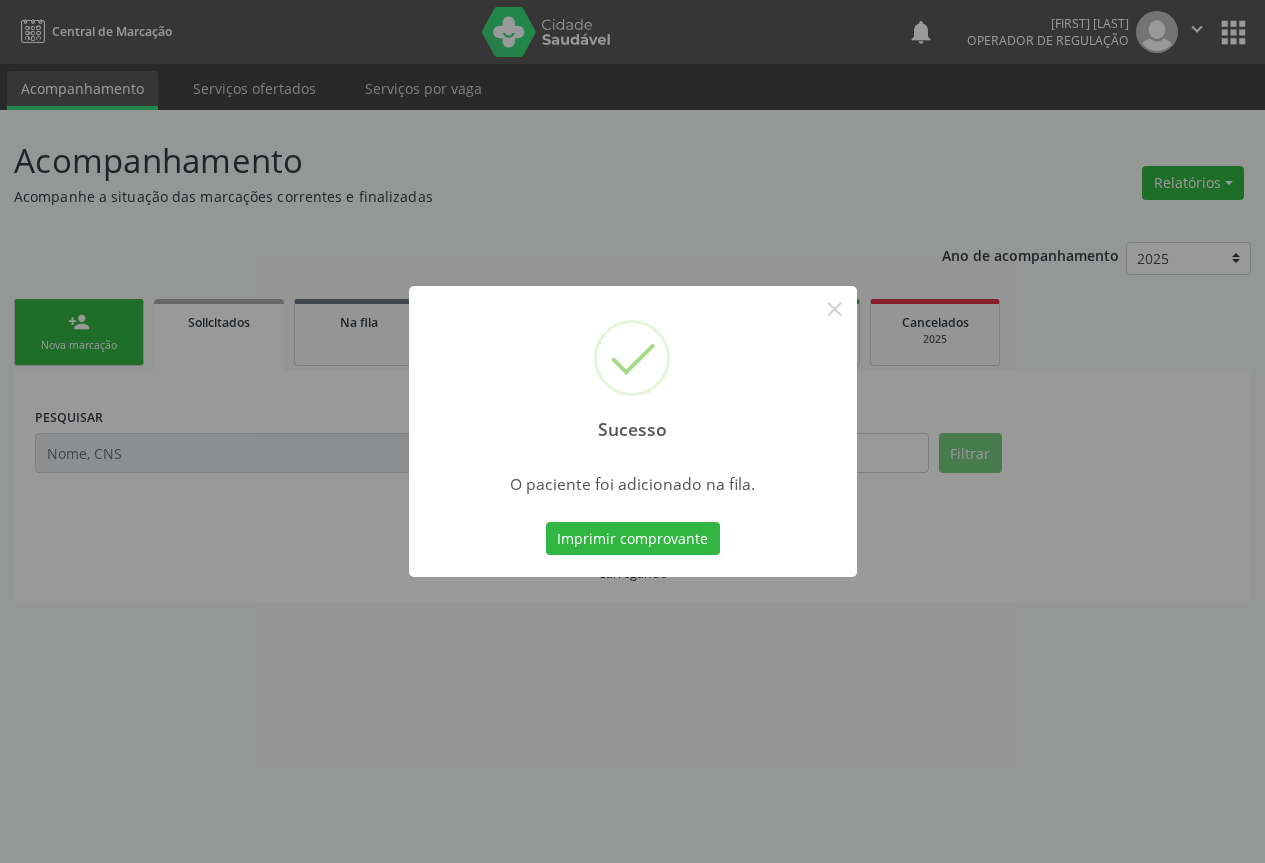 scroll, scrollTop: 0, scrollLeft: 0, axis: both 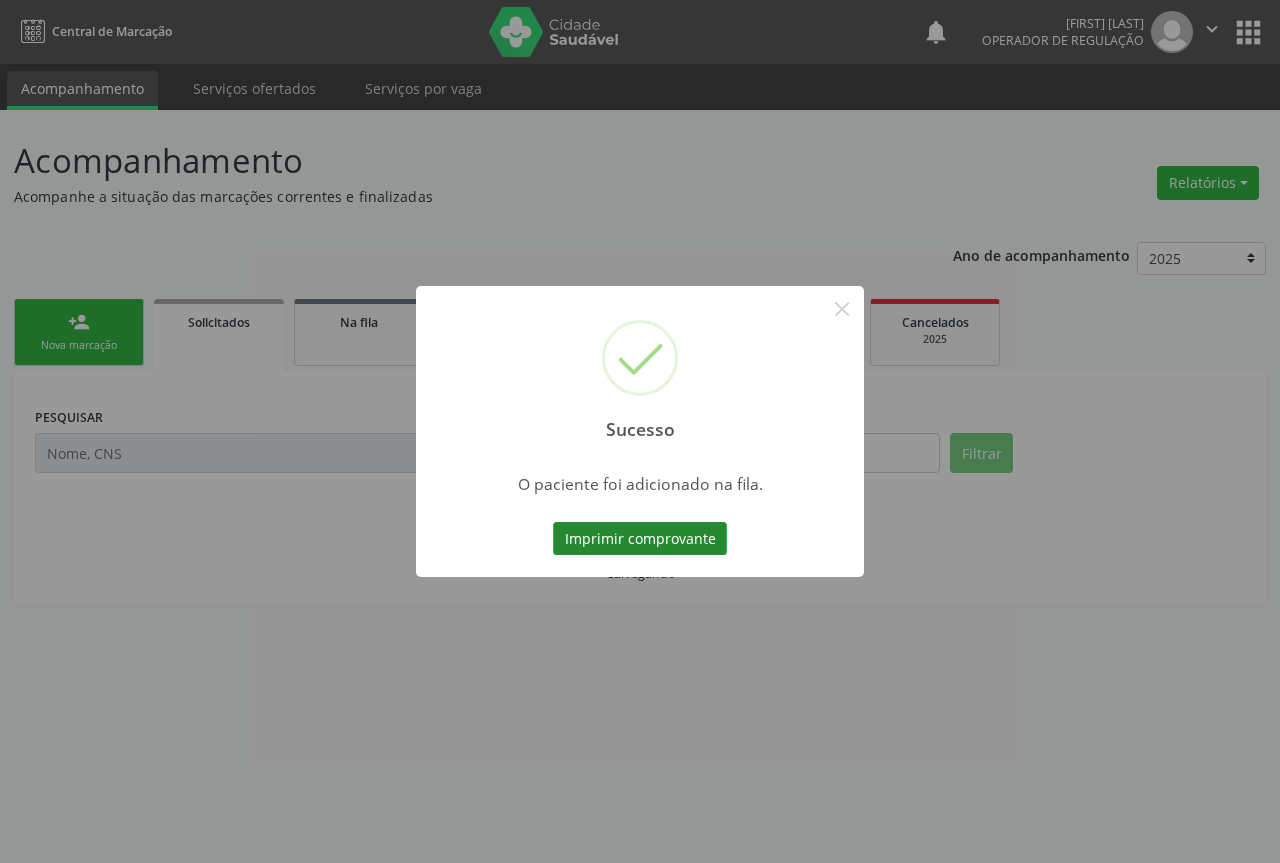 click on "Imprimir comprovante" at bounding box center (640, 539) 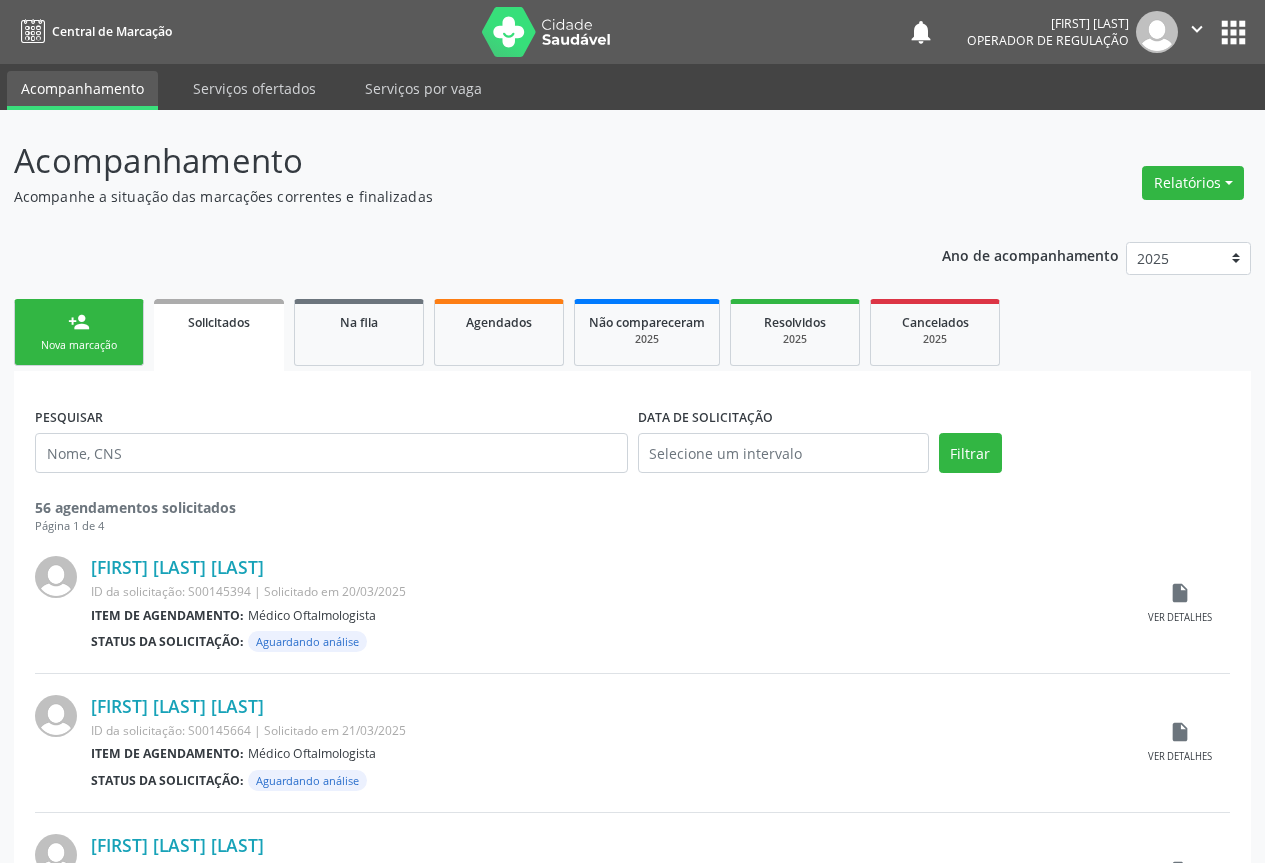 click on "person_add
Nova marcação" at bounding box center [79, 332] 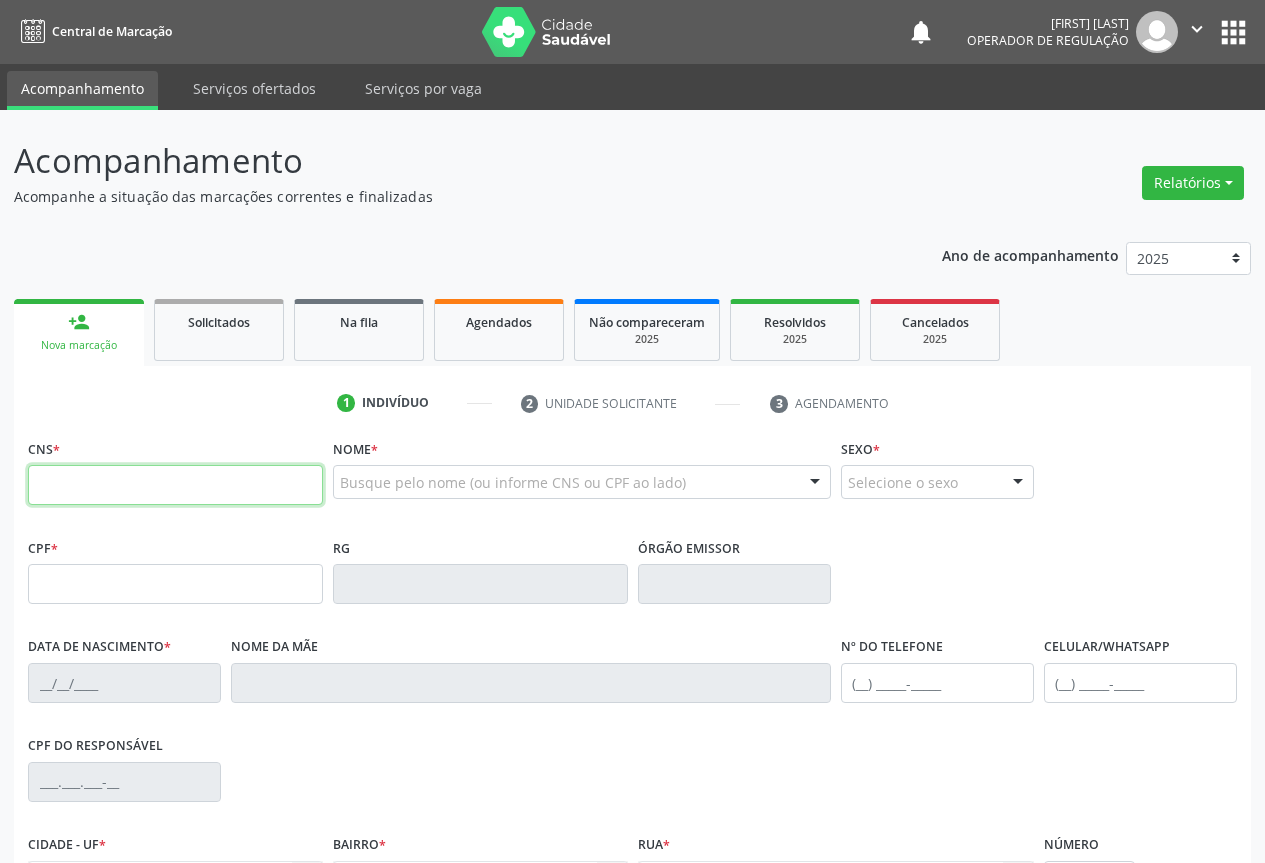 click at bounding box center (175, 485) 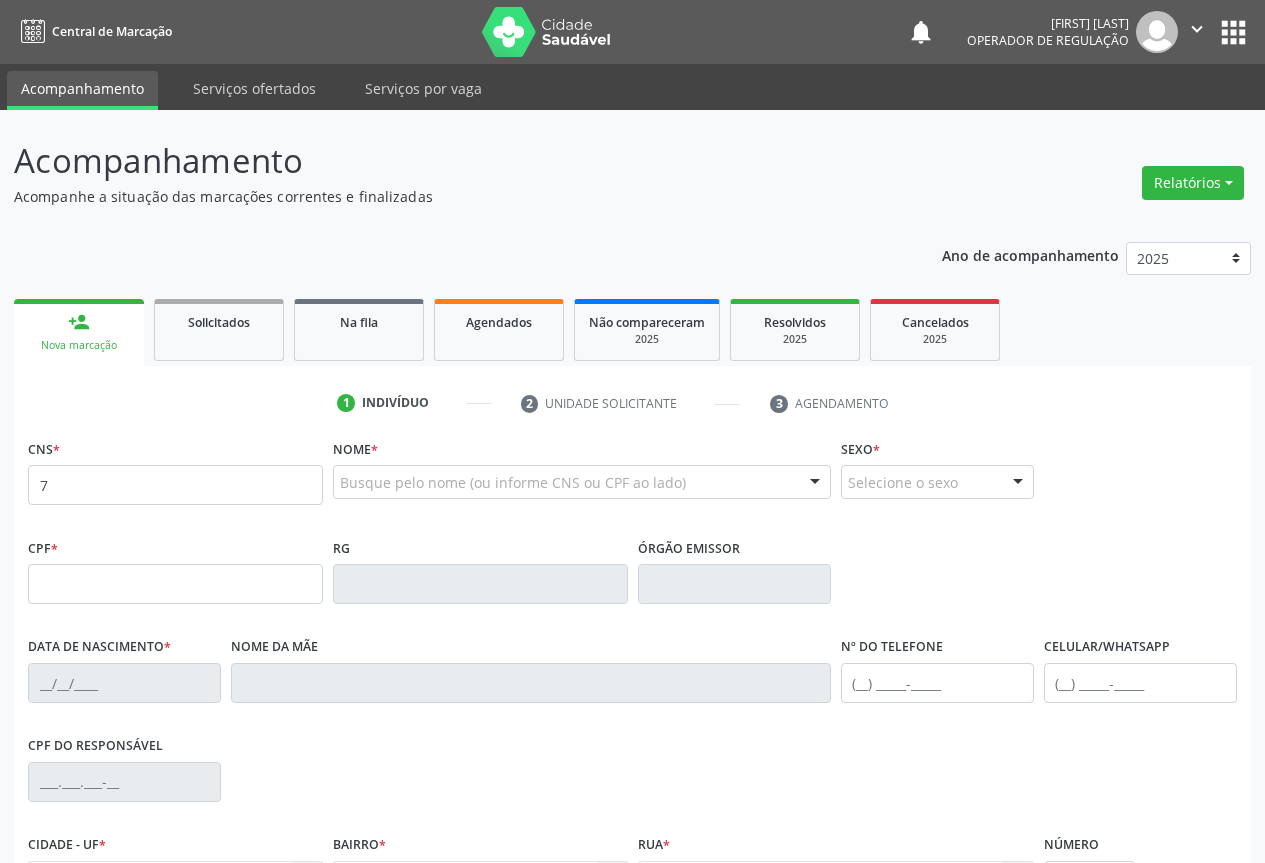 scroll, scrollTop: 0, scrollLeft: 0, axis: both 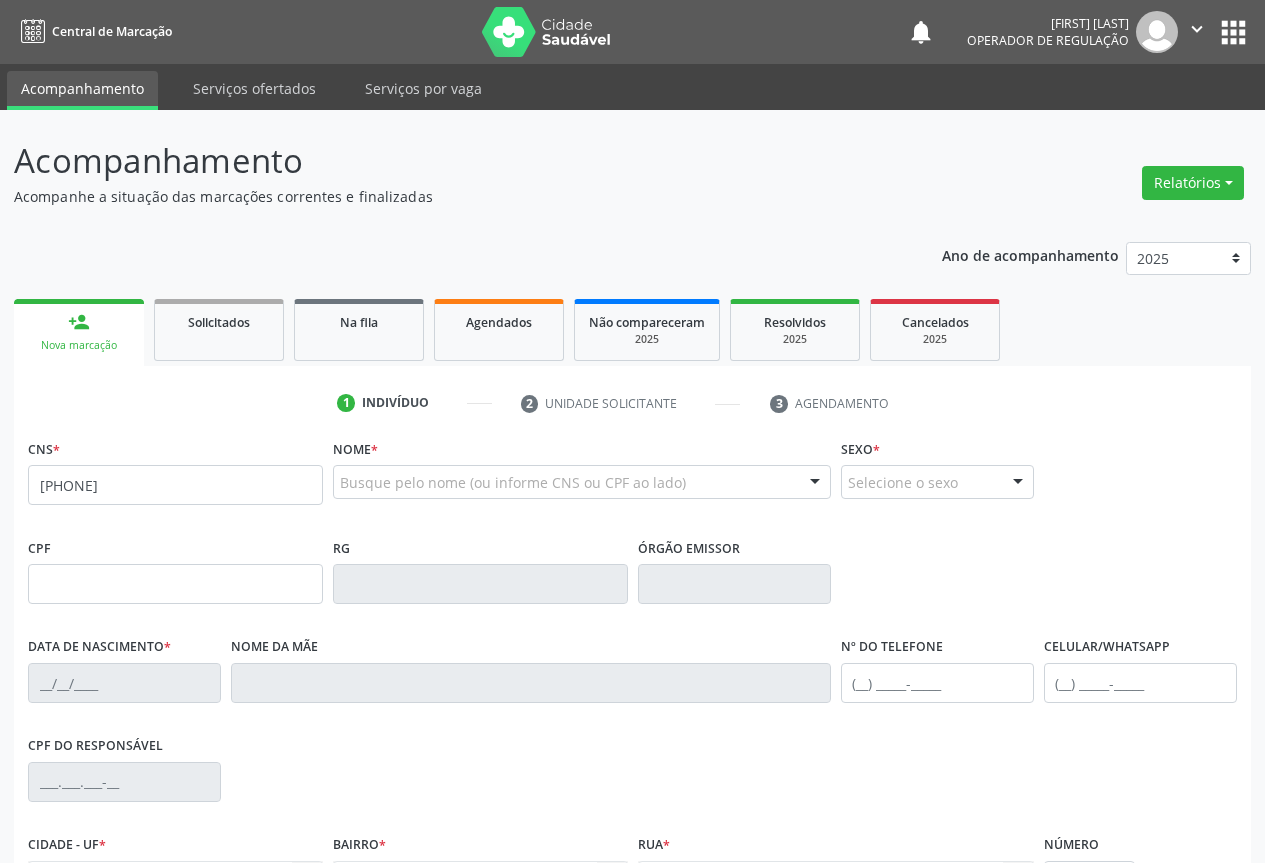 type on "705 6034 7710 4412" 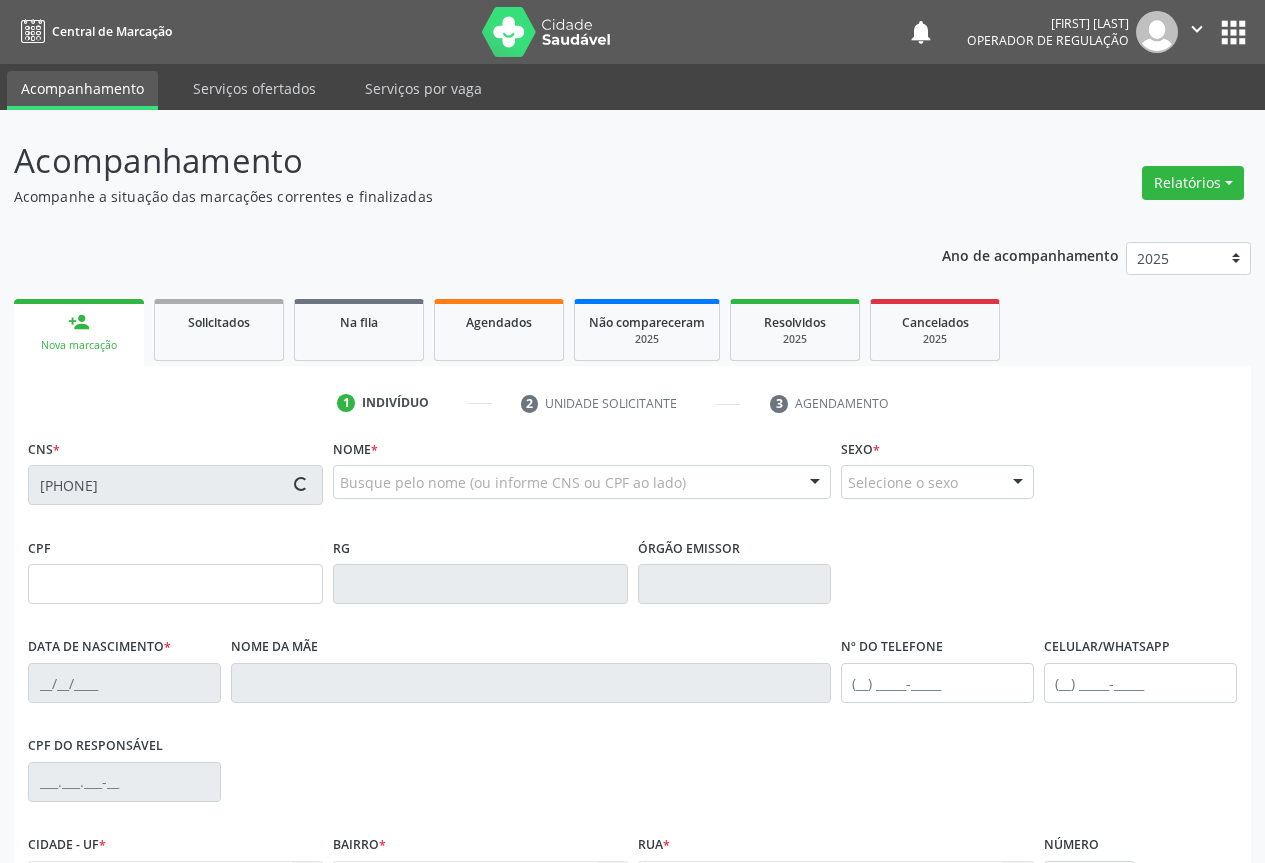 type on "1191429458" 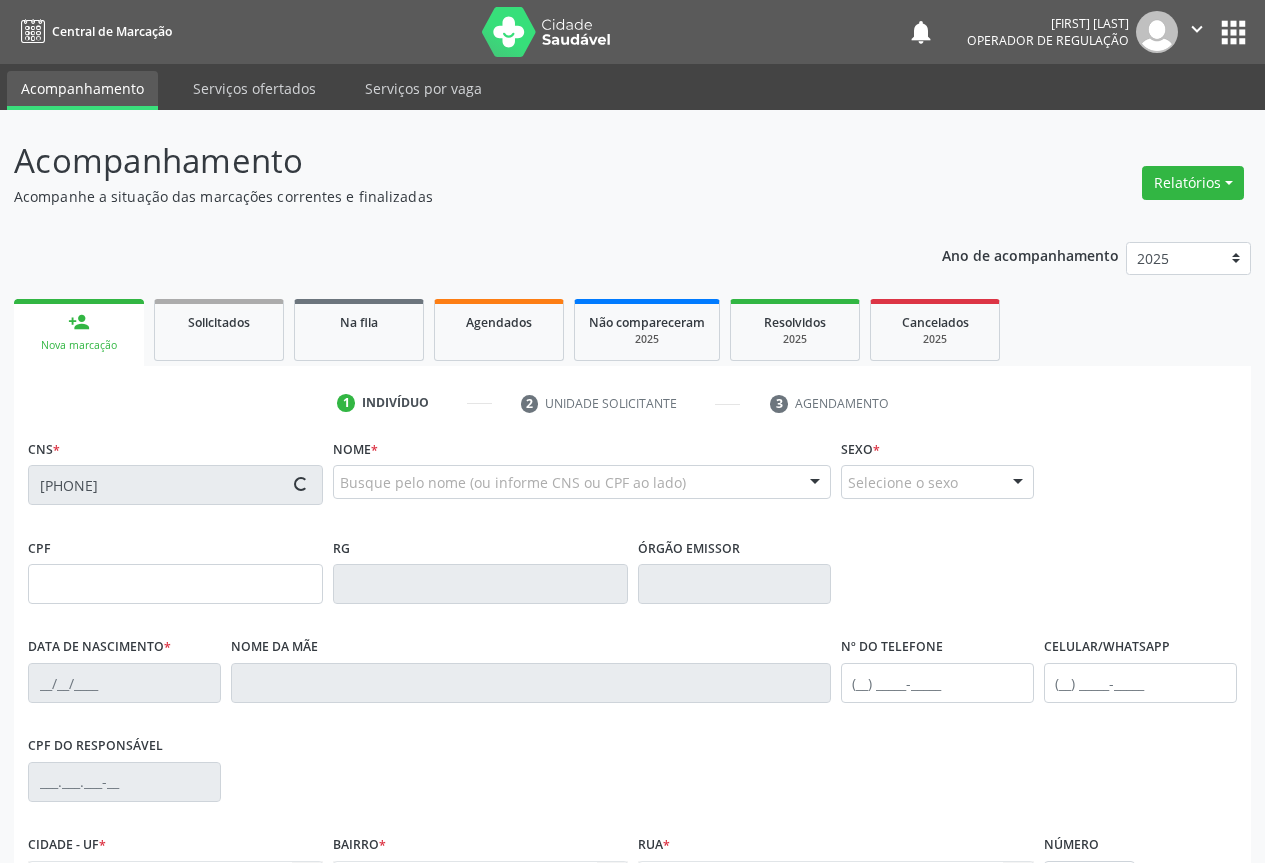 type on "S/N" 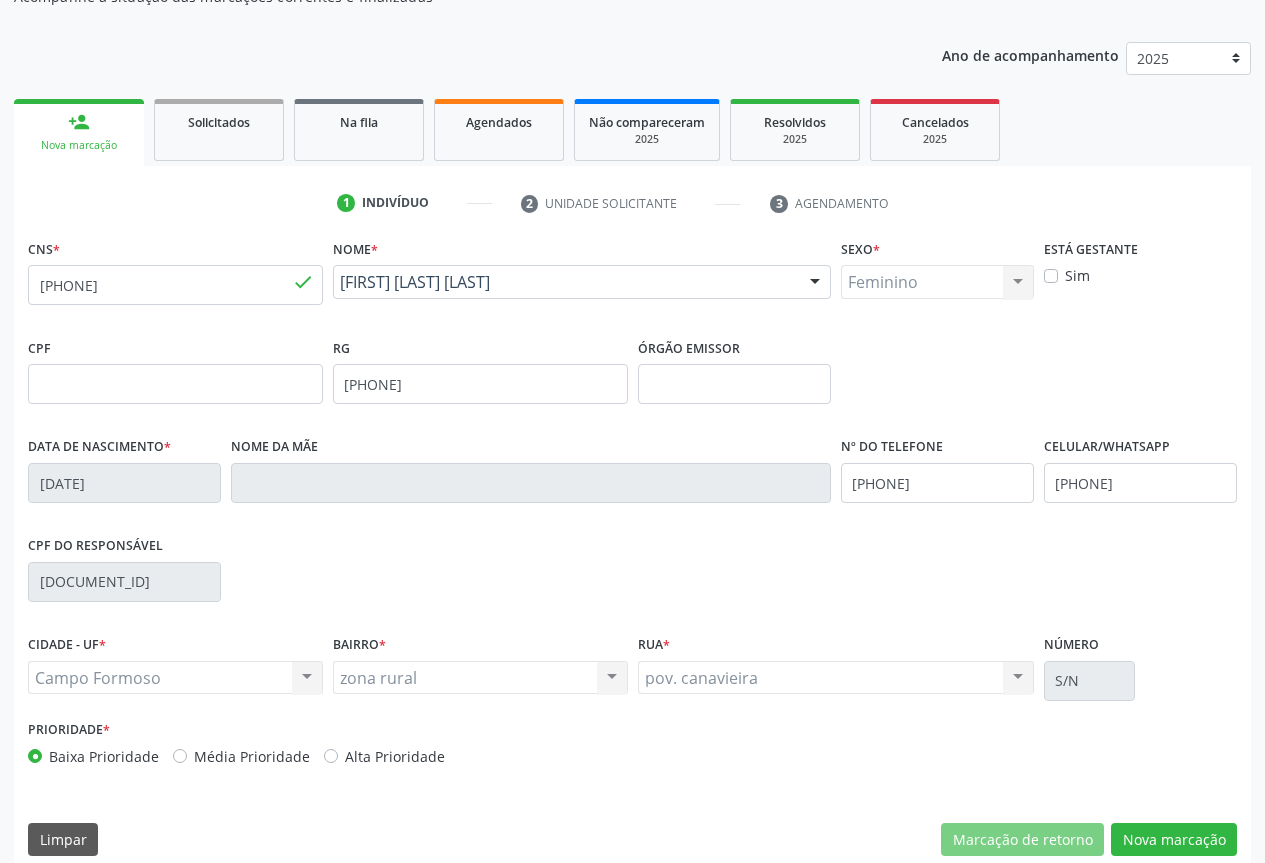 scroll, scrollTop: 221, scrollLeft: 0, axis: vertical 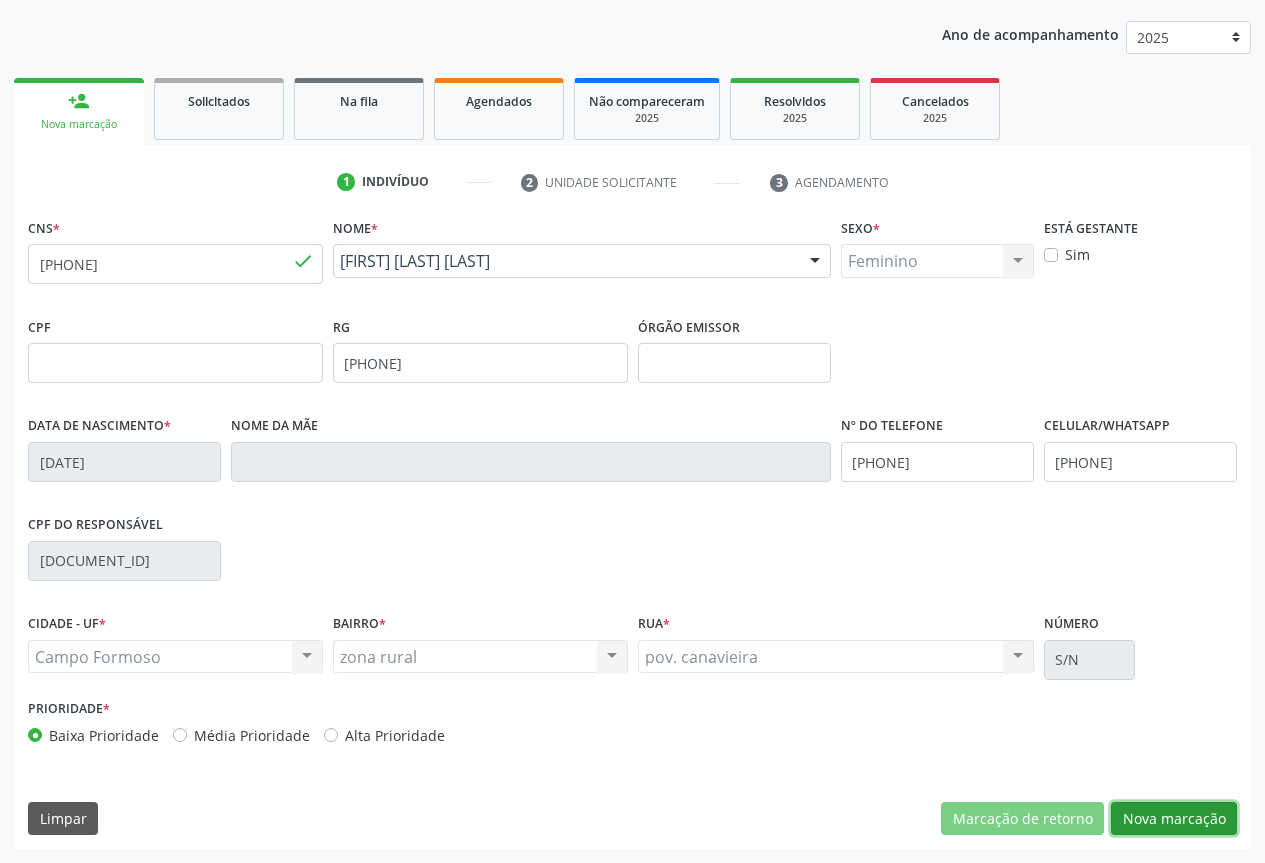 click on "Nova marcação" at bounding box center [1174, 819] 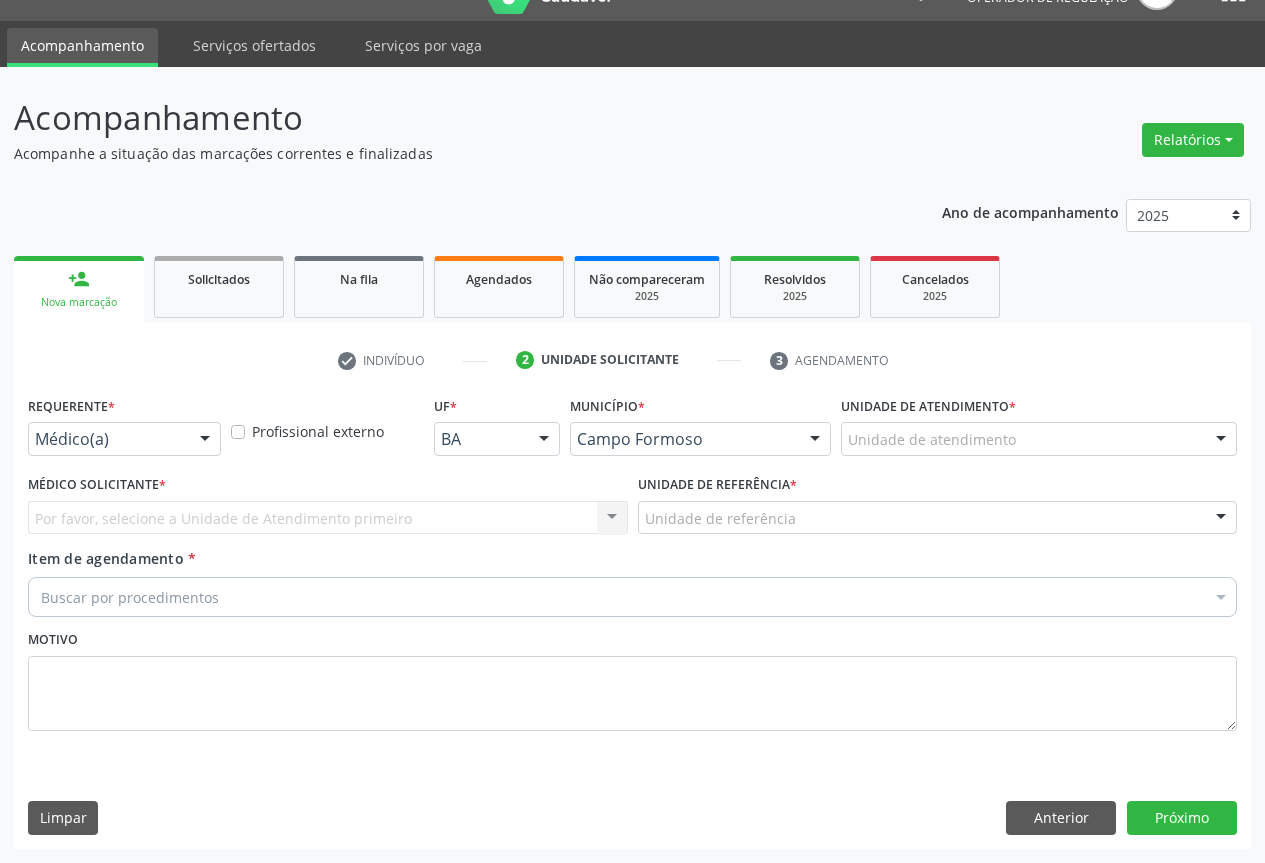 scroll, scrollTop: 43, scrollLeft: 0, axis: vertical 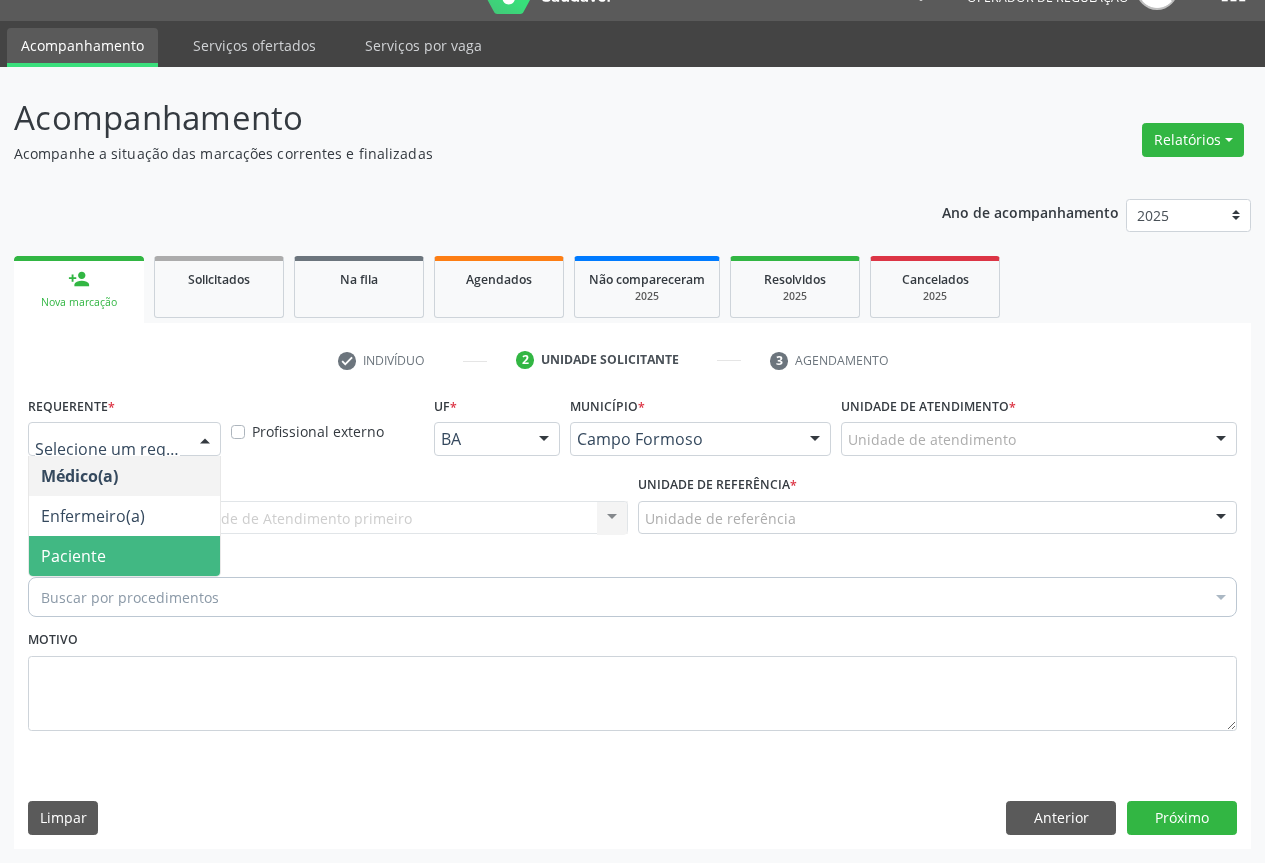 click on "Paciente" at bounding box center [124, 556] 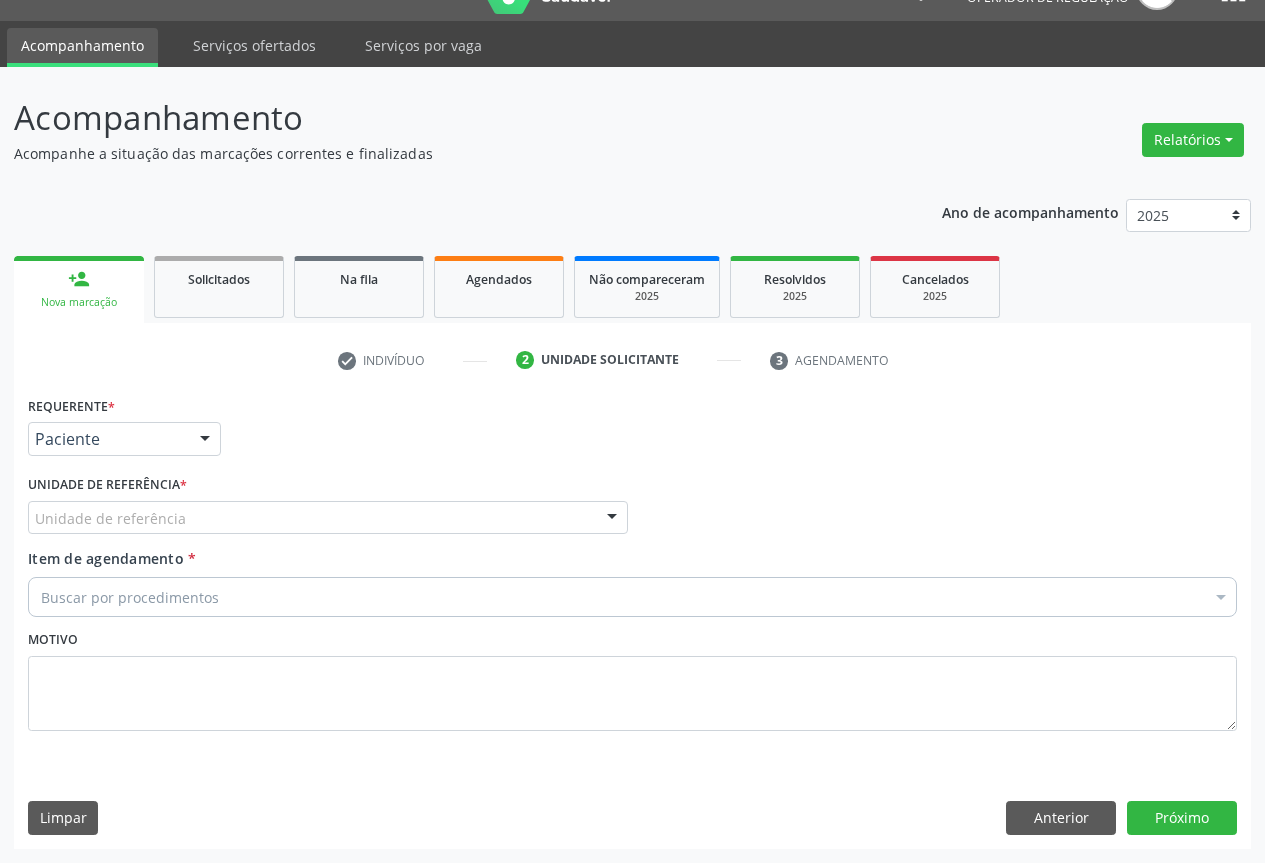 drag, startPoint x: 227, startPoint y: 512, endPoint x: 222, endPoint y: 537, distance: 25.495098 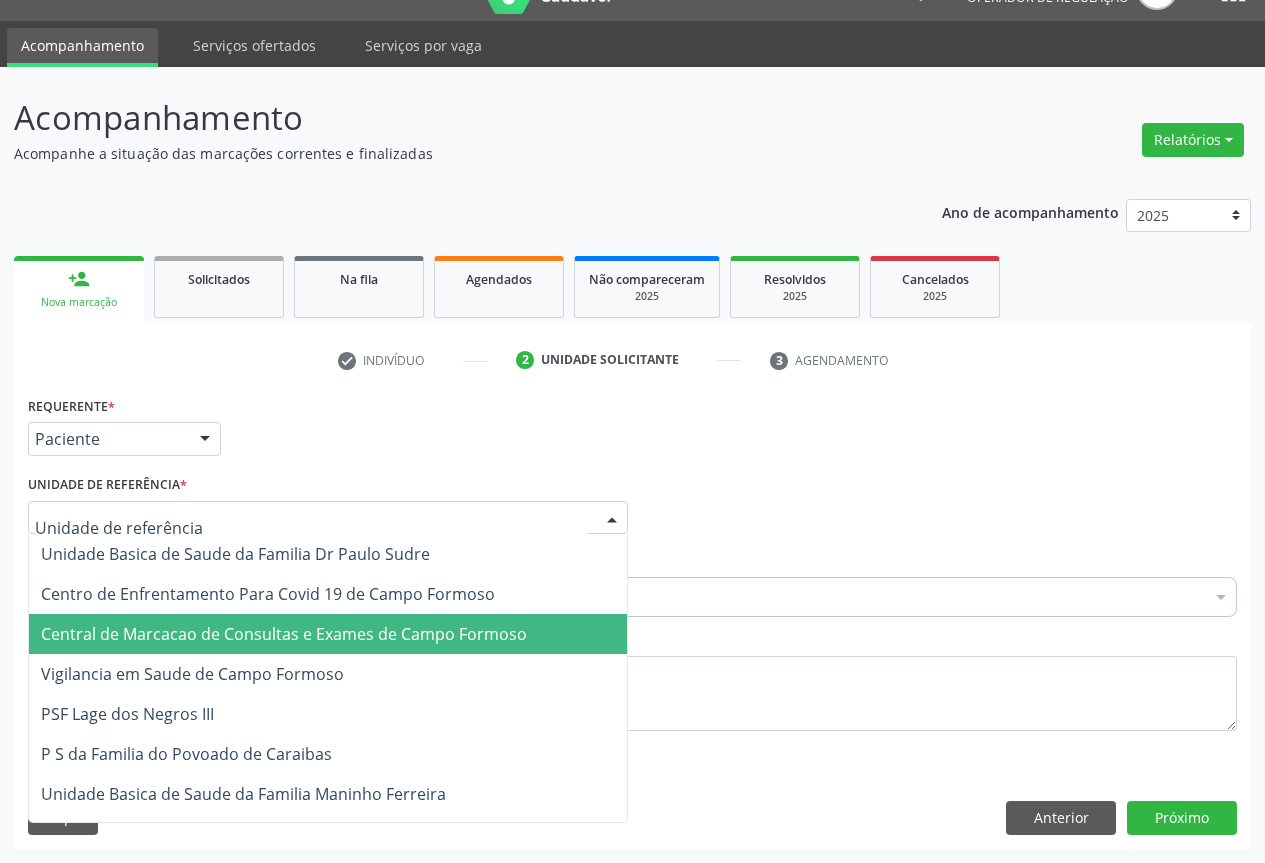 click on "Central de Marcacao de Consultas e Exames de Campo Formoso" at bounding box center [328, 634] 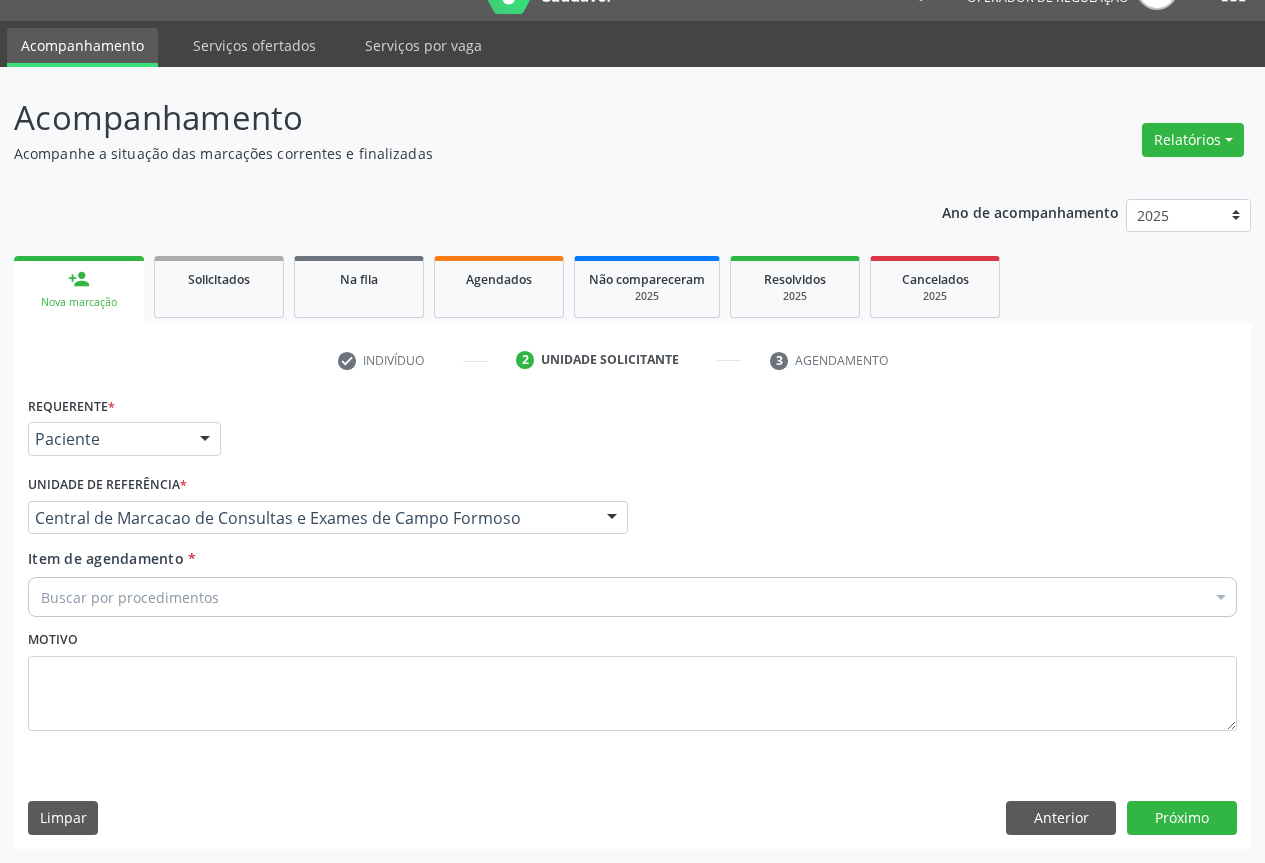 click on "Buscar por procedimentos" at bounding box center [632, 597] 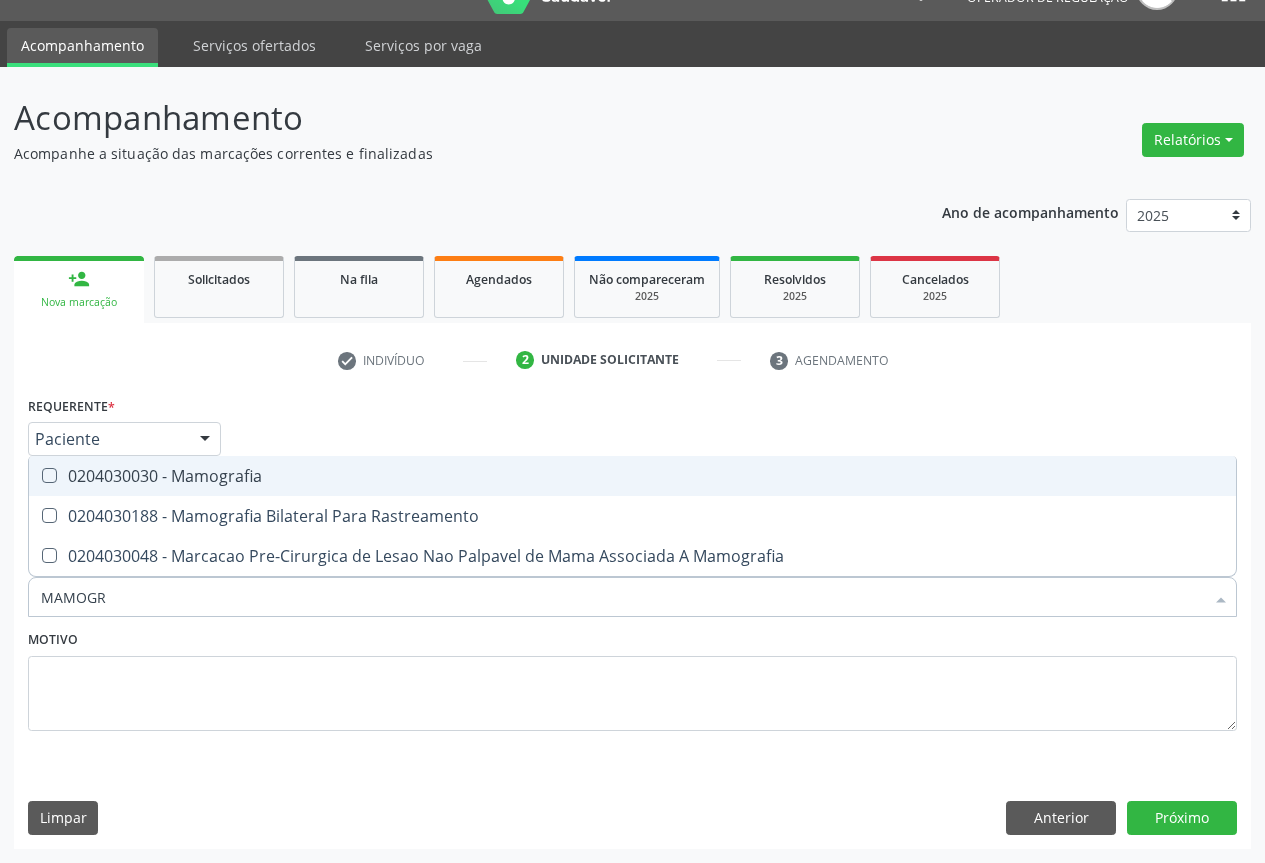 type on "MAMOGRA" 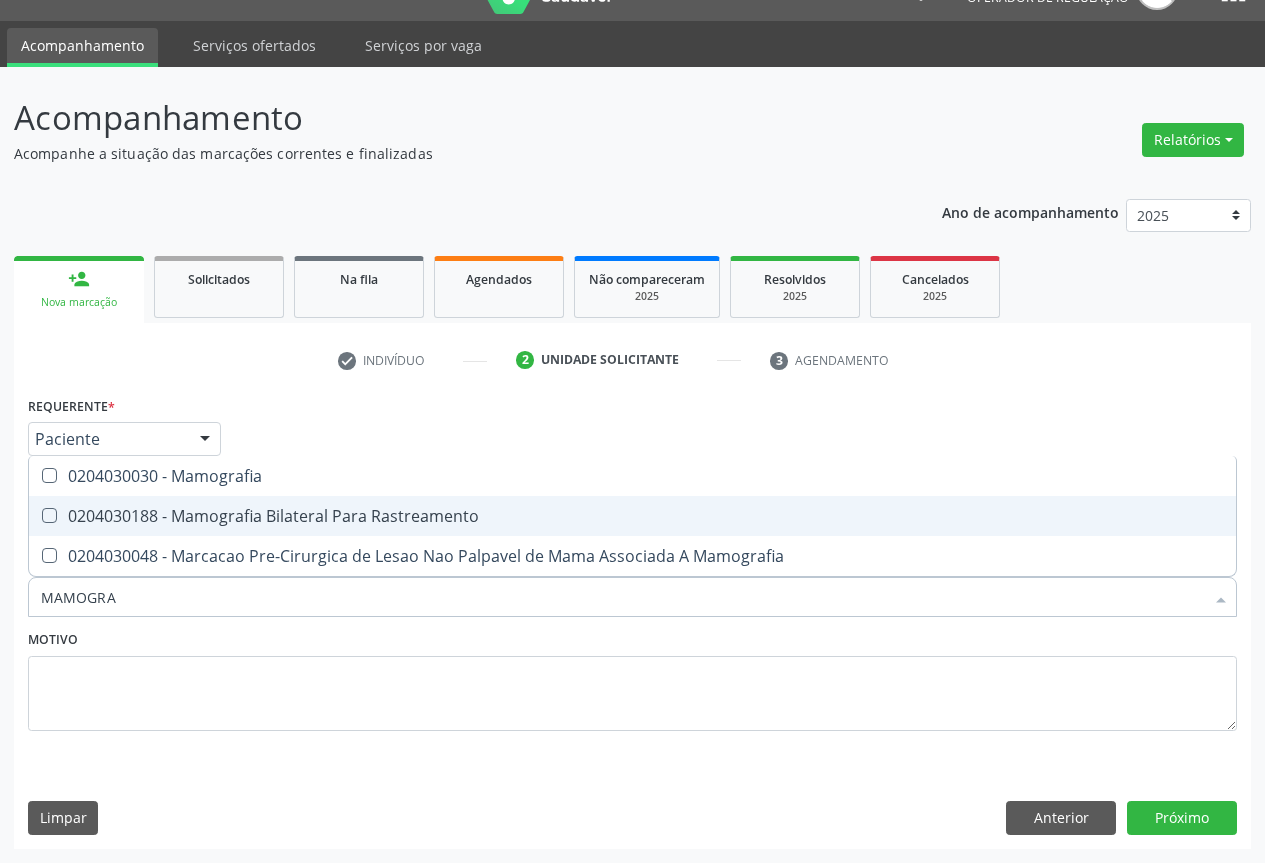 click on "0204030188 - Mamografia Bilateral Para Rastreamento" at bounding box center [632, 516] 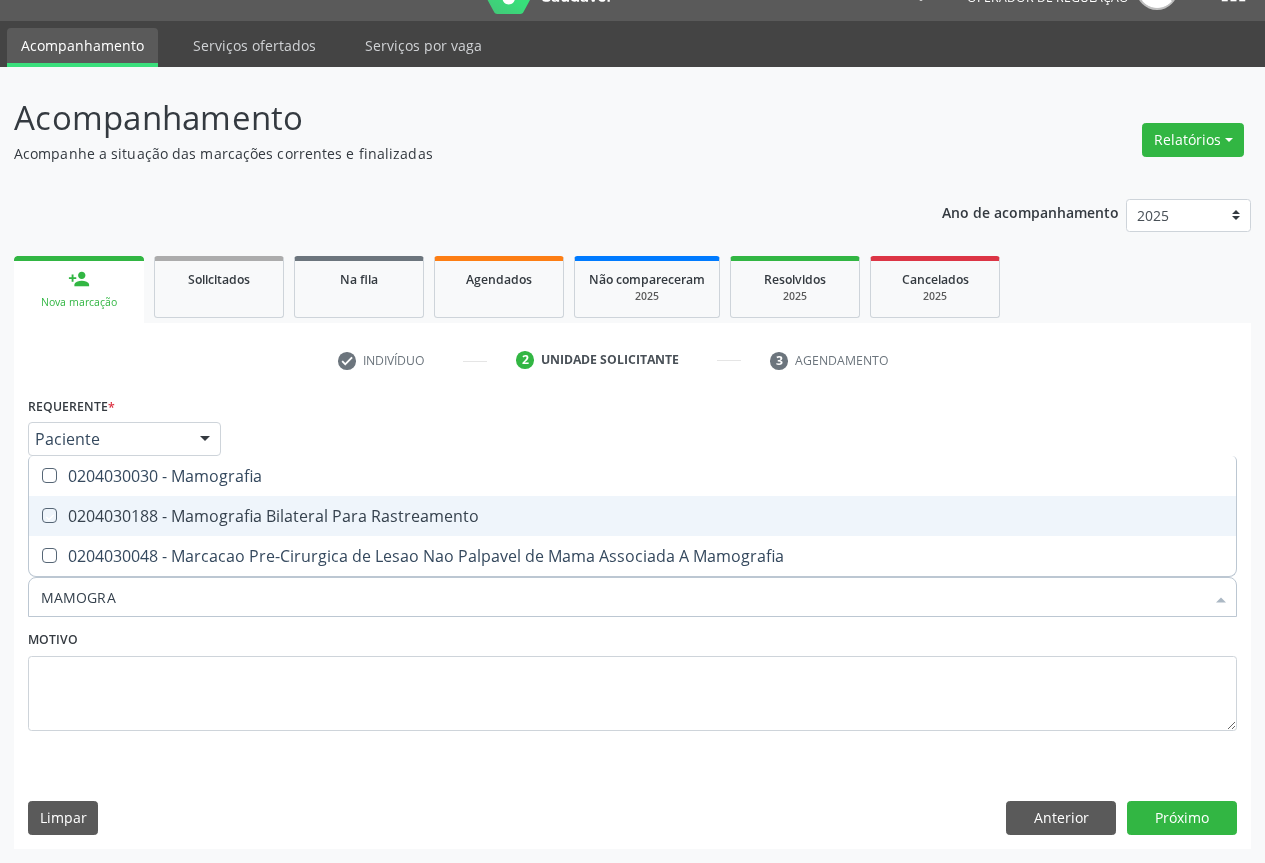 checkbox on "true" 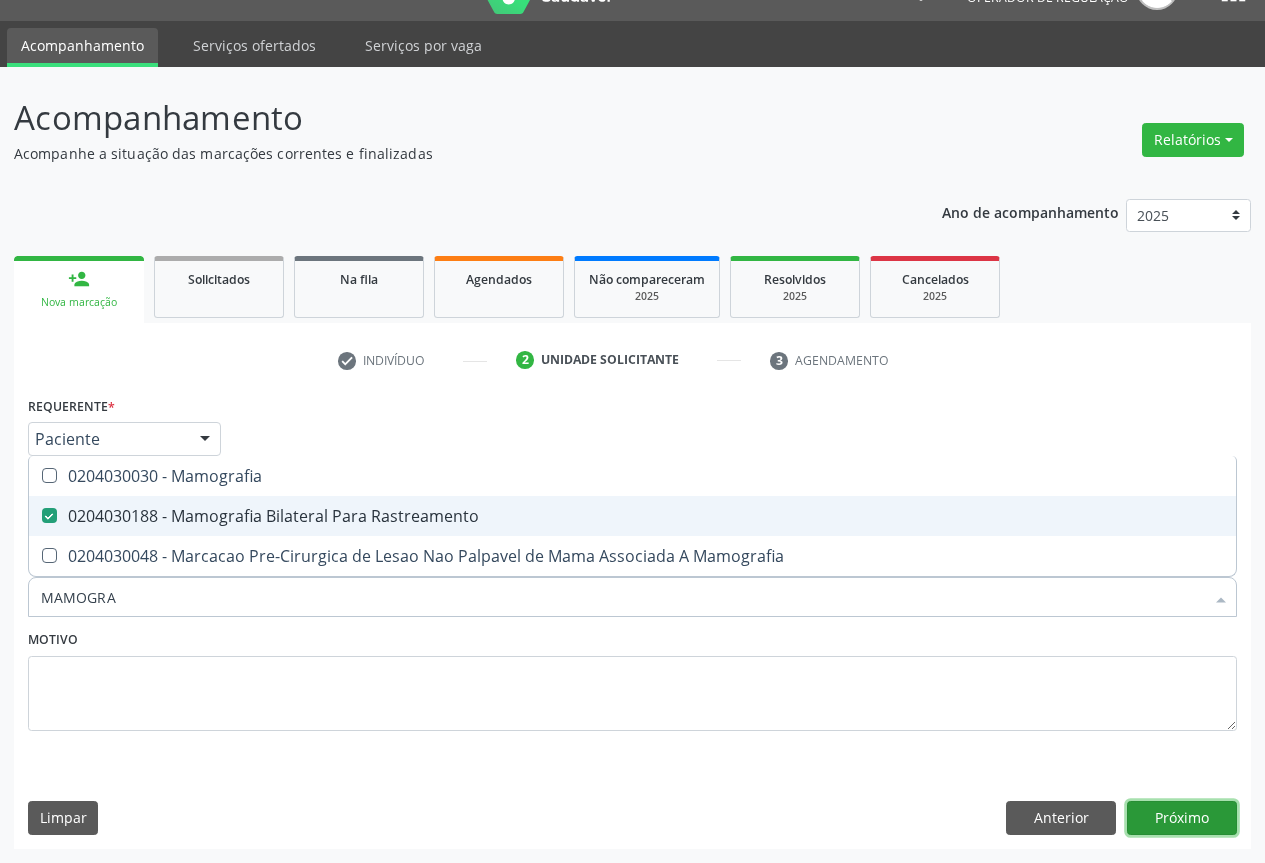 click on "Próximo" at bounding box center [1182, 818] 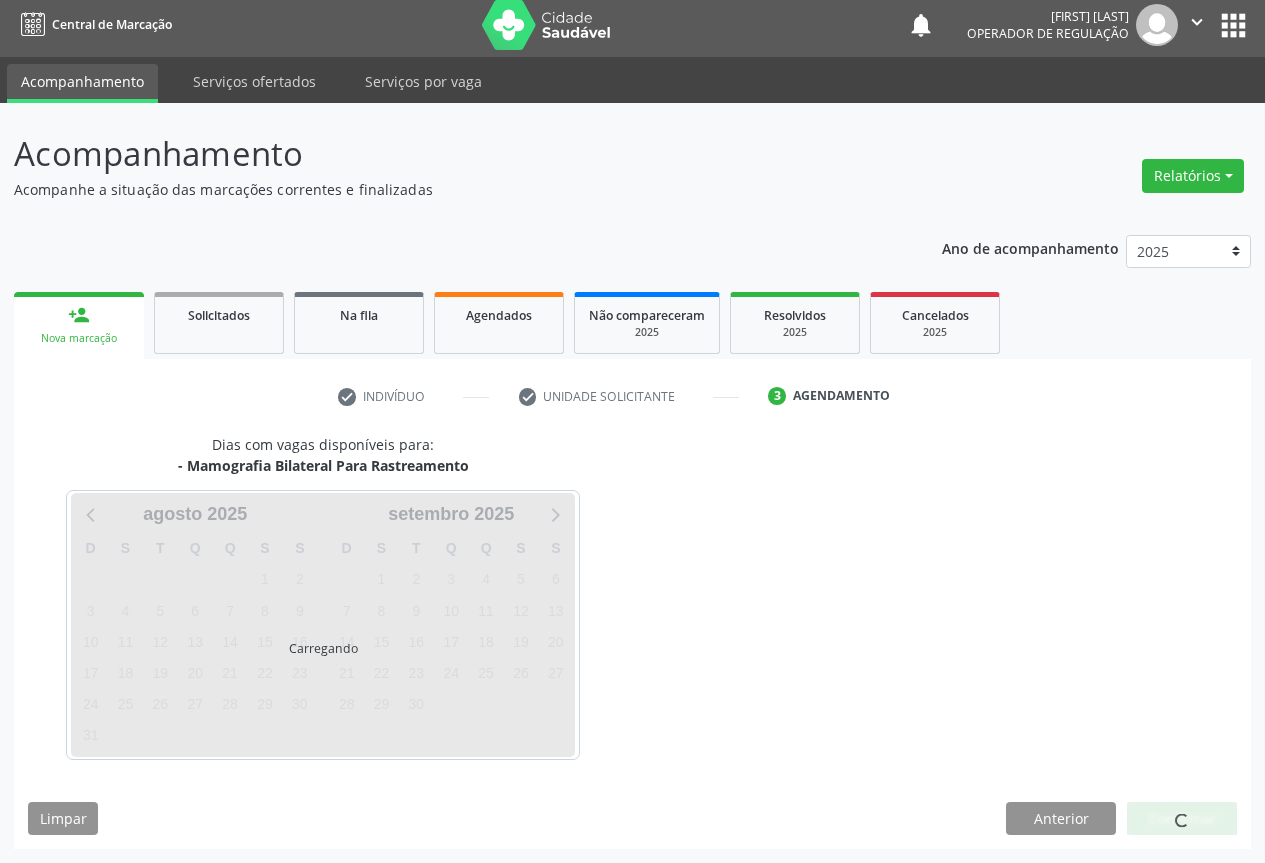 scroll, scrollTop: 7, scrollLeft: 0, axis: vertical 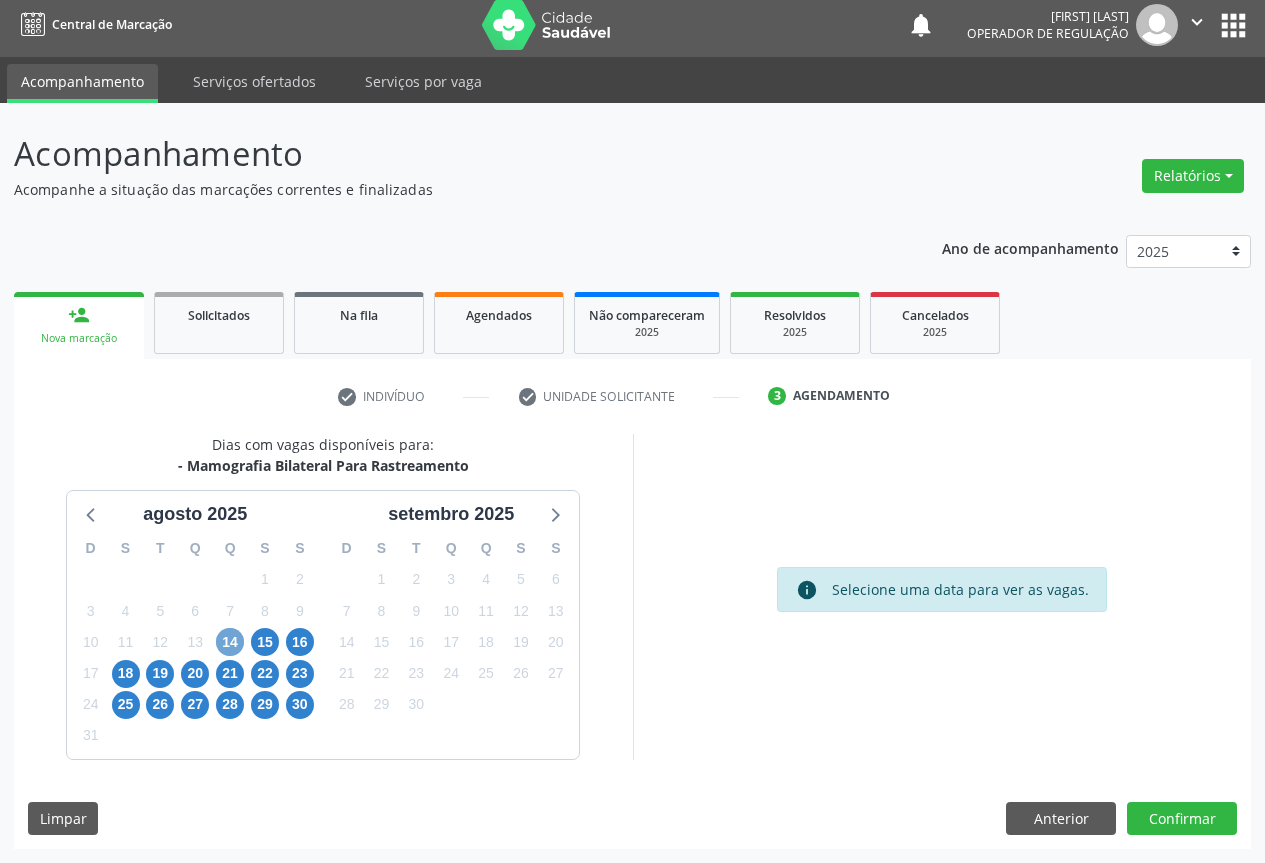 click on "14" at bounding box center [230, 642] 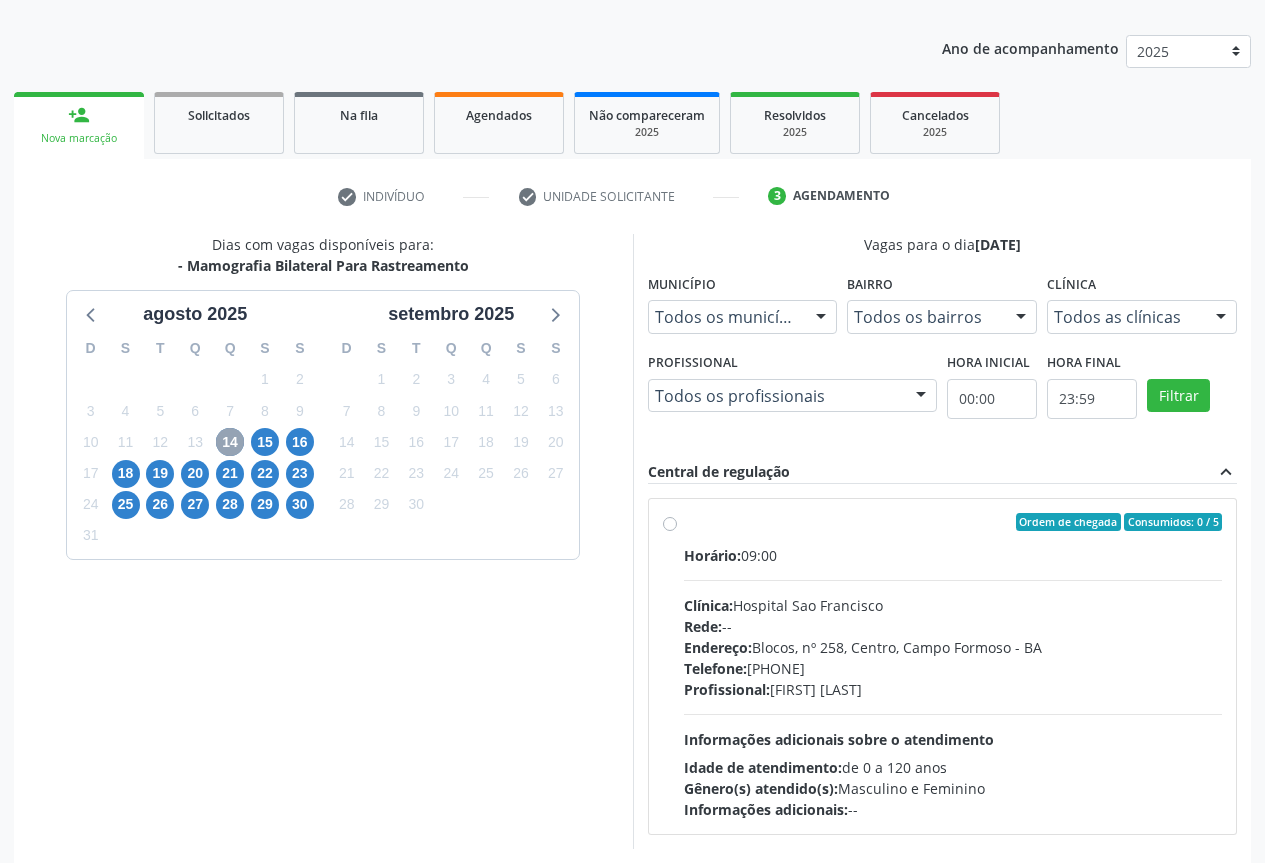 scroll, scrollTop: 296, scrollLeft: 0, axis: vertical 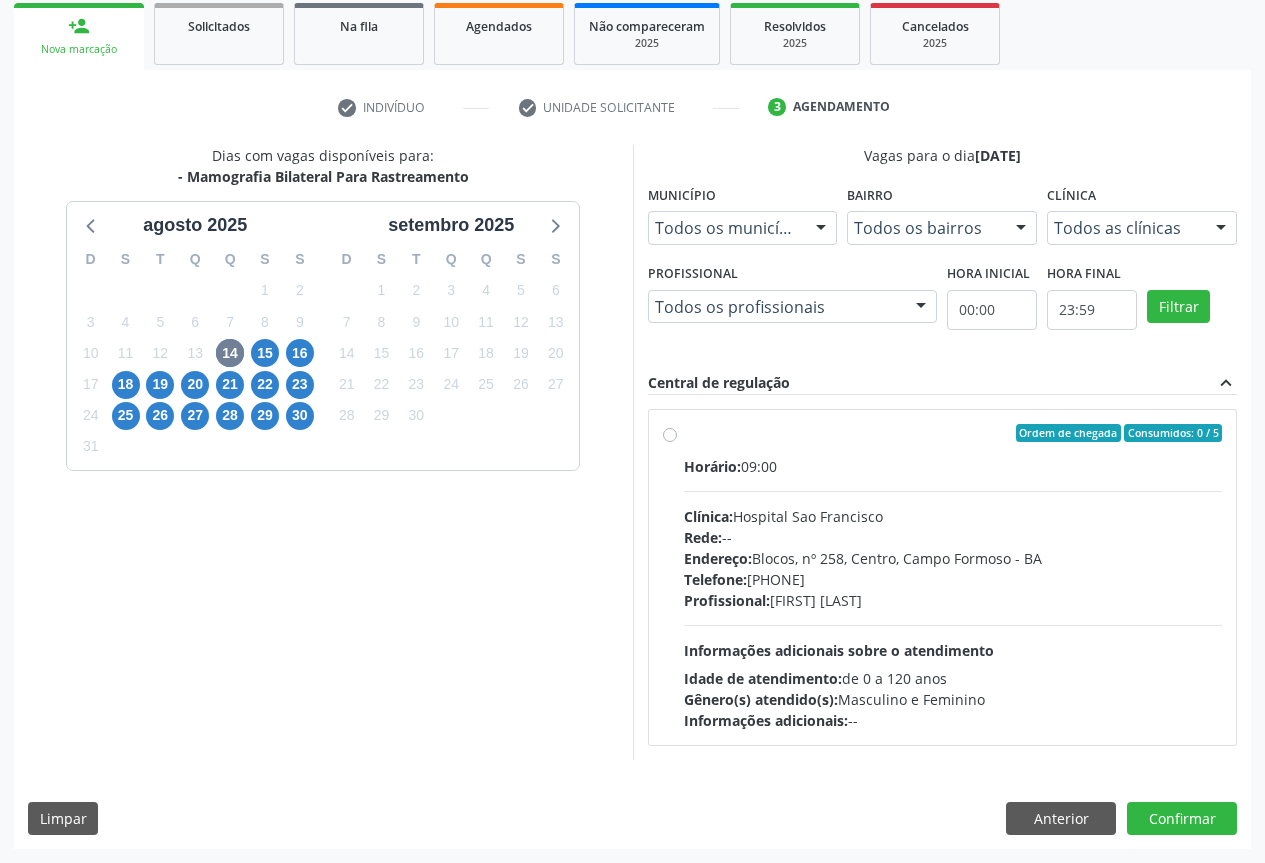 click on "Telefone:   (74) 36451217" at bounding box center (953, 579) 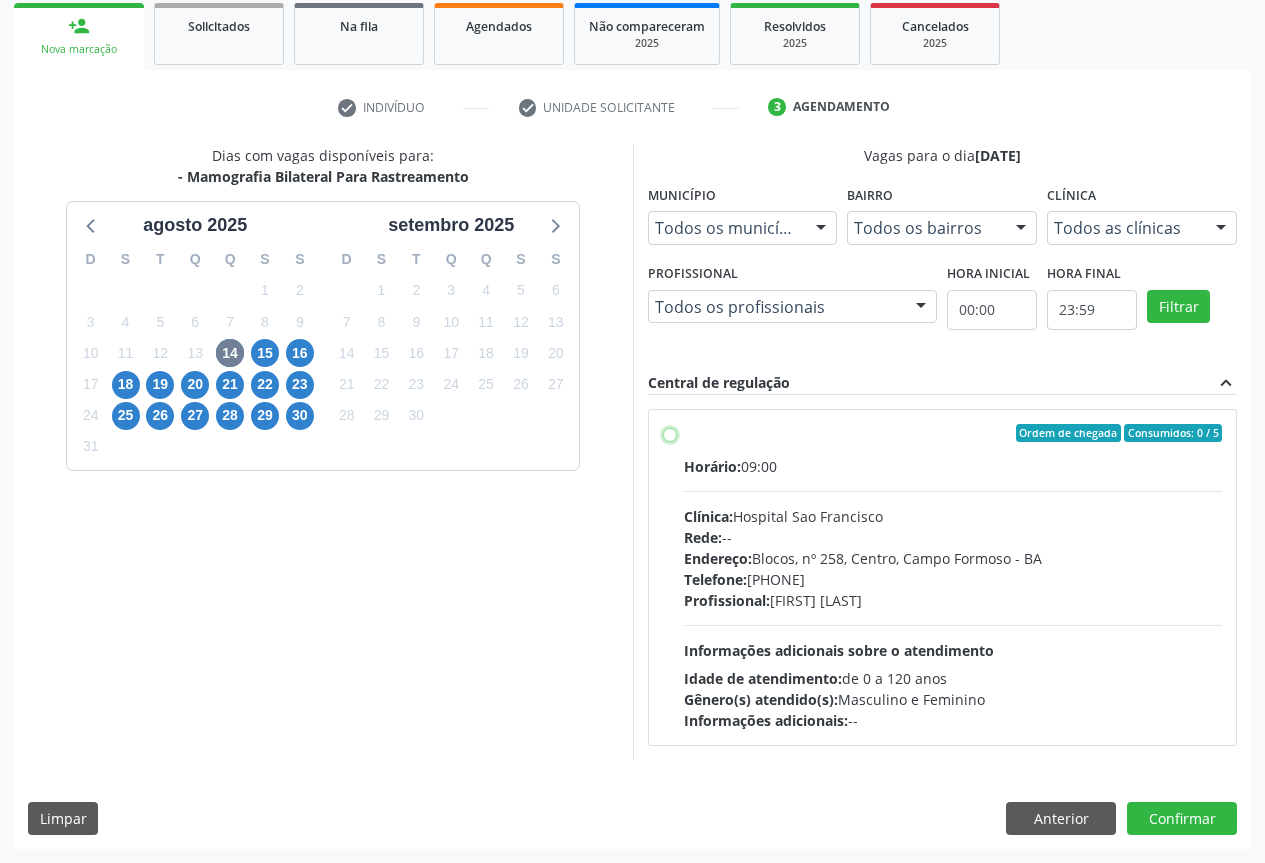 click on "Ordem de chegada
Consumidos: 0 / 5
Horário:   09:00
Clínica:  Hospital Sao Francisco
Rede:
--
Endereço:   Blocos, nº 258, Centro, Campo Formoso - BA
Telefone:   (74) 36451217
Profissional:
Joel da Rocha Almeida
Informações adicionais sobre o atendimento
Idade de atendimento:
de 0 a 120 anos
Gênero(s) atendido(s):
Masculino e Feminino
Informações adicionais:
--" at bounding box center [670, 433] 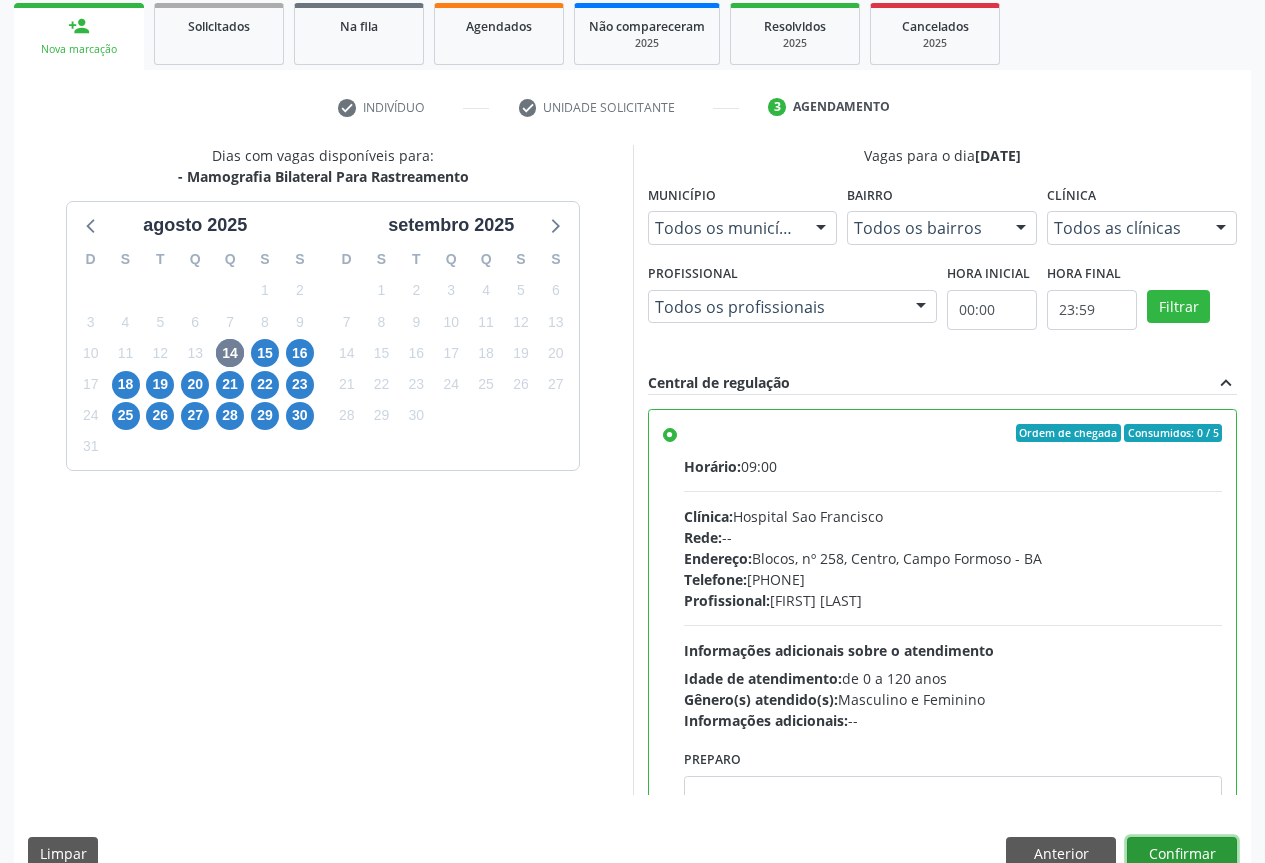 click on "Confirmar" at bounding box center [1182, 854] 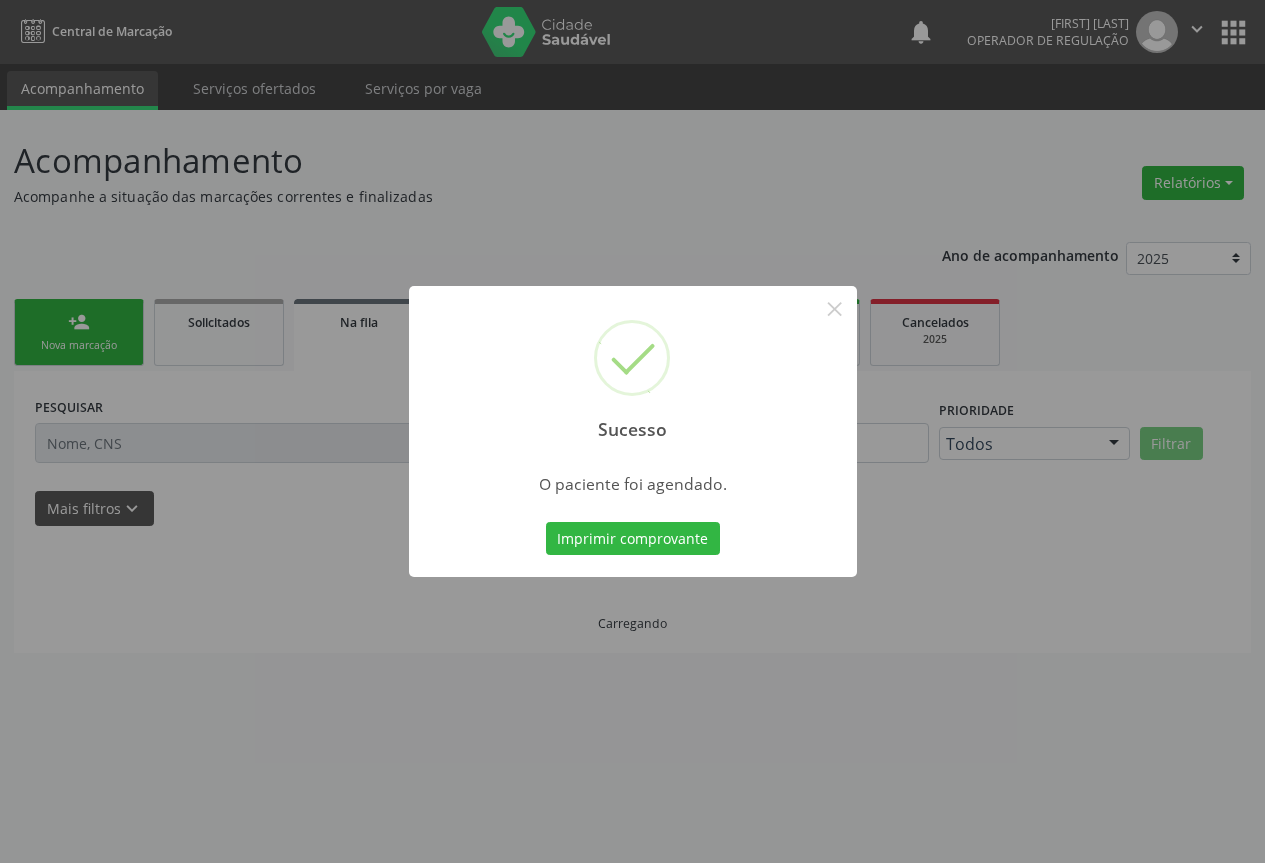 scroll, scrollTop: 0, scrollLeft: 0, axis: both 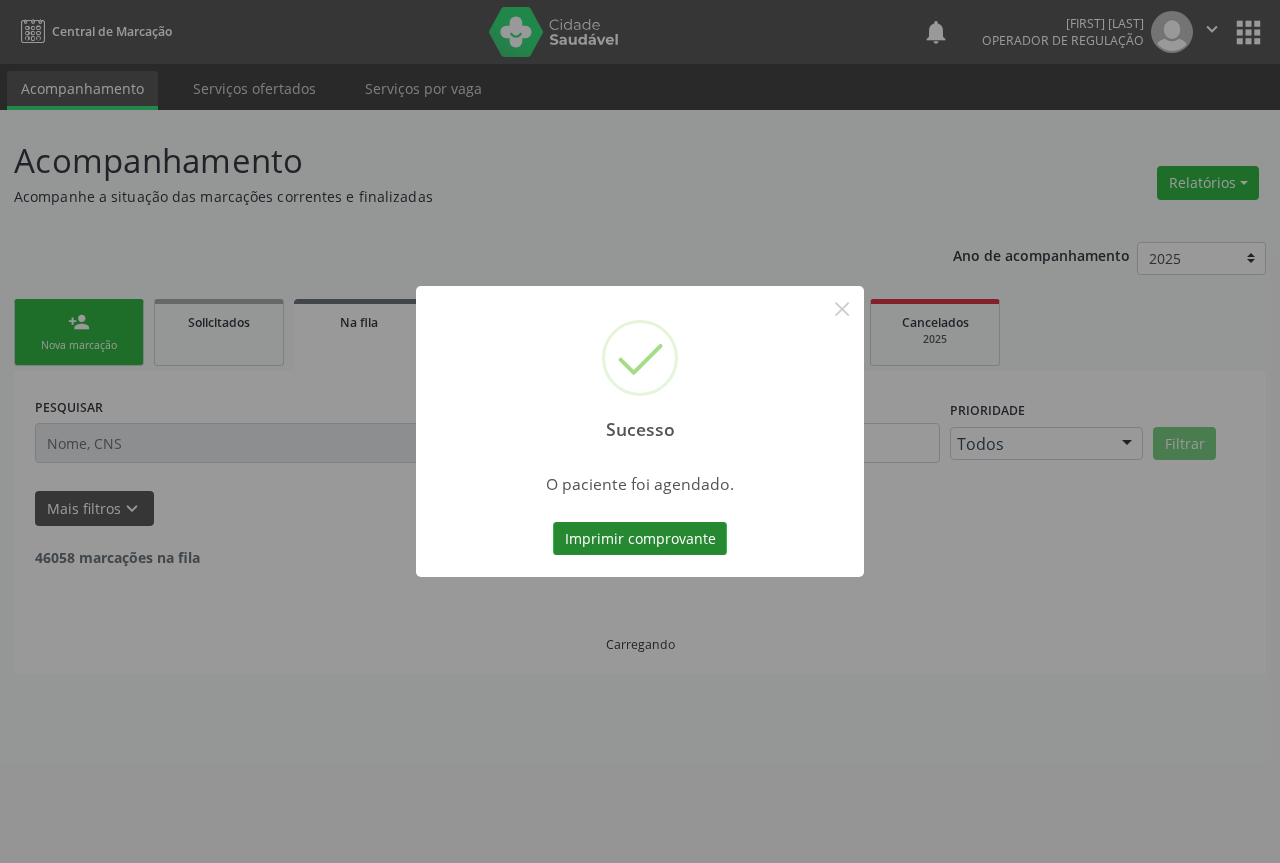 click on "Imprimir comprovante" at bounding box center (640, 539) 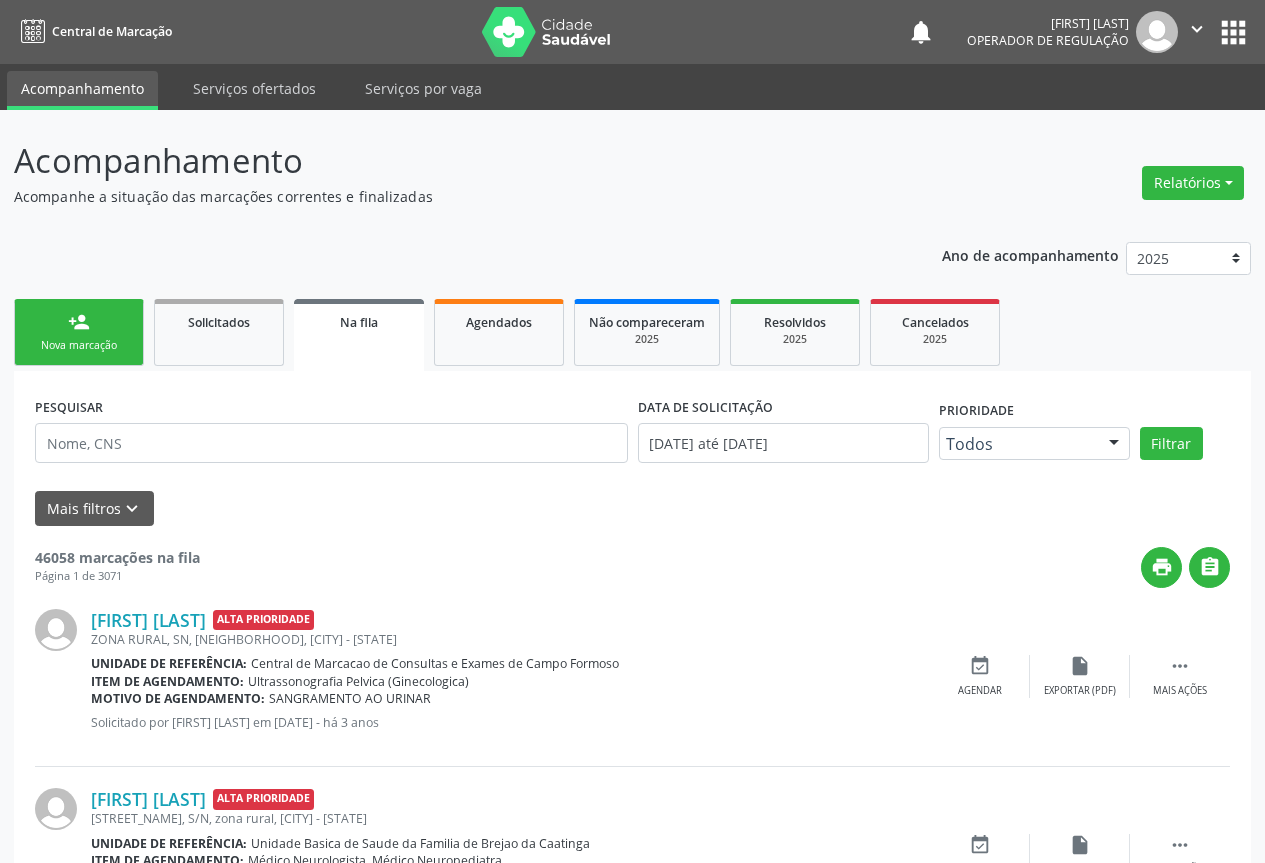 click on "Ano de acompanhamento
2025 2024 2023
person_add
Nova marcação
Solicitados   Na fila   Agendados   Não compareceram
2025
Resolvidos
2025
Cancelados
2025
PESQUISAR
DATA DE SOLICITAÇÃO
01/01/2023 até 01/08/2025
Prioridade
Todos         Todos   Baixa Prioridade   Média Prioridade   Alta Prioridade
Nenhum resultado encontrado para: "   "
Não há nenhuma opção para ser exibida.
Filtrar
UNIDADE DE REFERÊNCIA
Selecione uma UBS
Todas as UBS   Unidade Basica de Saude da Familia Dr Paulo Sudre   Centro de Enfrentamento Para Covid 19 de Campo Formoso   Central de Marcacao de Consultas e Exames de Campo Formoso   Vigilancia em Saude de Campo Formoso   PSF Lage dos Negros III   P S da Familia do Povoado de Caraibas   Unidade Basica de Saude da Familia Maninho Ferreira" at bounding box center (632, 1808) 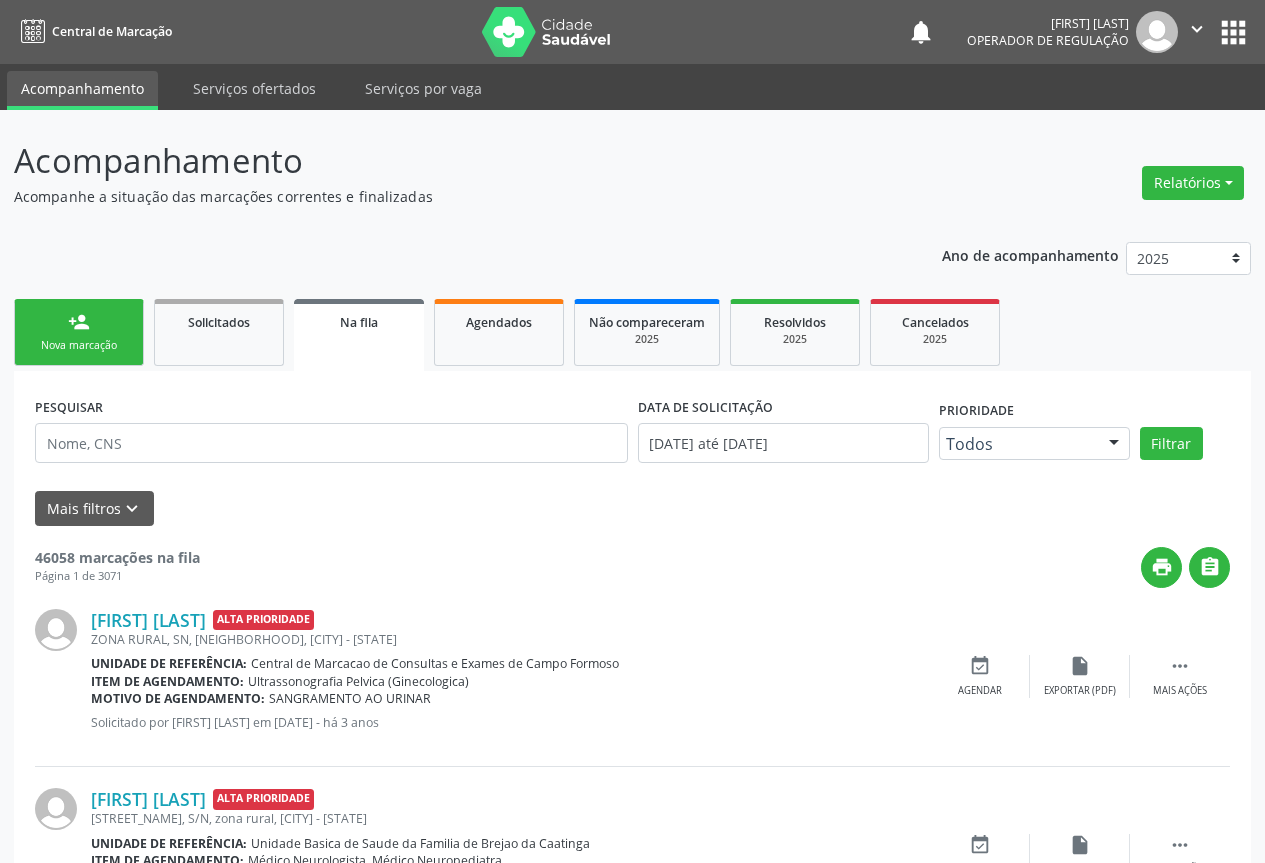 click on "person_add
Nova marcação" at bounding box center (79, 332) 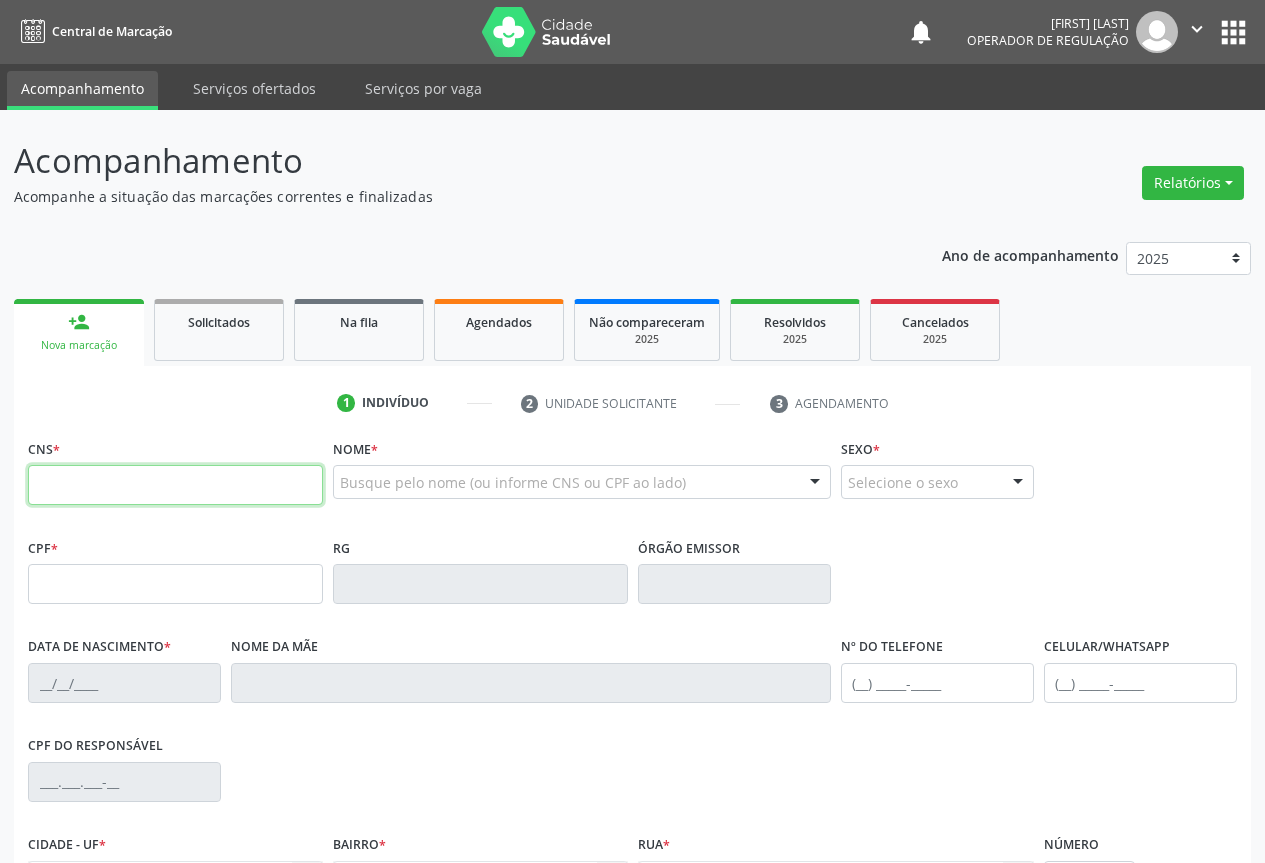 click at bounding box center (175, 485) 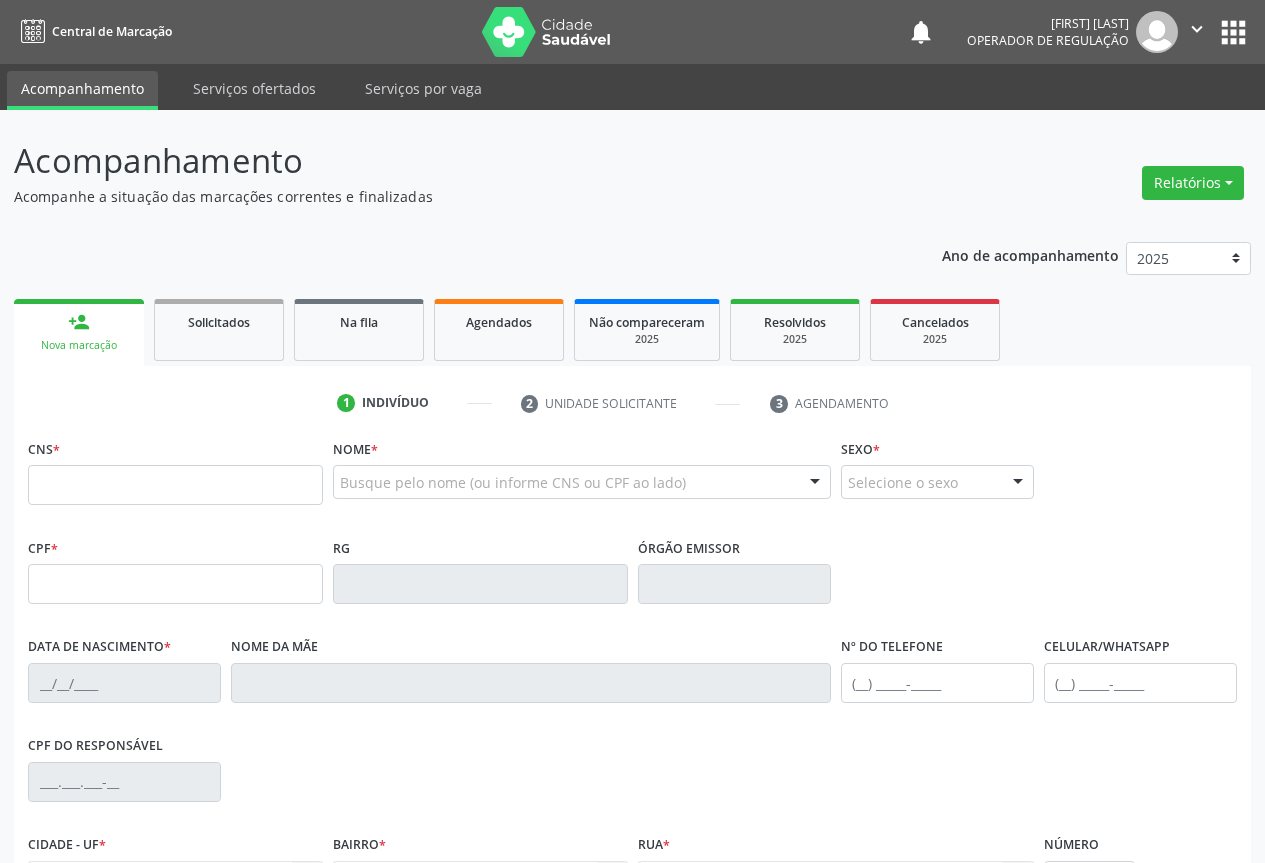 drag, startPoint x: 360, startPoint y: 333, endPoint x: 480, endPoint y: 293, distance: 126.491104 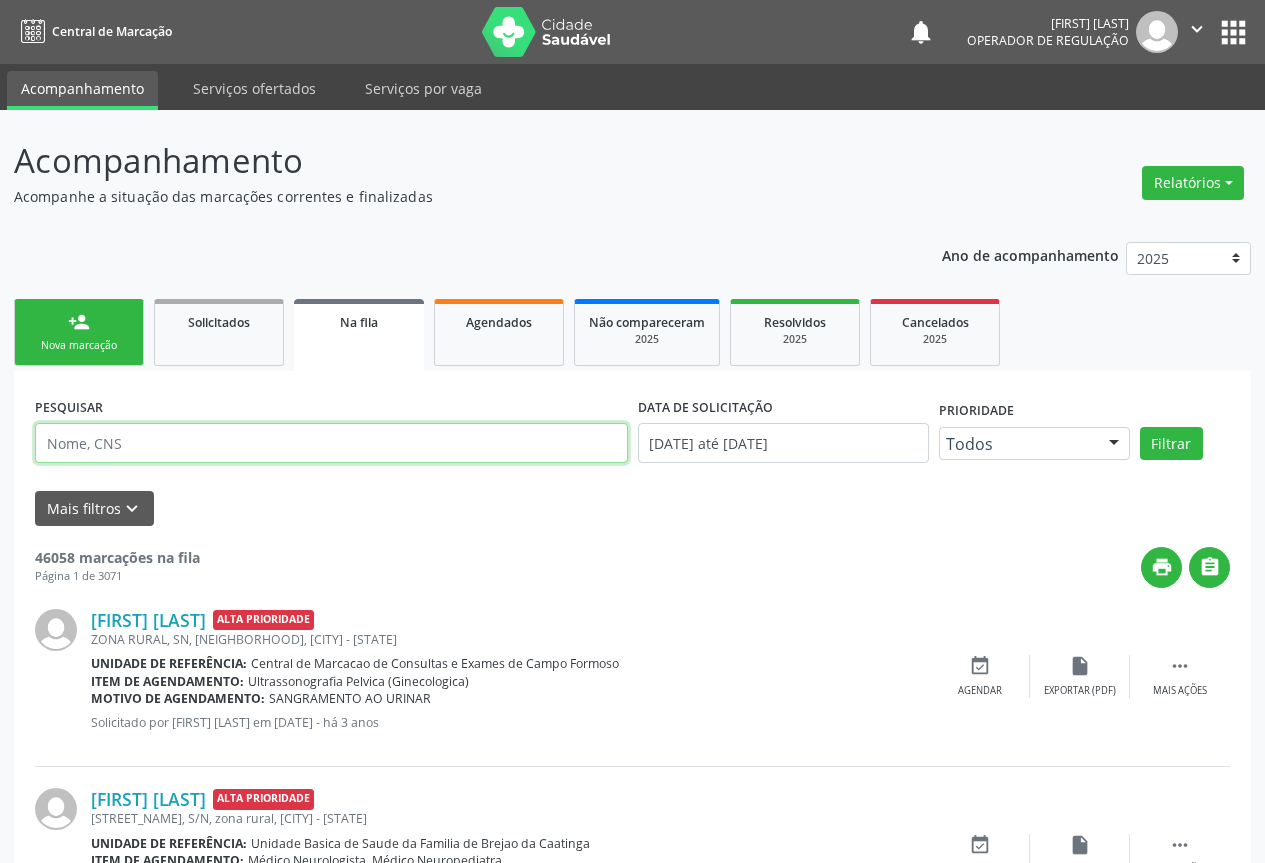 click at bounding box center (331, 443) 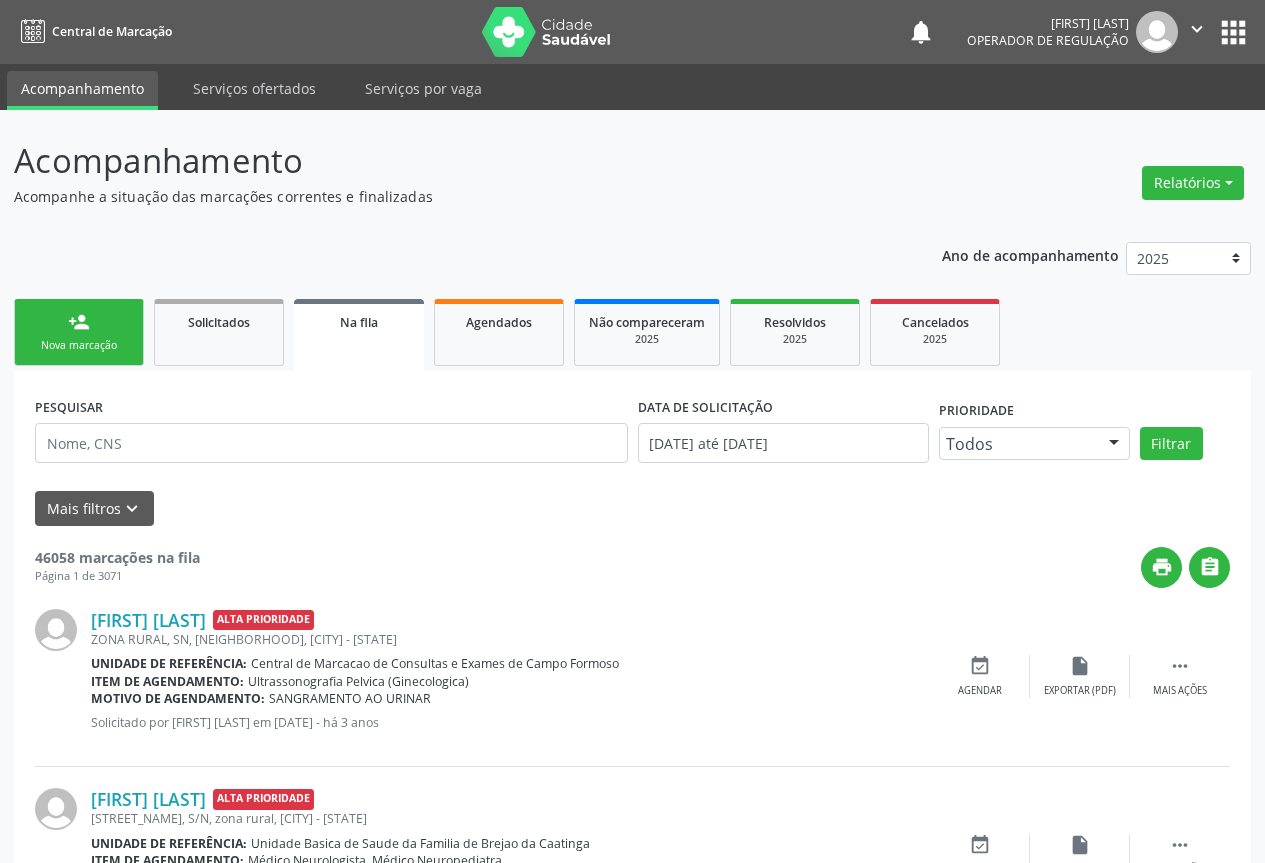 click on "person_add" at bounding box center (79, 322) 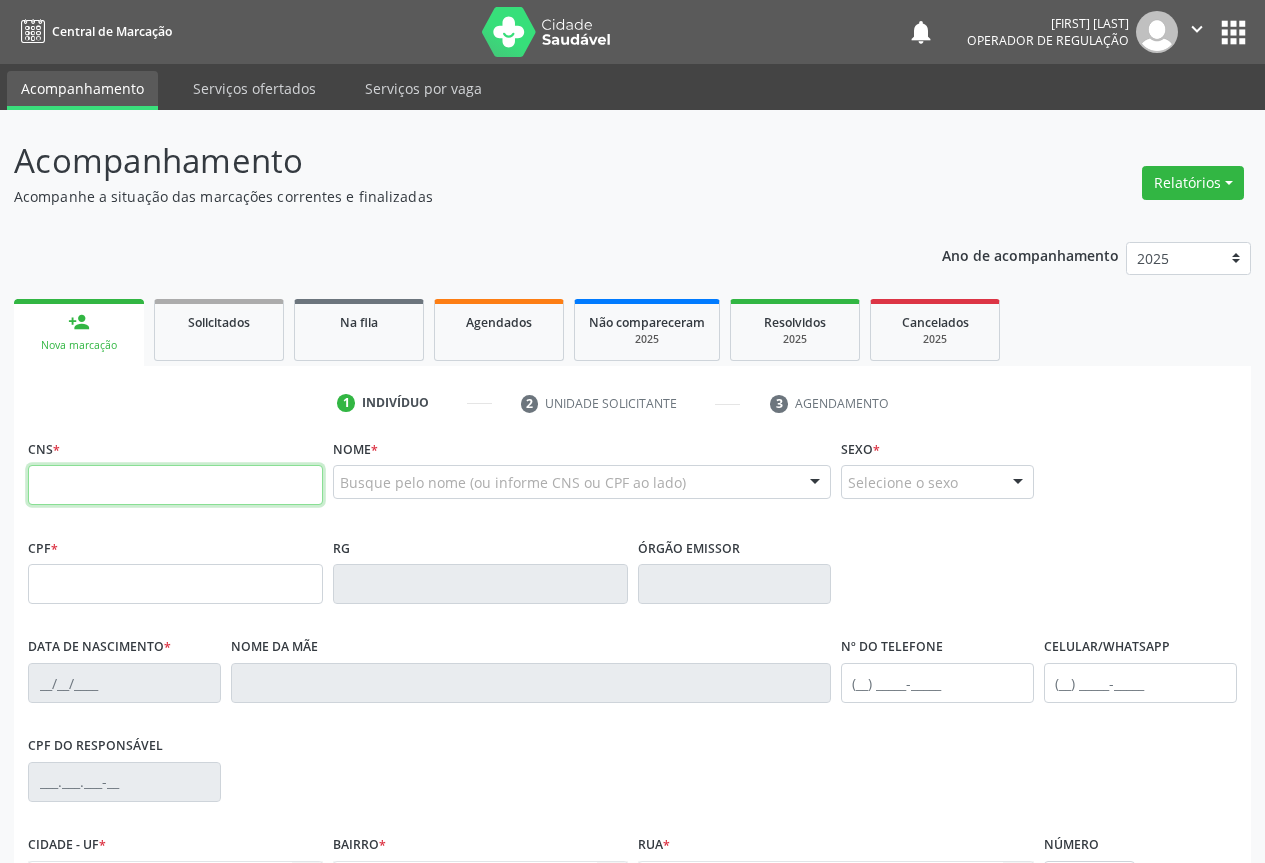 click at bounding box center (175, 485) 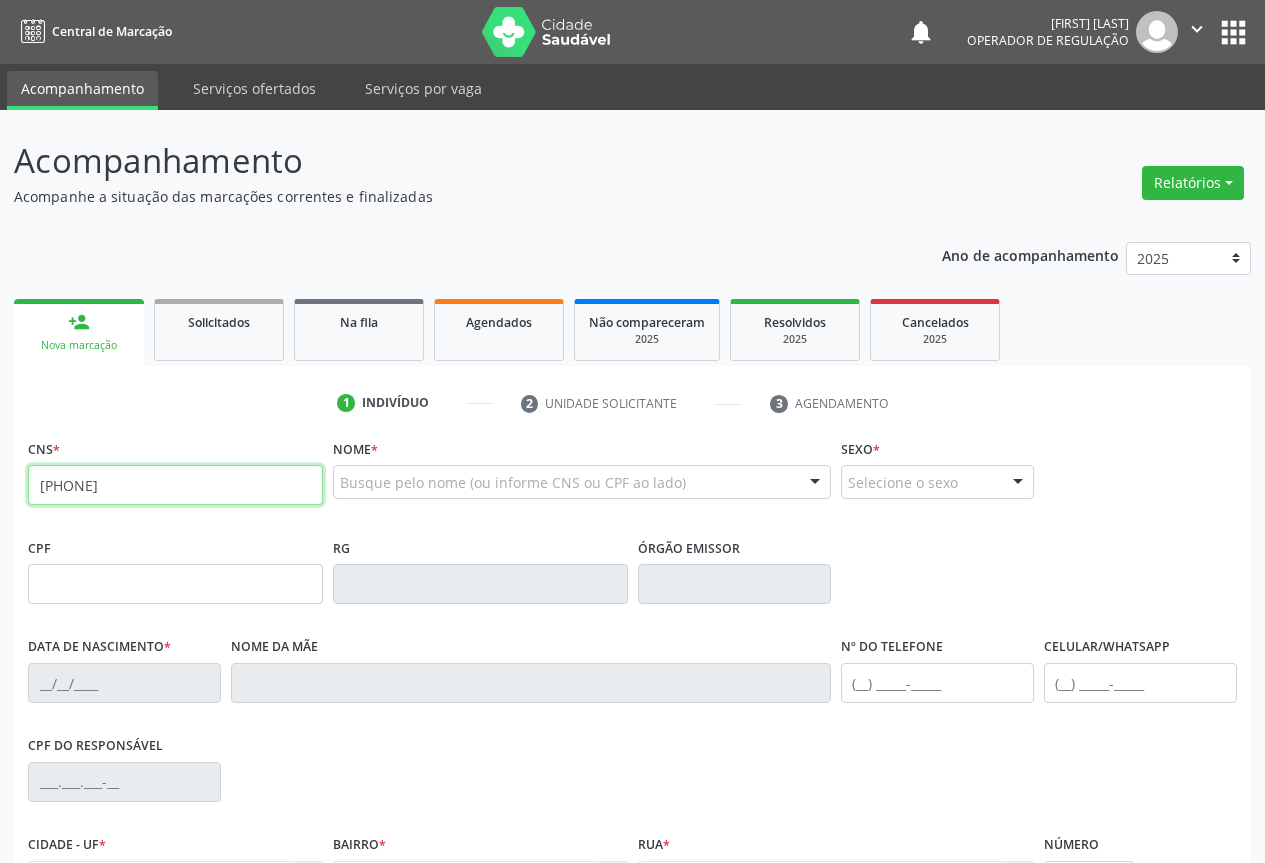 type on "707 7066 6402 6010" 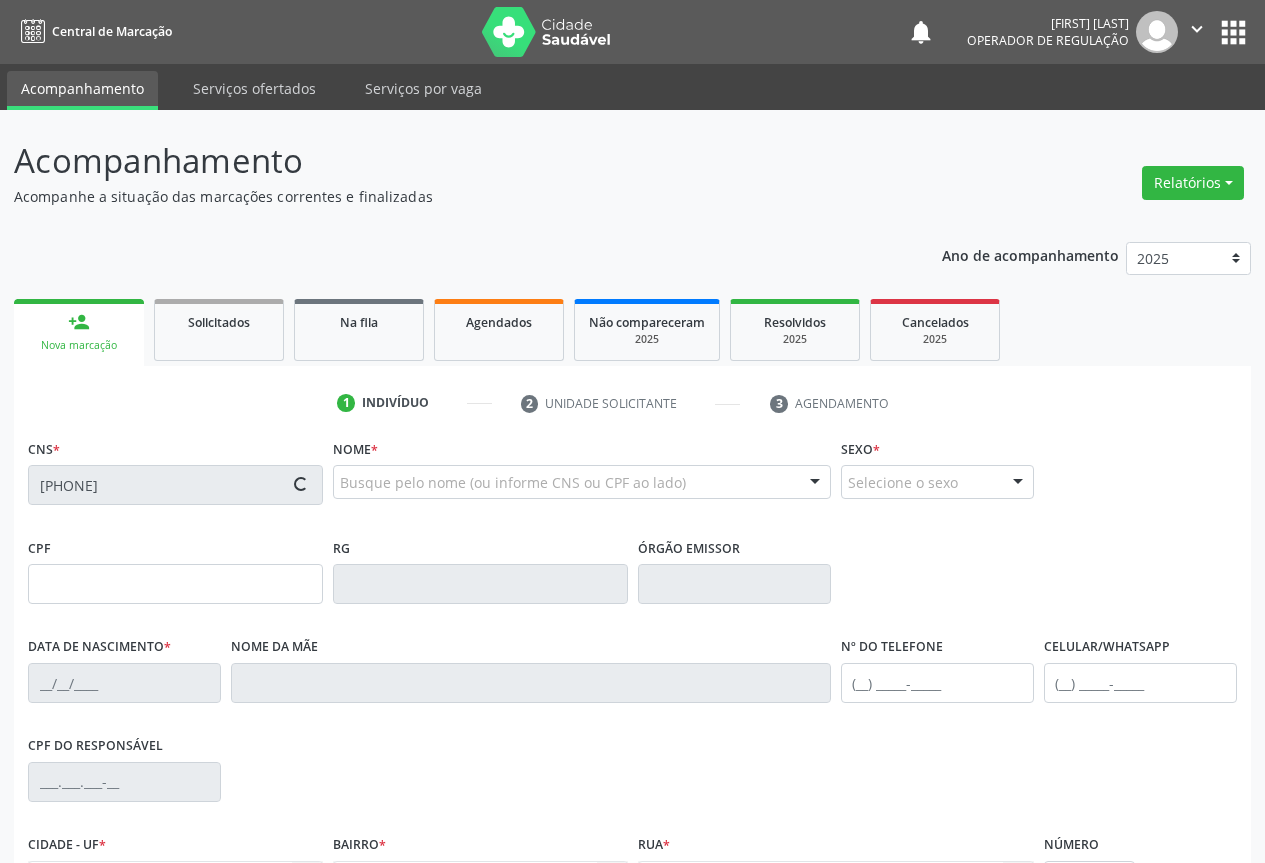 type on "5322611" 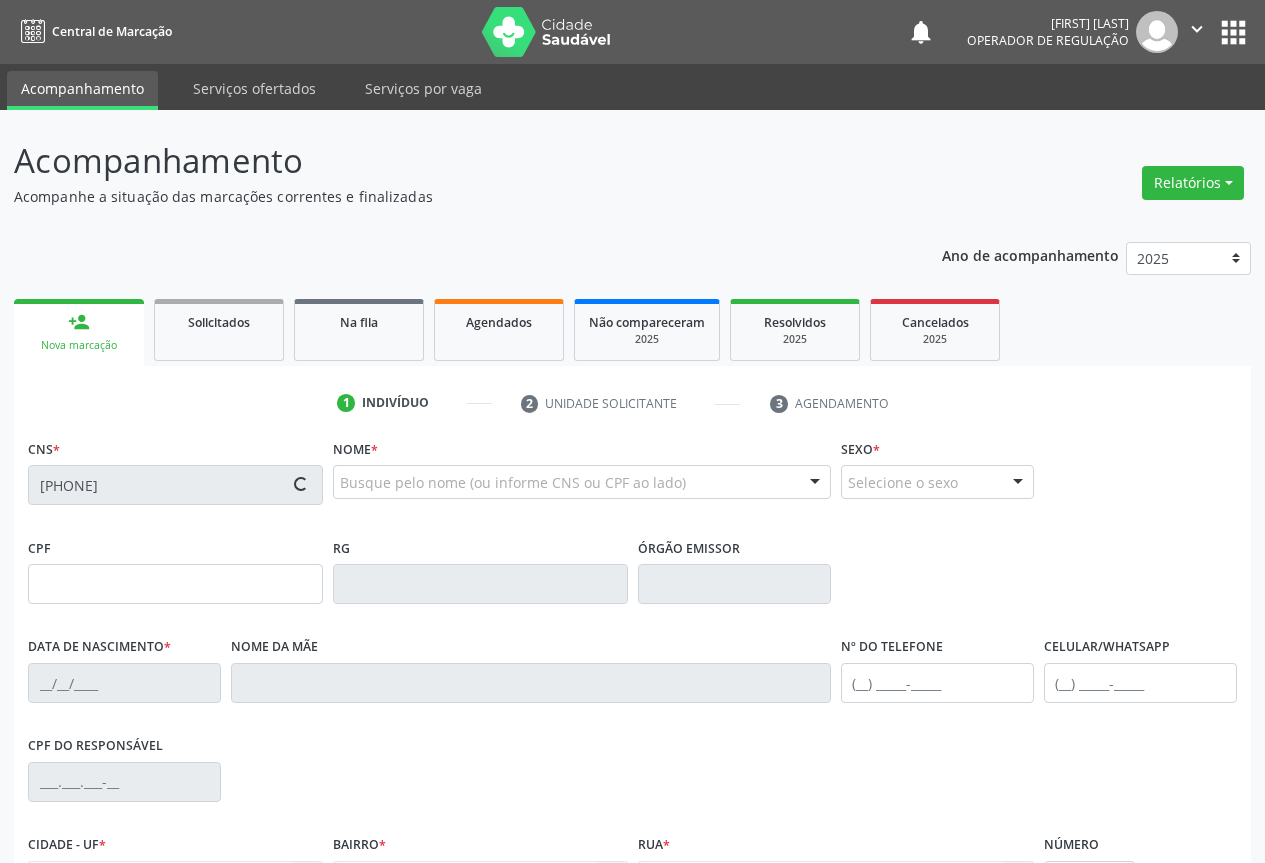 type on "SSPBA" 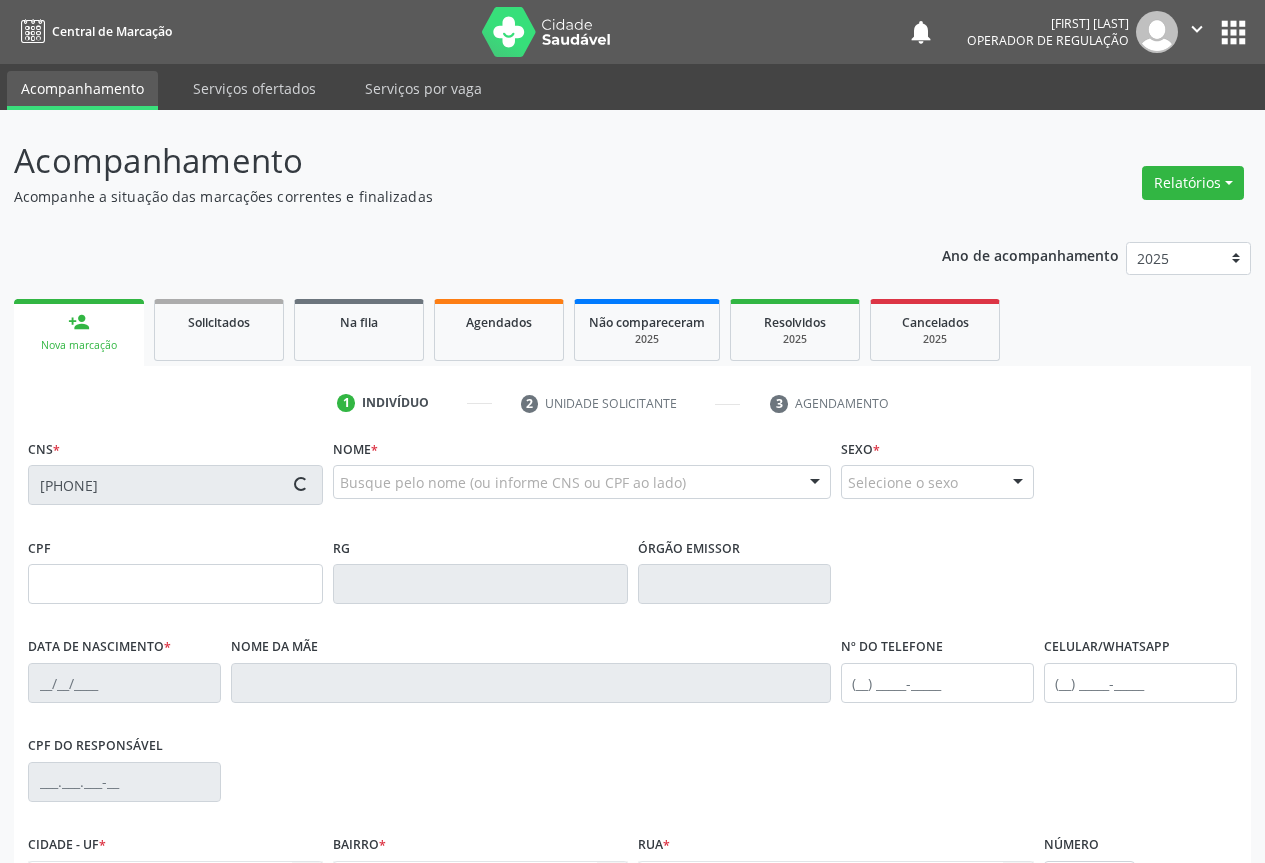 type on "(74) 99135-4260" 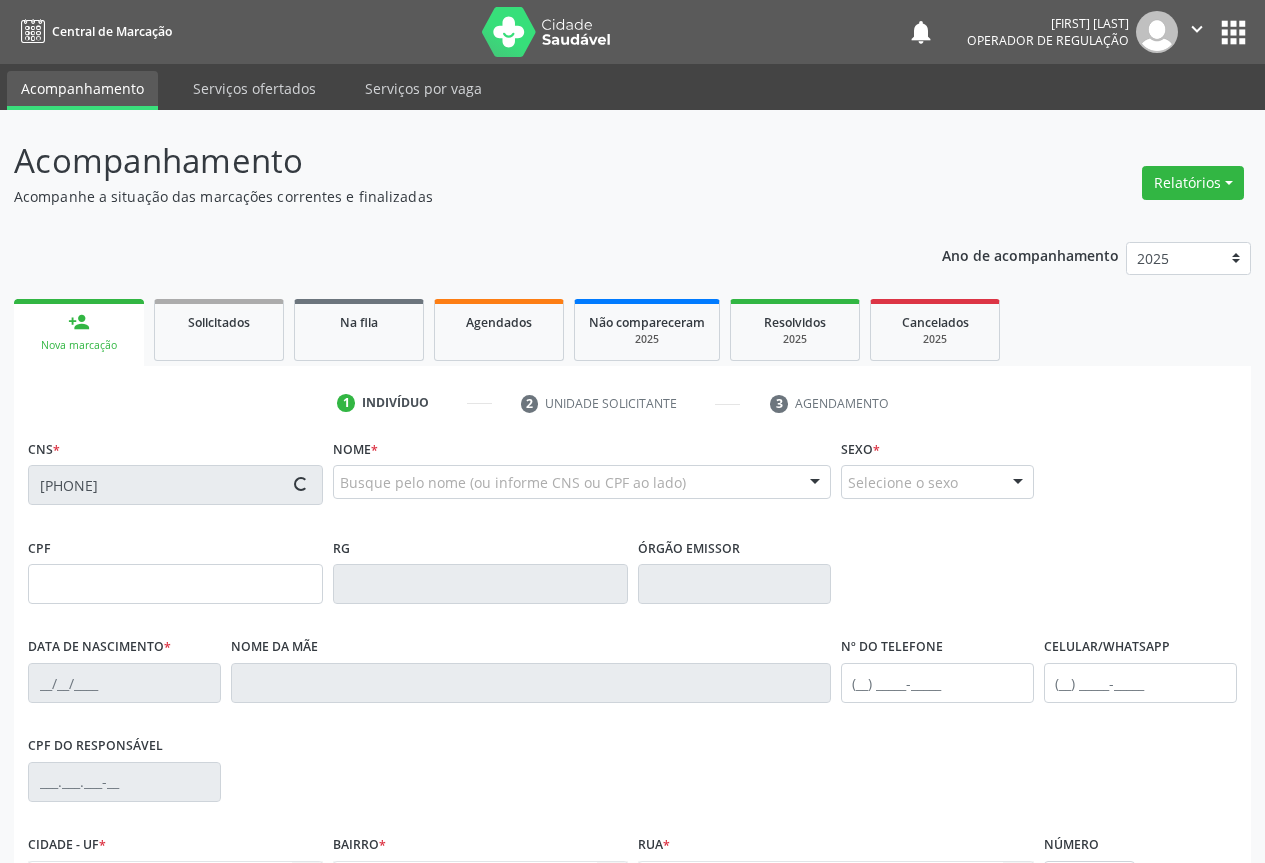 type on "(74) 99135-4260" 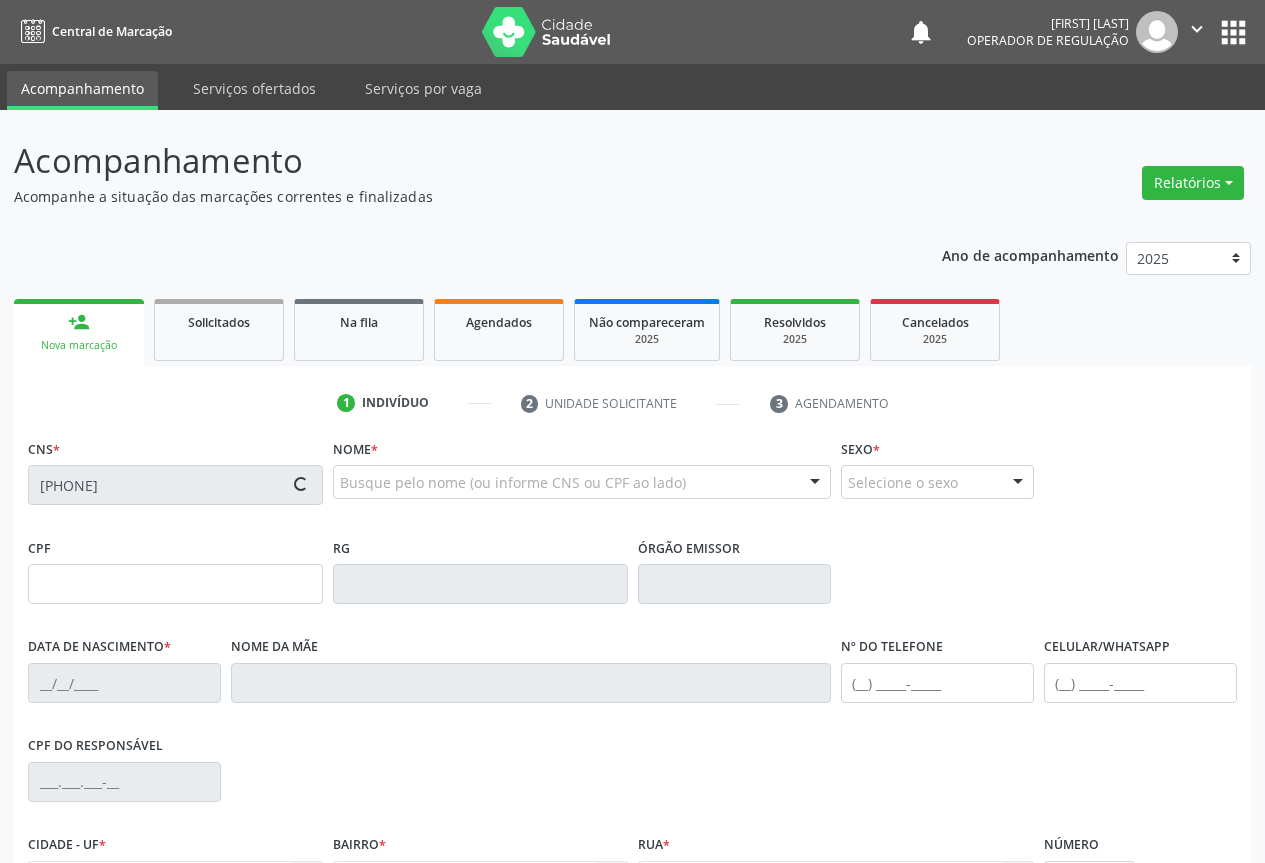 type on "16" 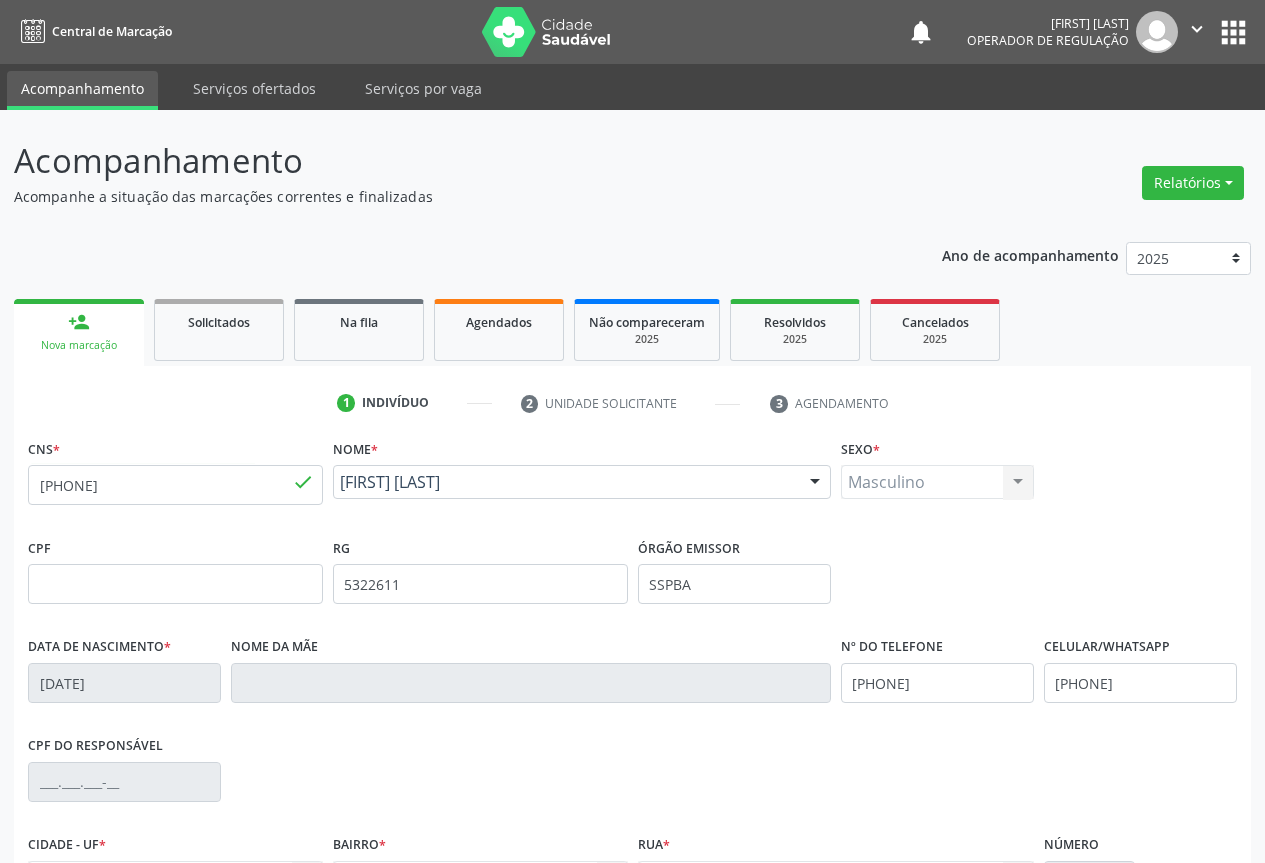 scroll, scrollTop: 221, scrollLeft: 0, axis: vertical 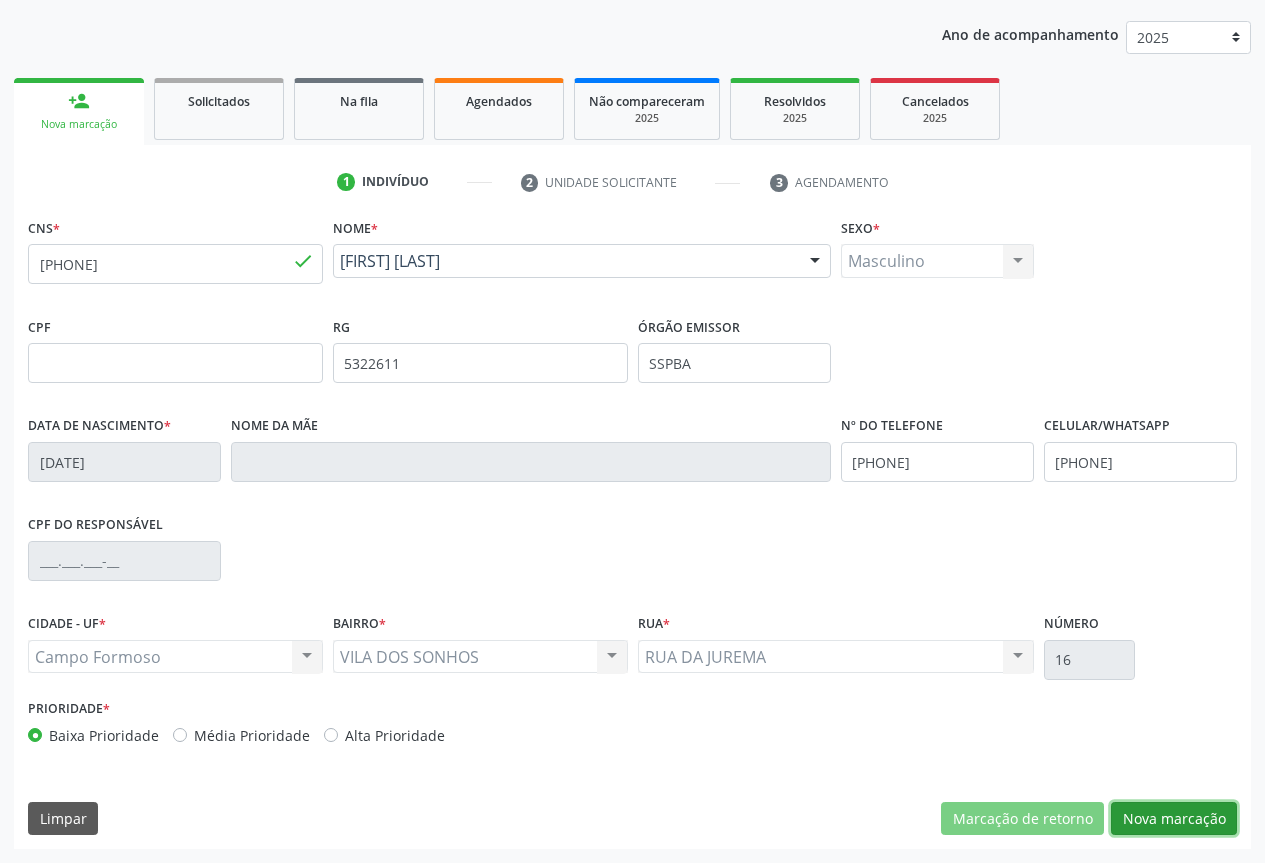click on "Nova marcação" at bounding box center [1174, 819] 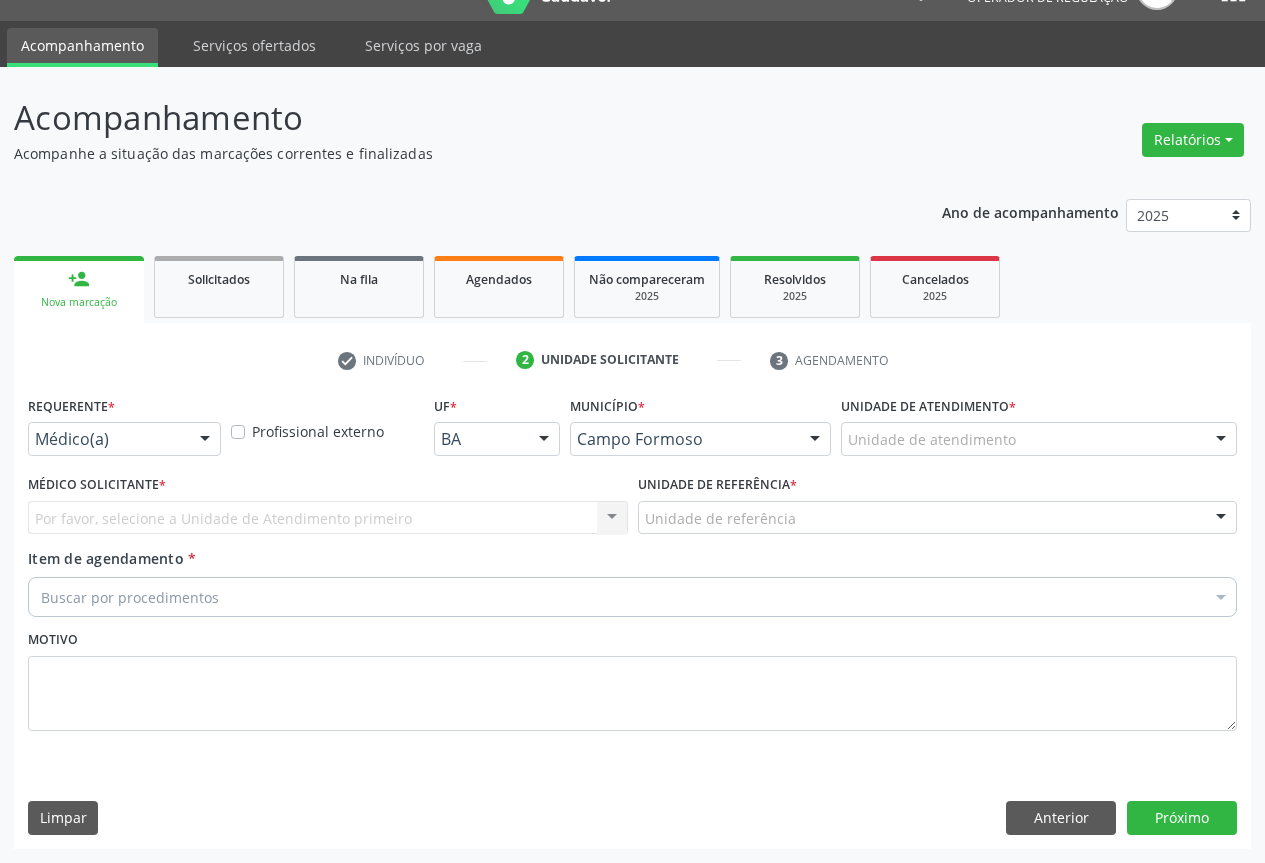 scroll, scrollTop: 43, scrollLeft: 0, axis: vertical 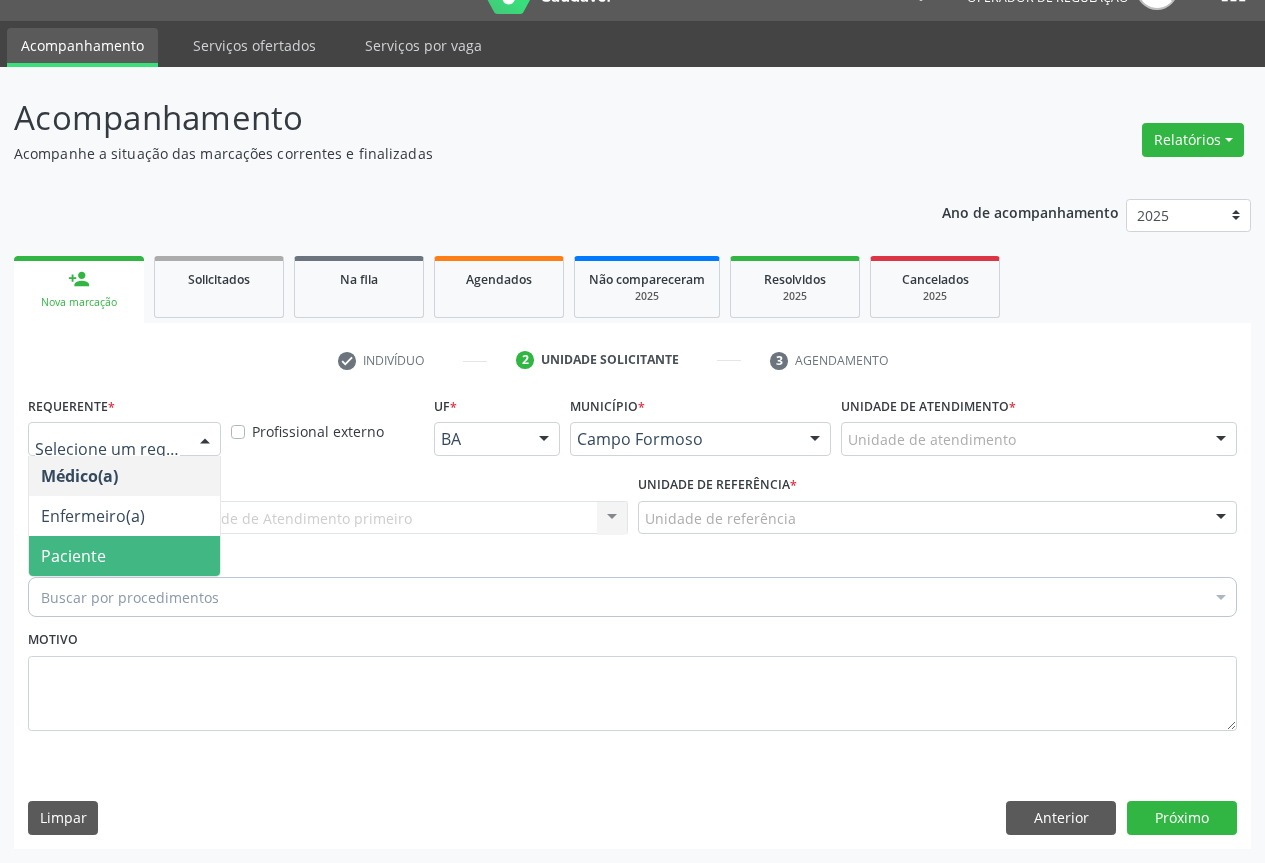 click on "Paciente" at bounding box center [124, 556] 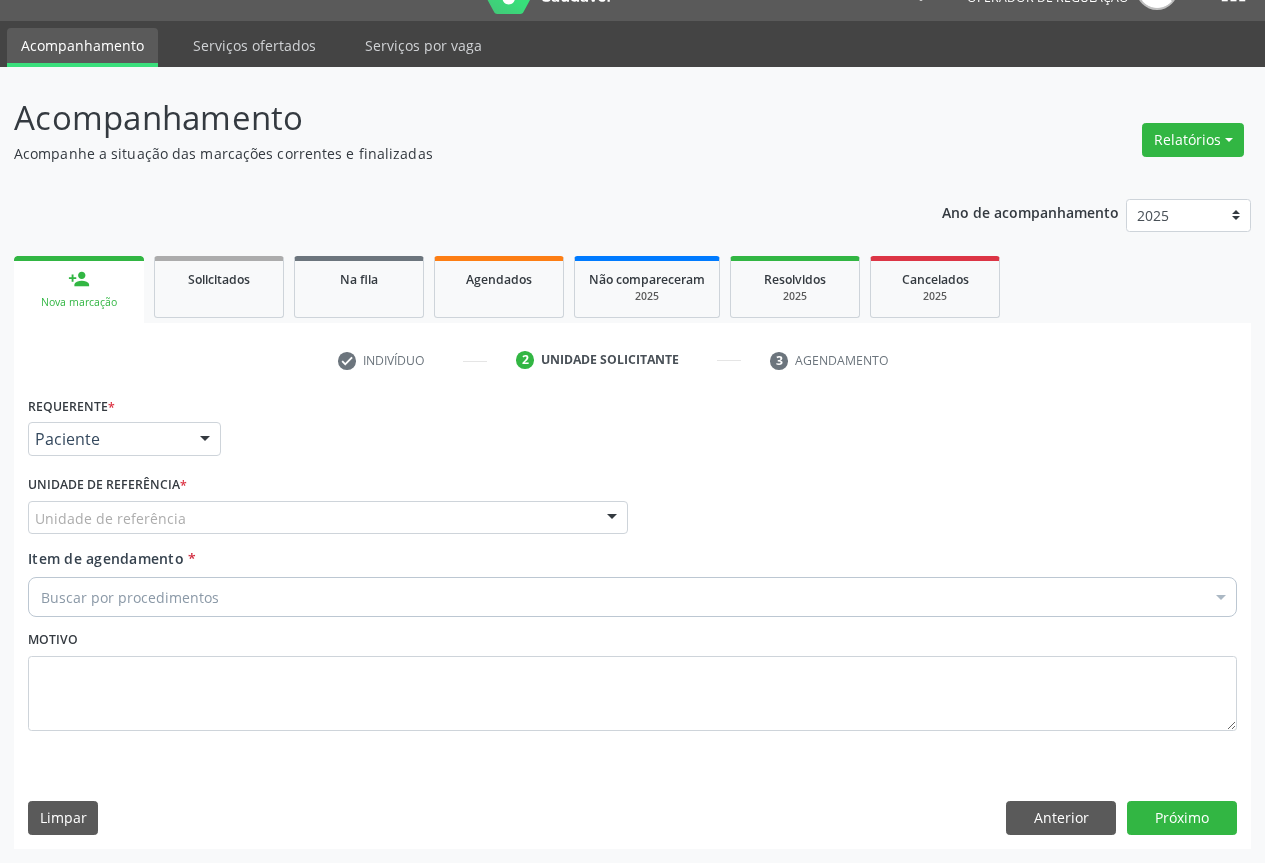 click on "Unidade de referência" at bounding box center (328, 518) 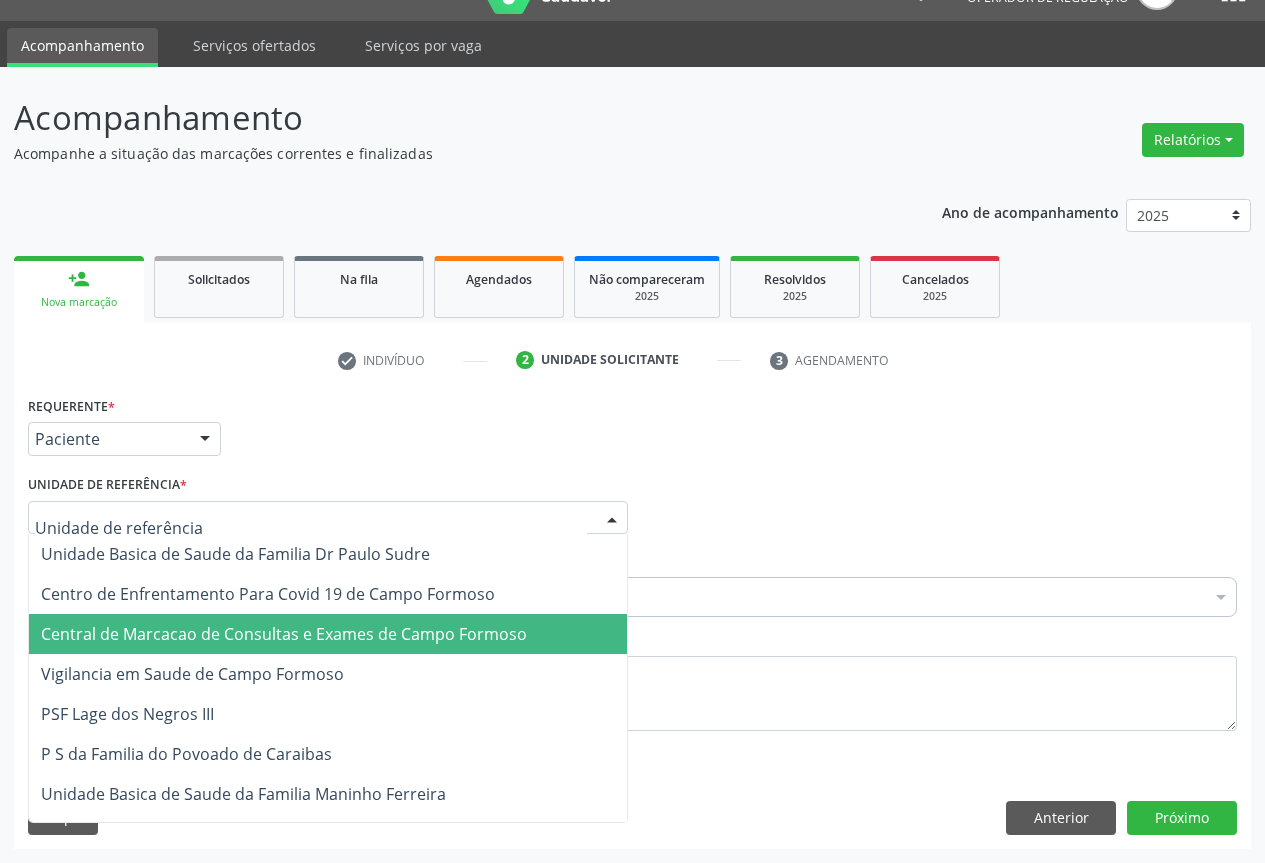 click on "Central de Marcacao de Consultas e Exames de Campo Formoso" at bounding box center [284, 634] 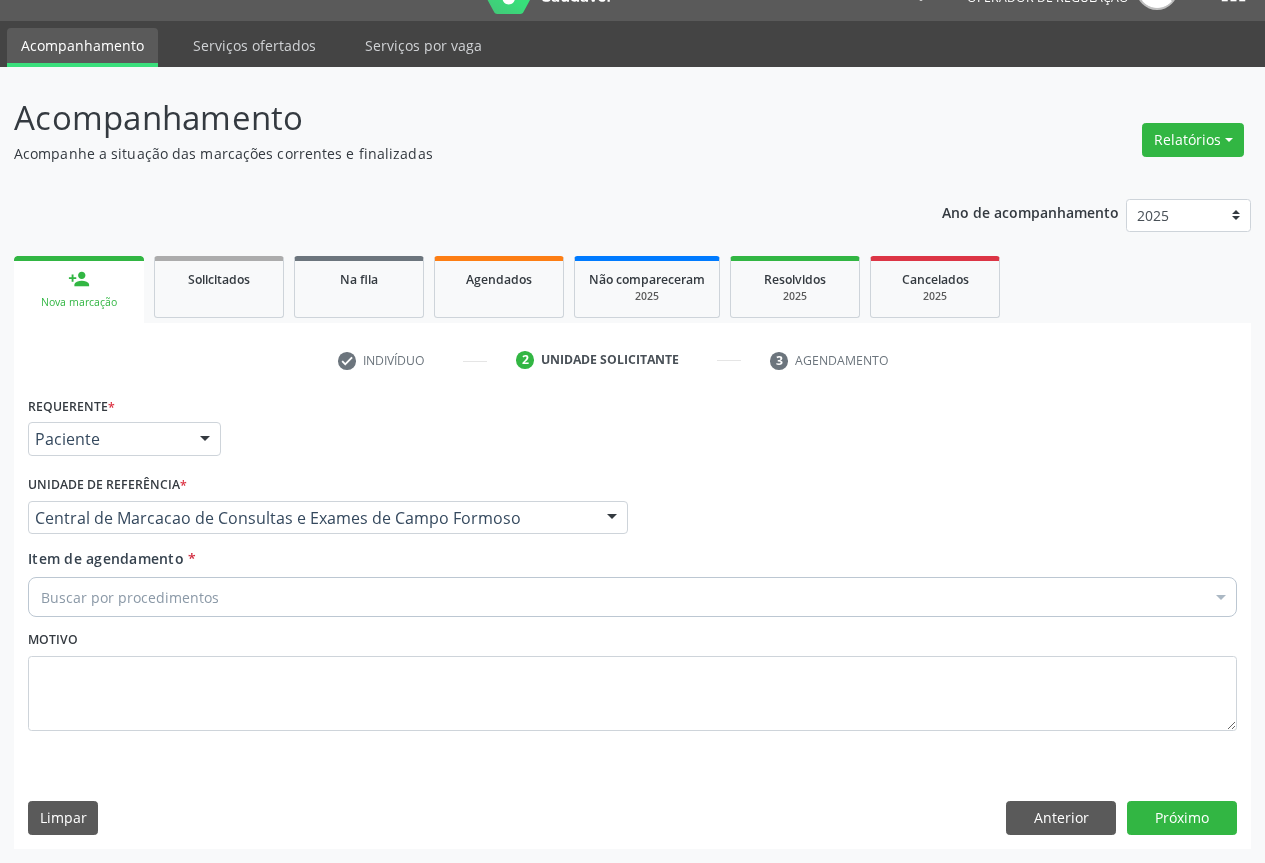 click on "Buscar por procedimentos" at bounding box center [632, 597] 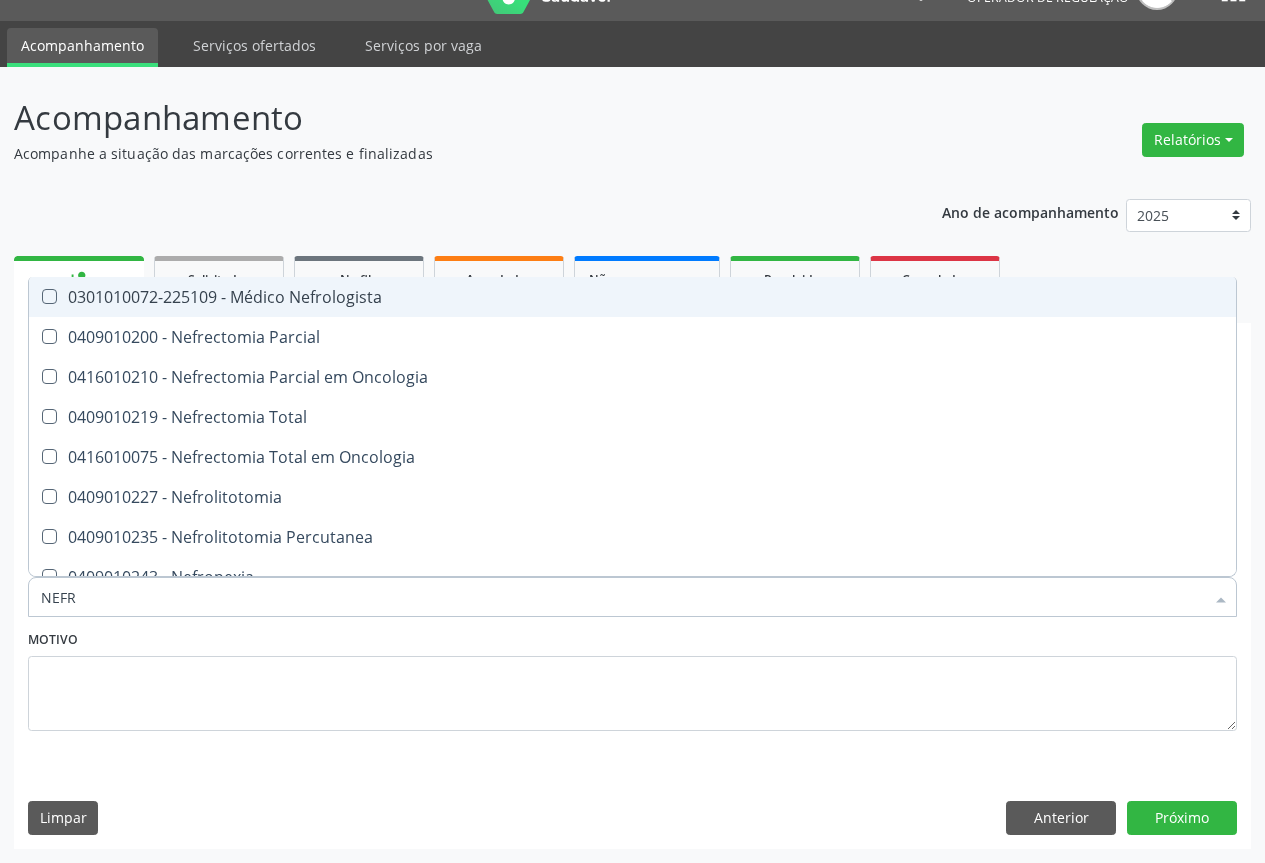 type on "NEFRO" 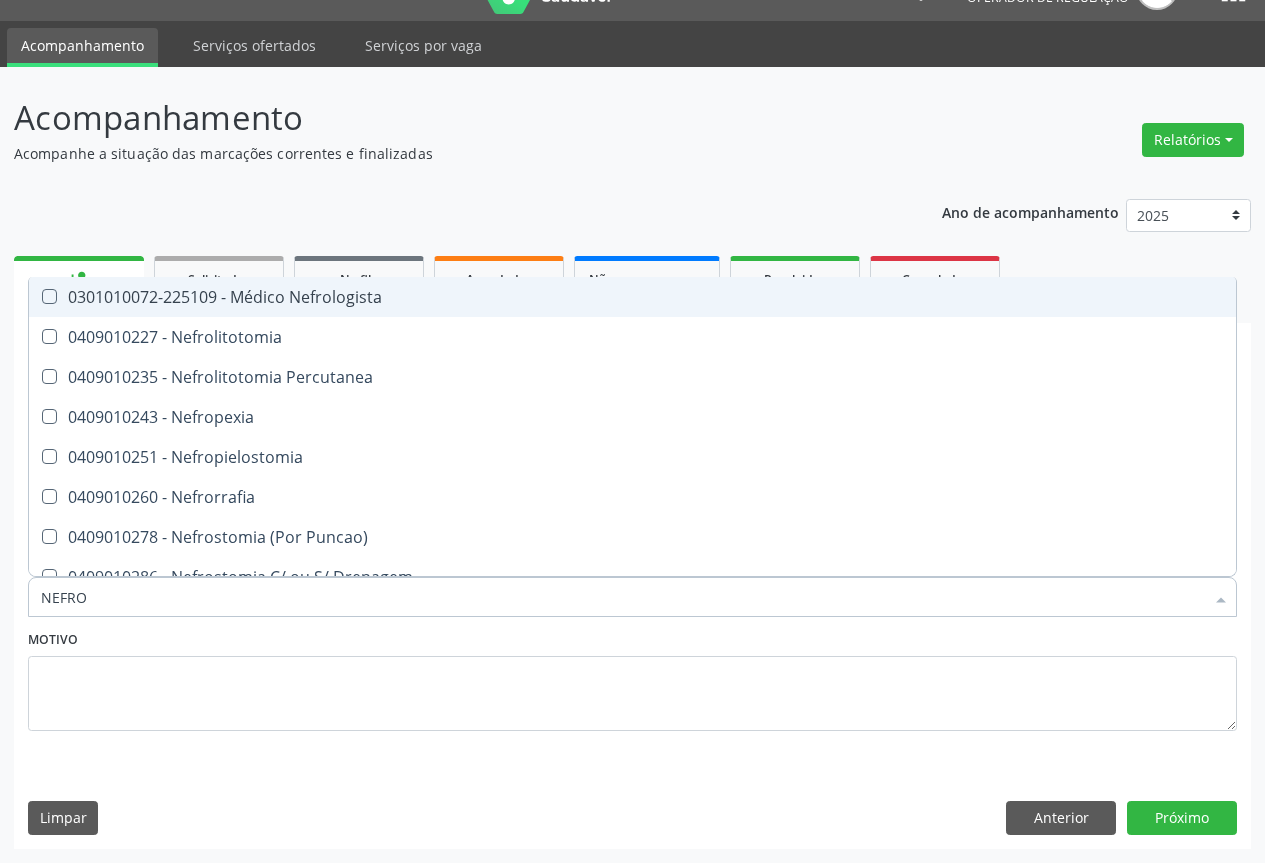 click on "0301010072-225109 - Médico Nefrologista" at bounding box center [632, 297] 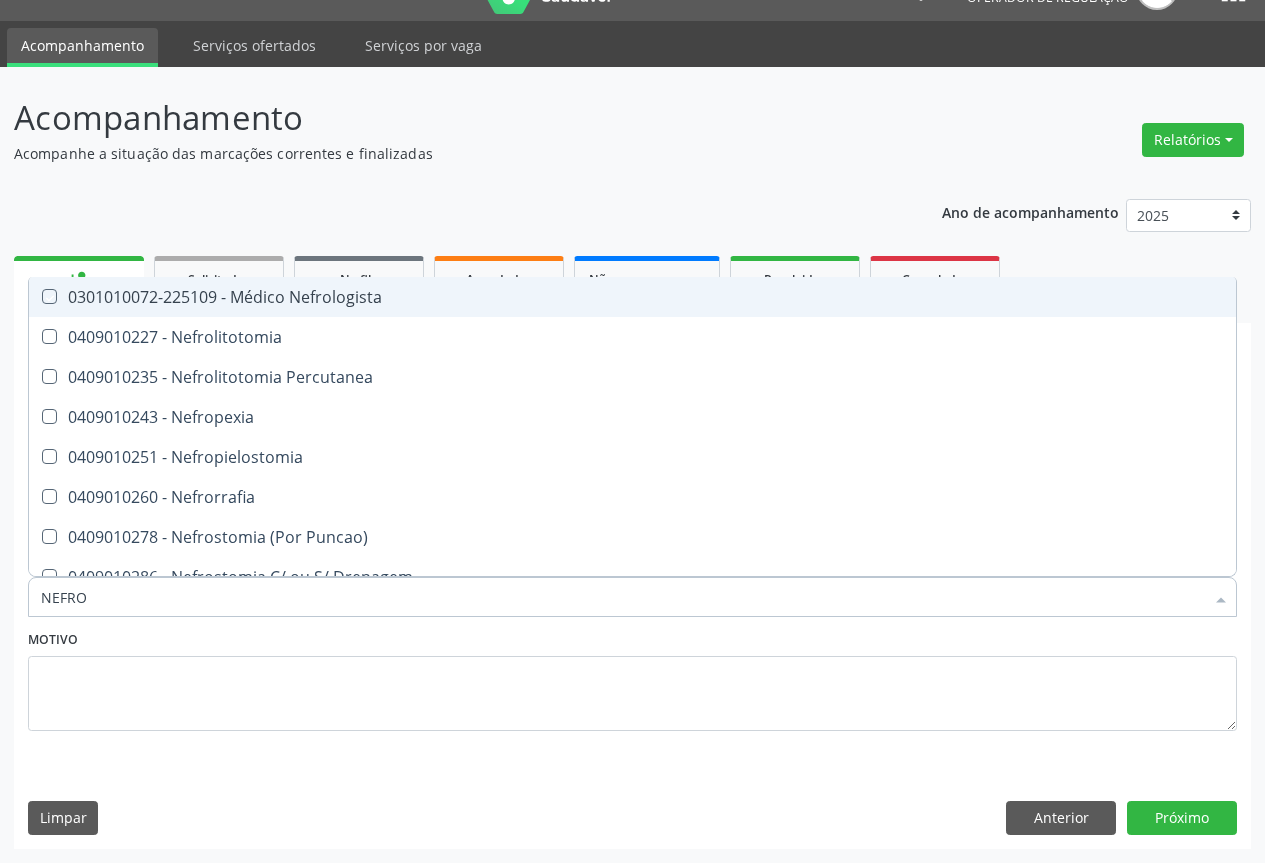 checkbox on "true" 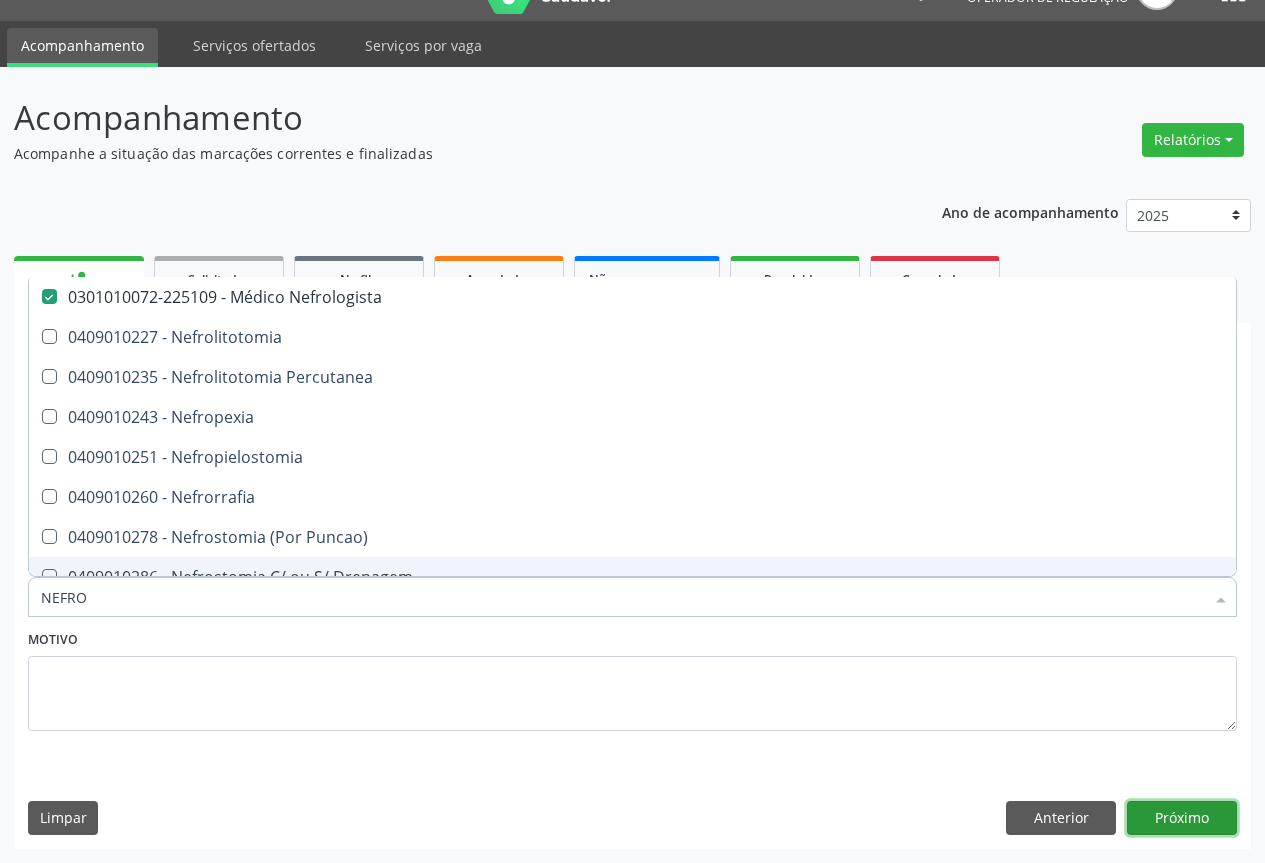 click on "Próximo" at bounding box center (1182, 818) 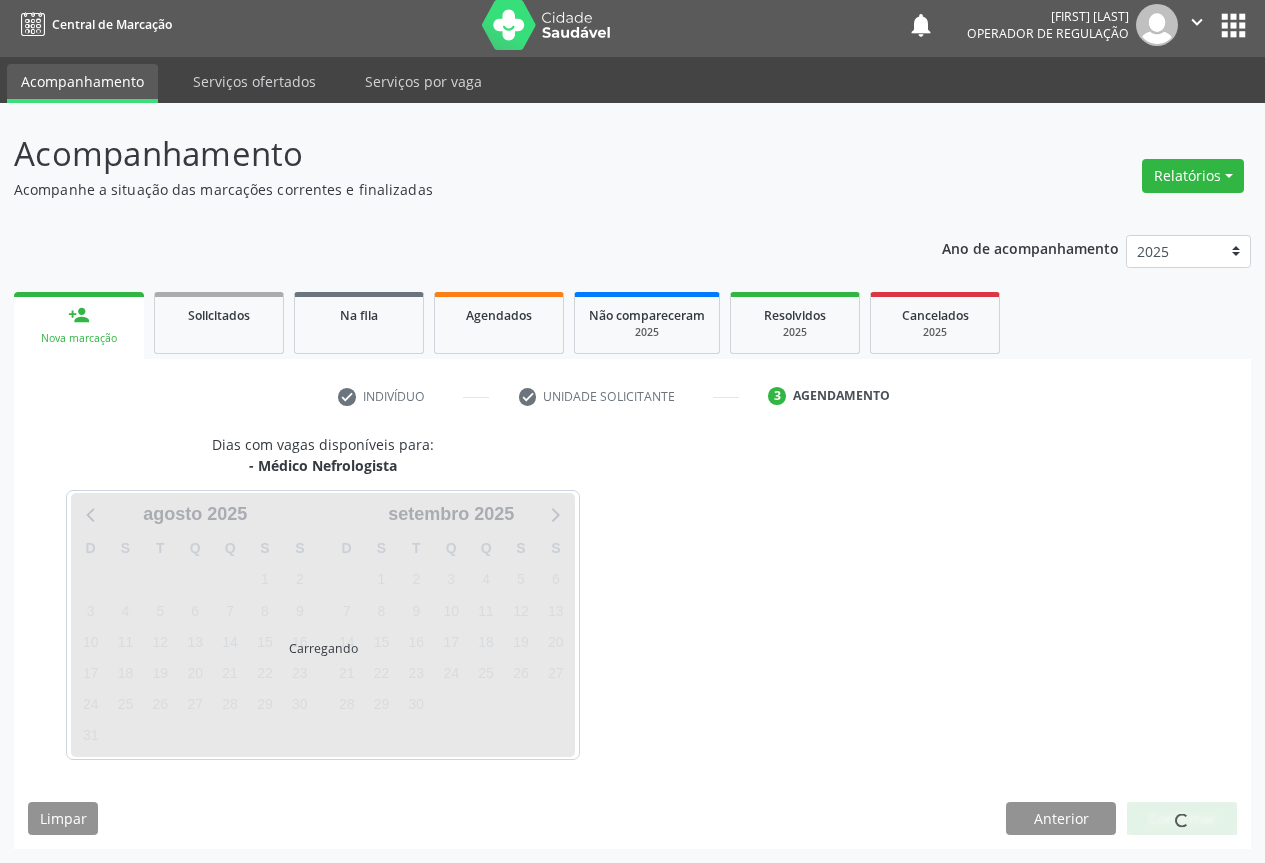 scroll, scrollTop: 7, scrollLeft: 0, axis: vertical 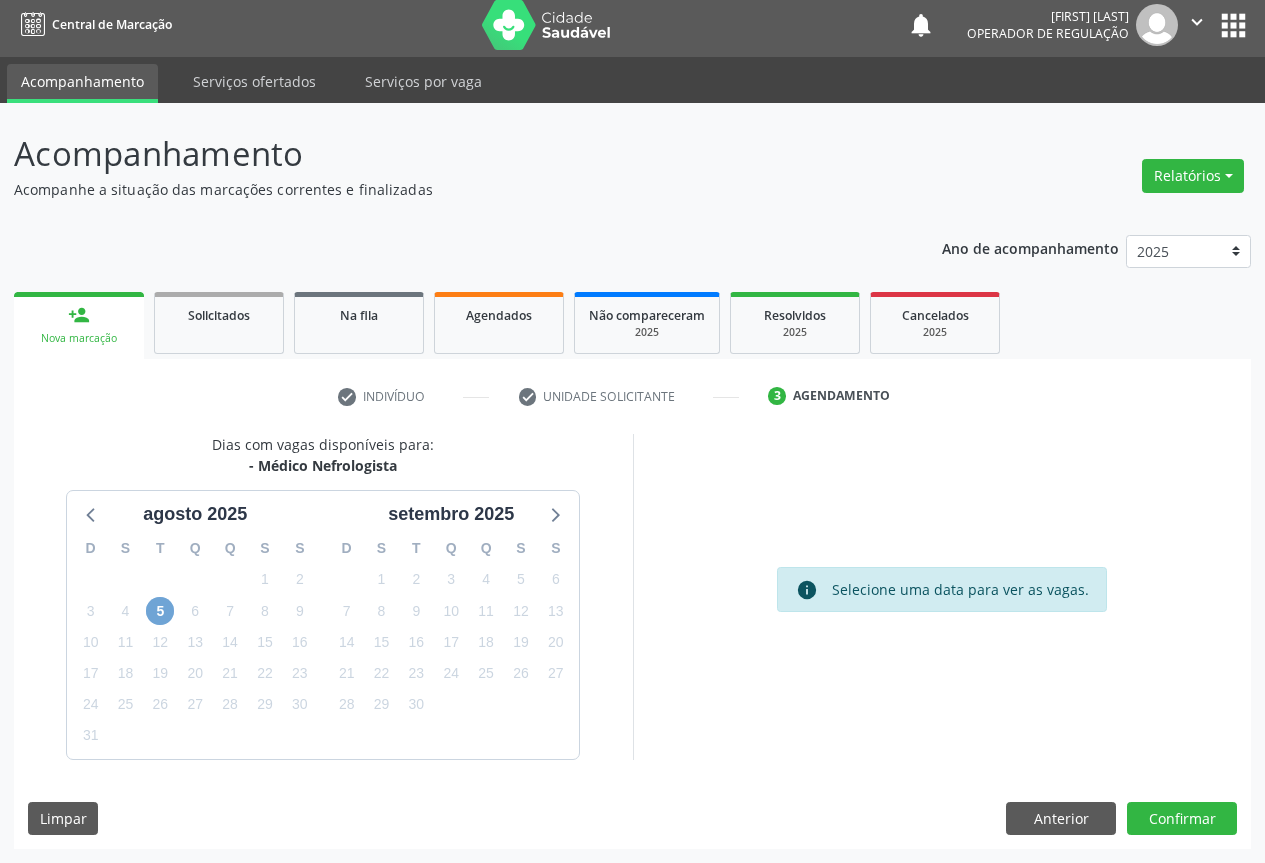 click on "5" at bounding box center [160, 611] 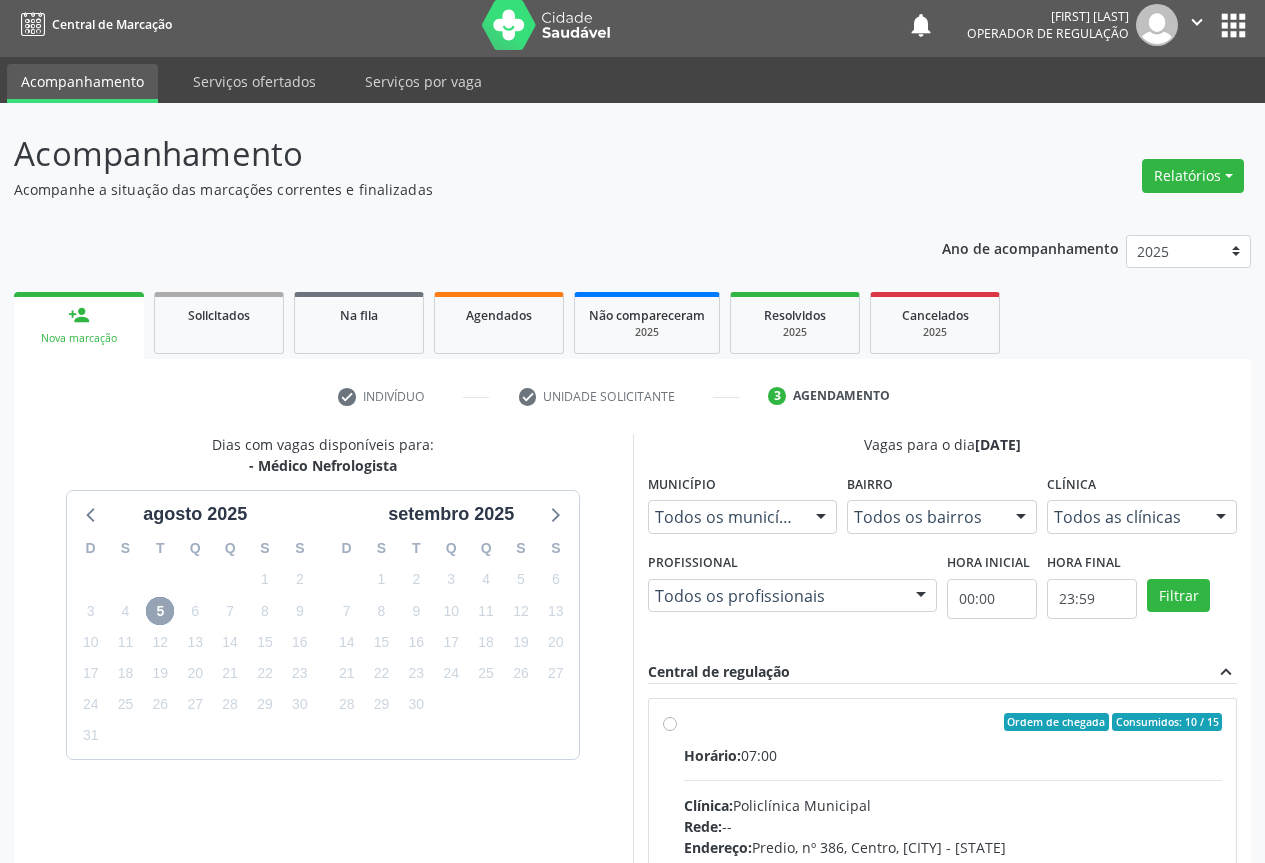 scroll, scrollTop: 296, scrollLeft: 0, axis: vertical 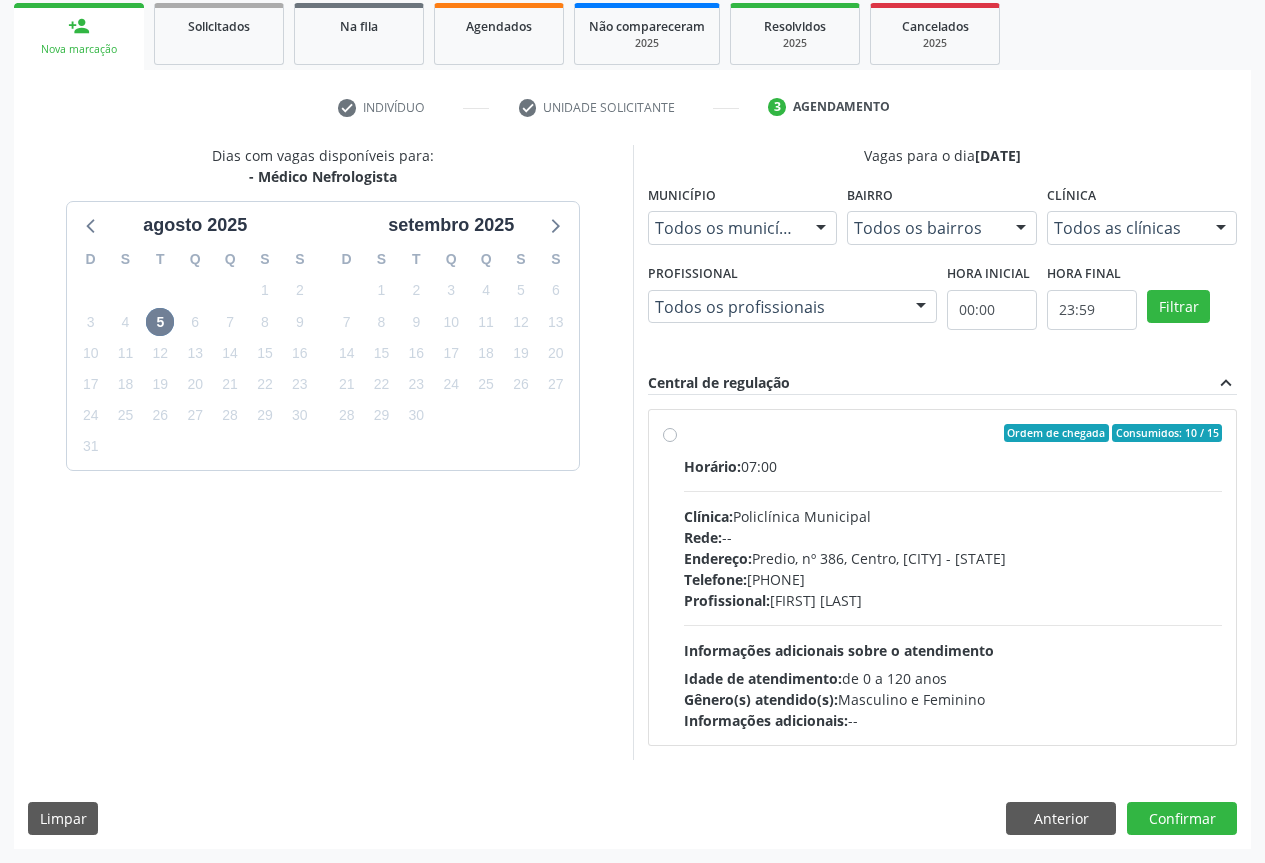 click on "Clínica:  Policlínica Municipal" at bounding box center (953, 516) 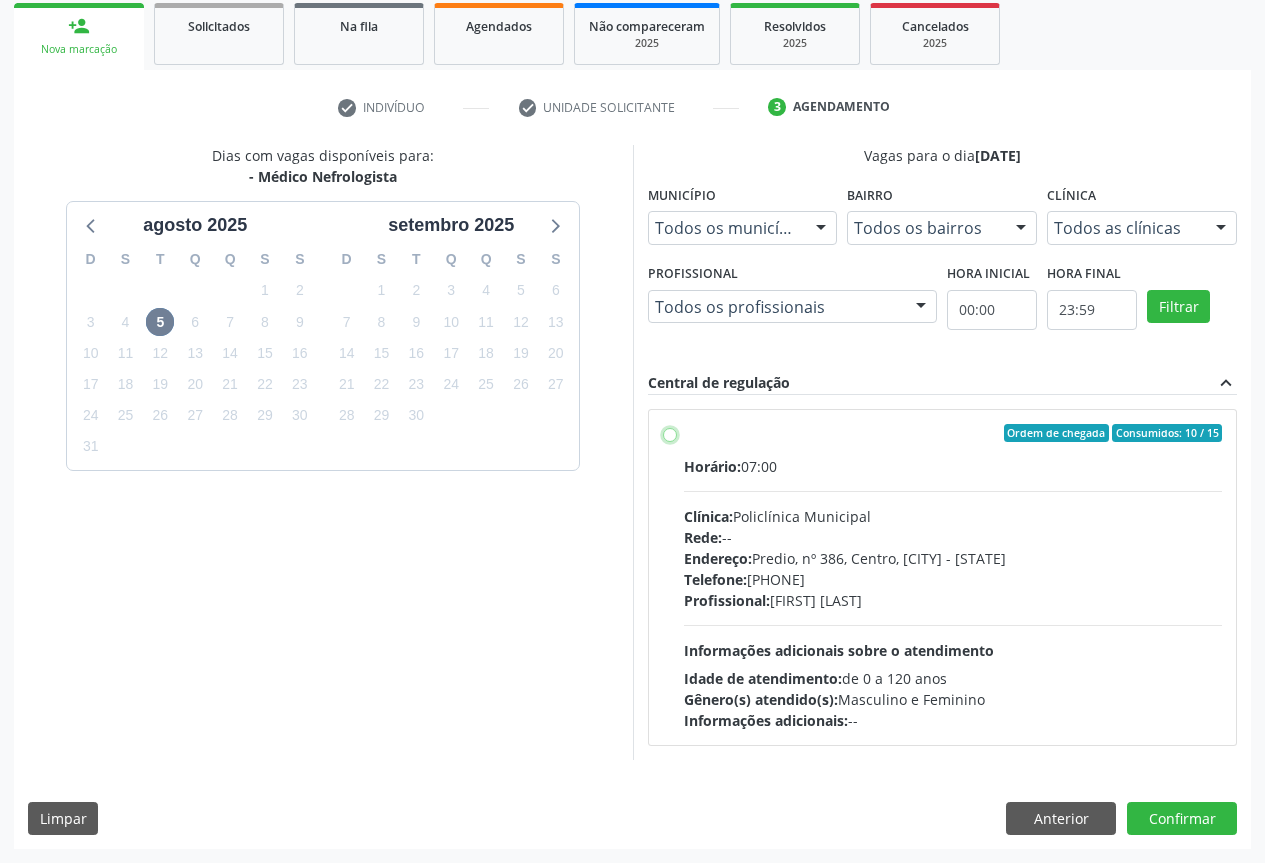 click on "Ordem de chegada
Consumidos: 10 / 15
Horário:   07:00
Clínica:  Policlínica Municipal
Rede:
--
Endereço:   Predio, nº 386, Centro, Campo Formoso - BA
Telefone:   (74) 6451312
Profissional:
Edvaldo Alves Costa Neto
Informações adicionais sobre o atendimento
Idade de atendimento:
de 0 a 120 anos
Gênero(s) atendido(s):
Masculino e Feminino
Informações adicionais:
--" at bounding box center [670, 433] 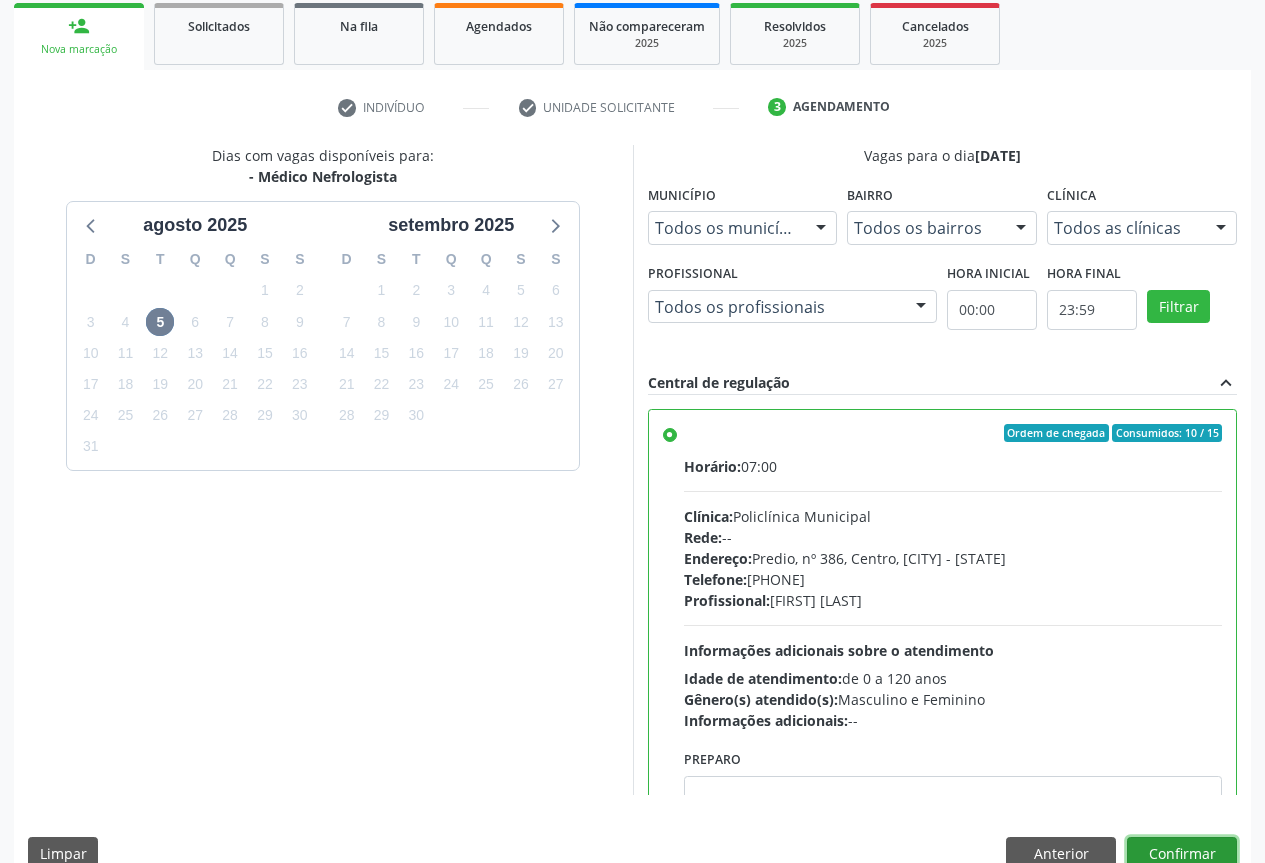 click on "Confirmar" at bounding box center (1182, 854) 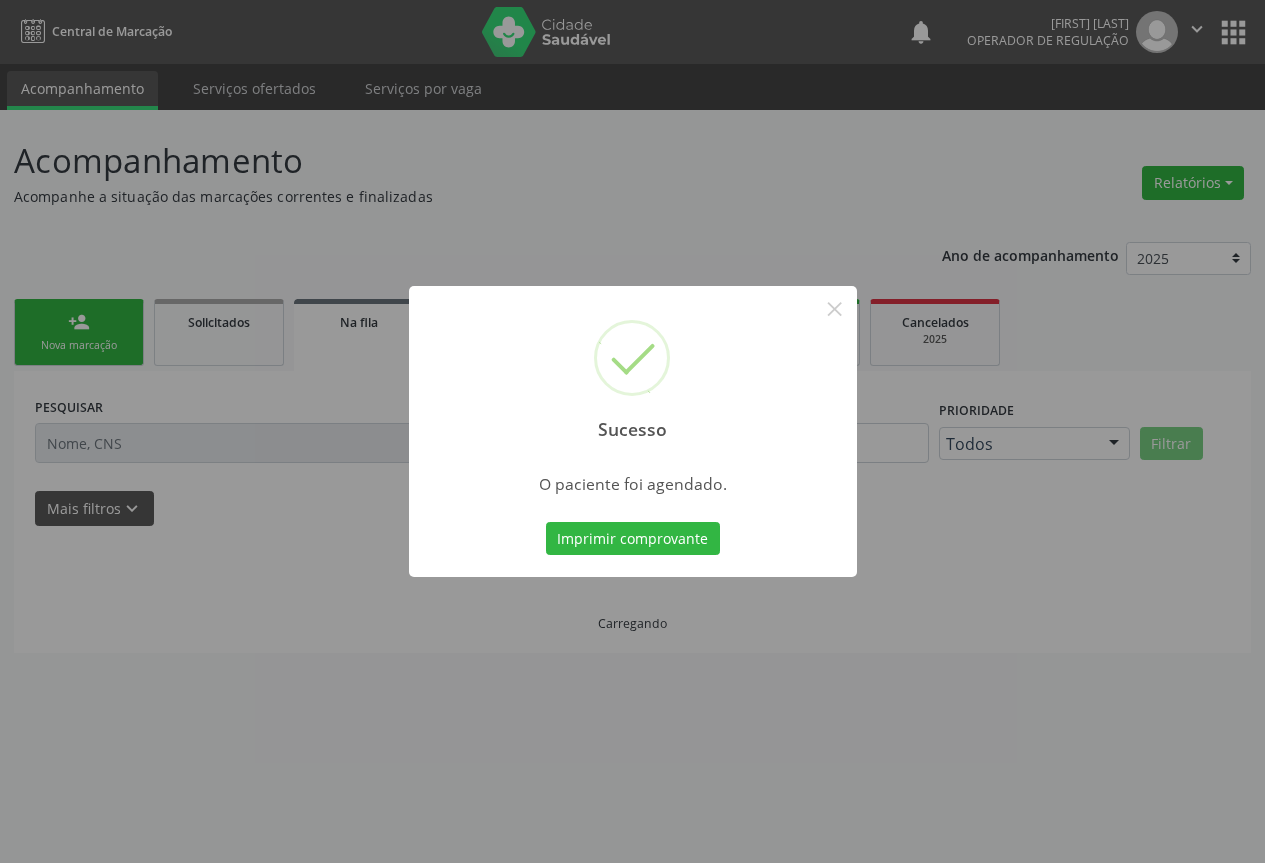 scroll, scrollTop: 0, scrollLeft: 0, axis: both 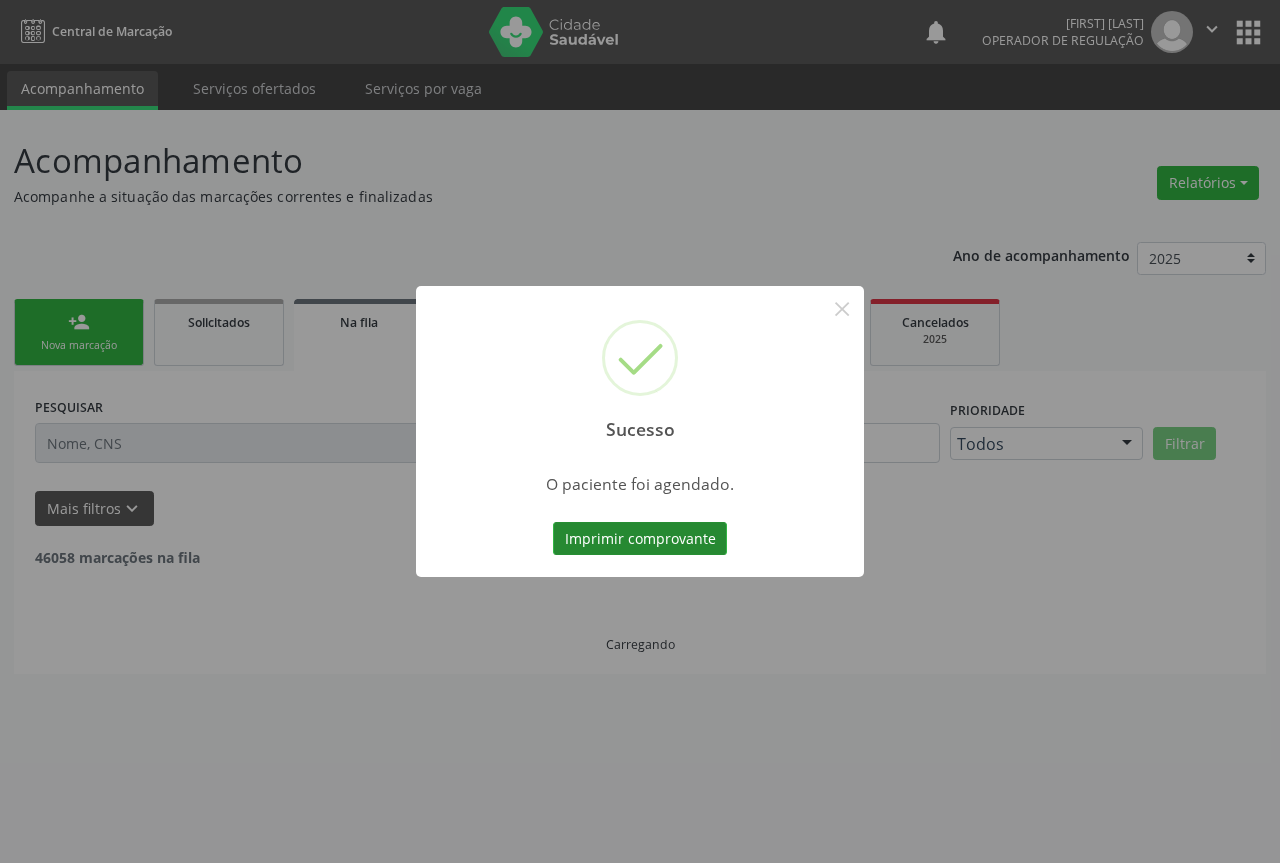 click on "Imprimir comprovante" at bounding box center [640, 539] 